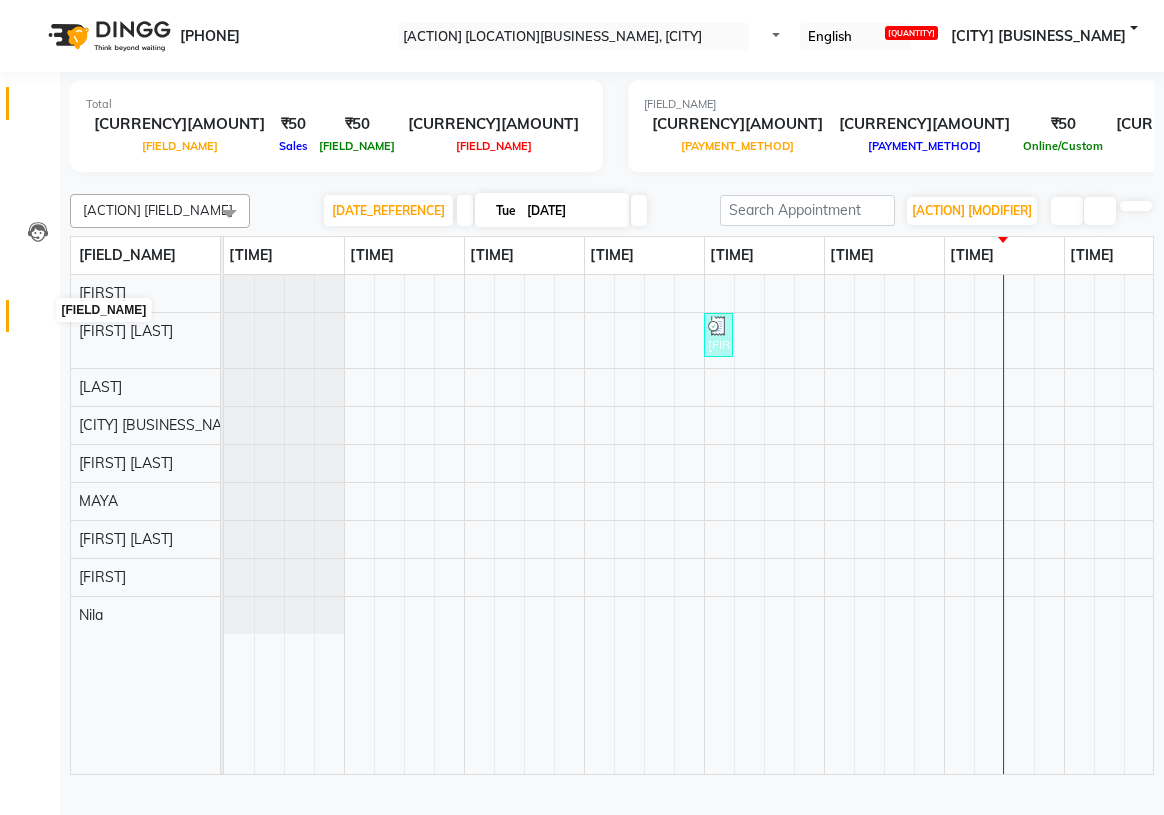 scroll, scrollTop: 0, scrollLeft: 0, axis: both 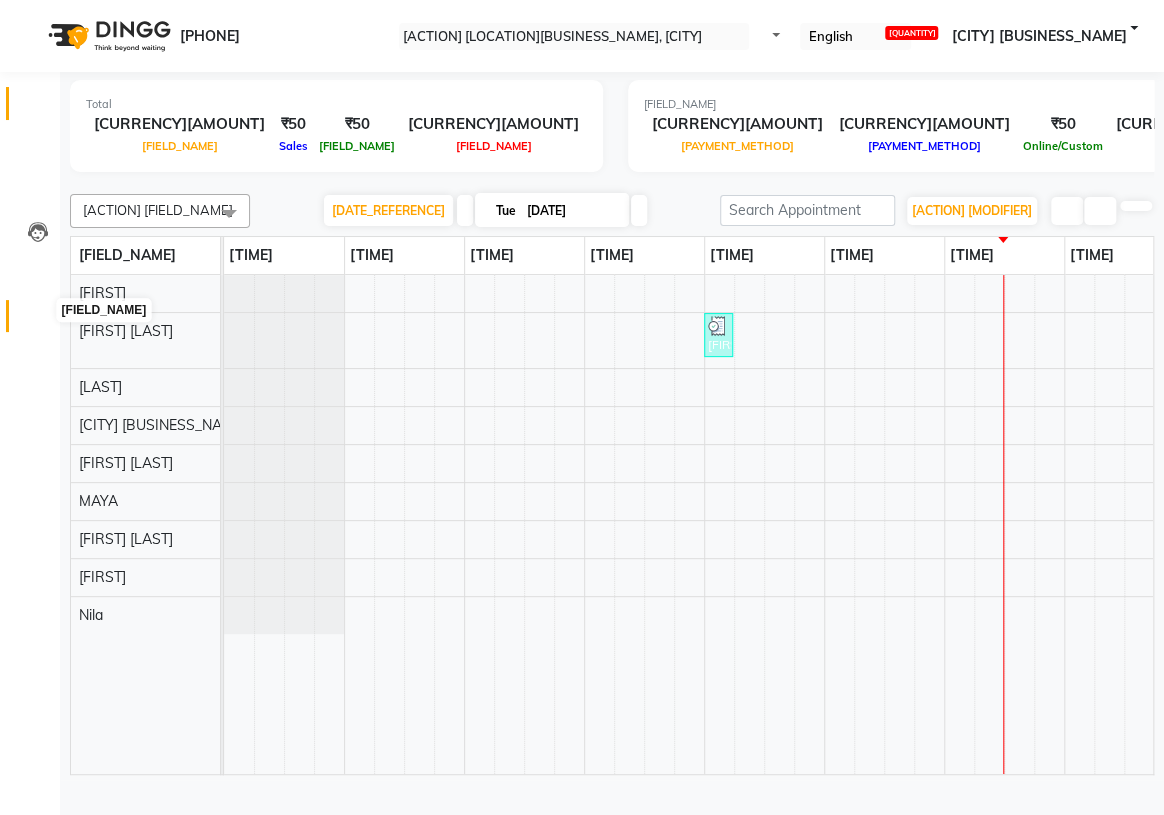 click at bounding box center (38, 321) 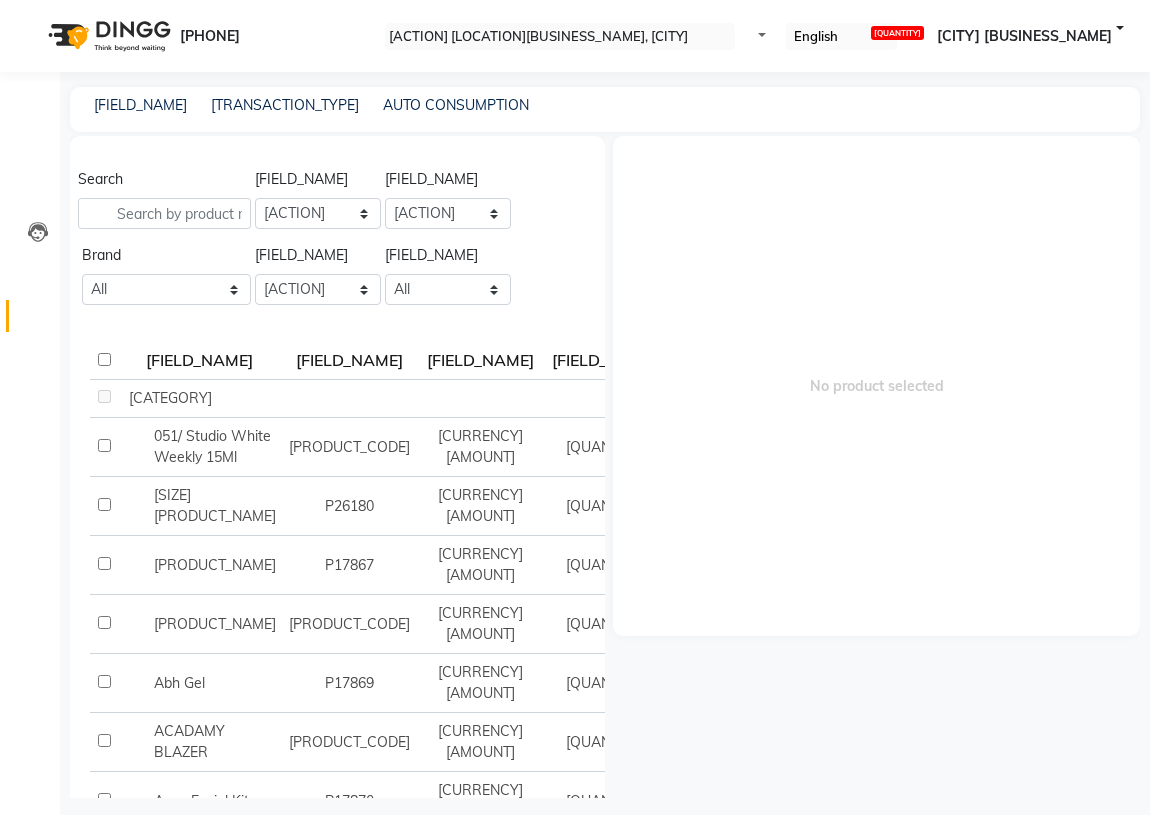 click on "TRANSFER" at bounding box center (285, 105) 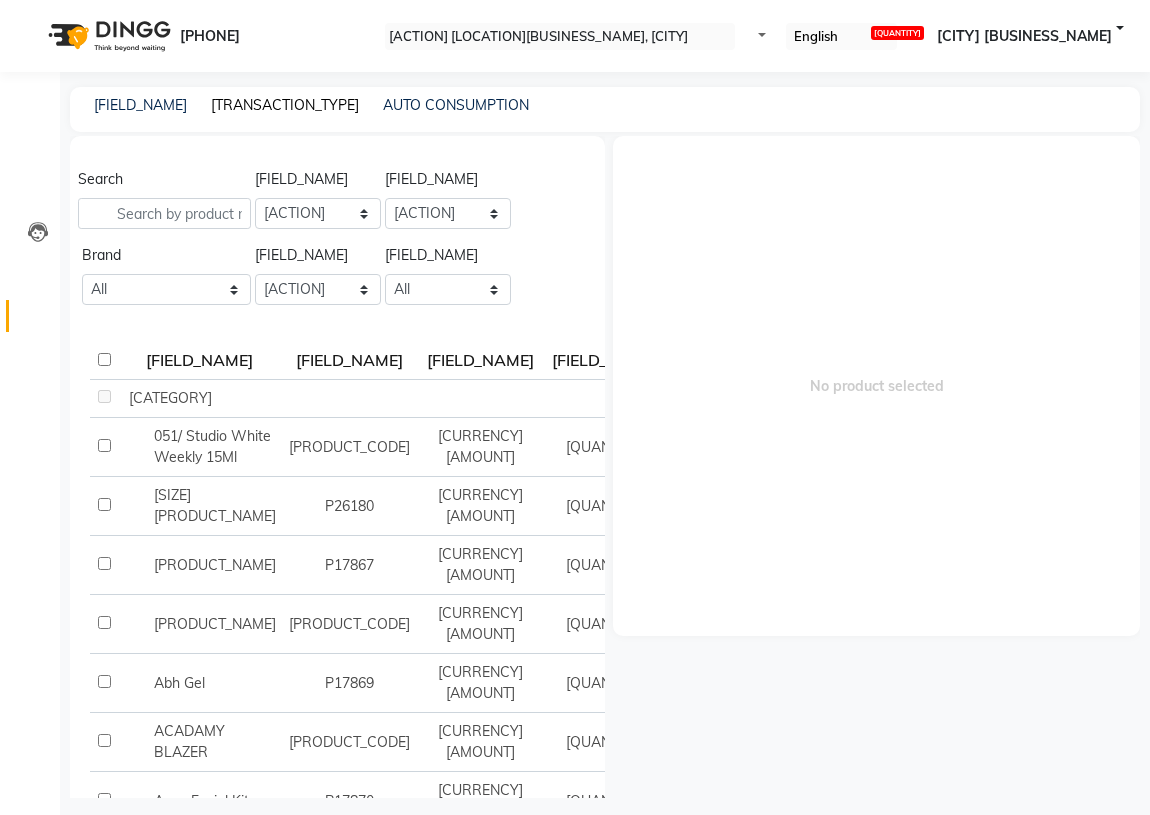 click on "TRANSFER" at bounding box center [285, 105] 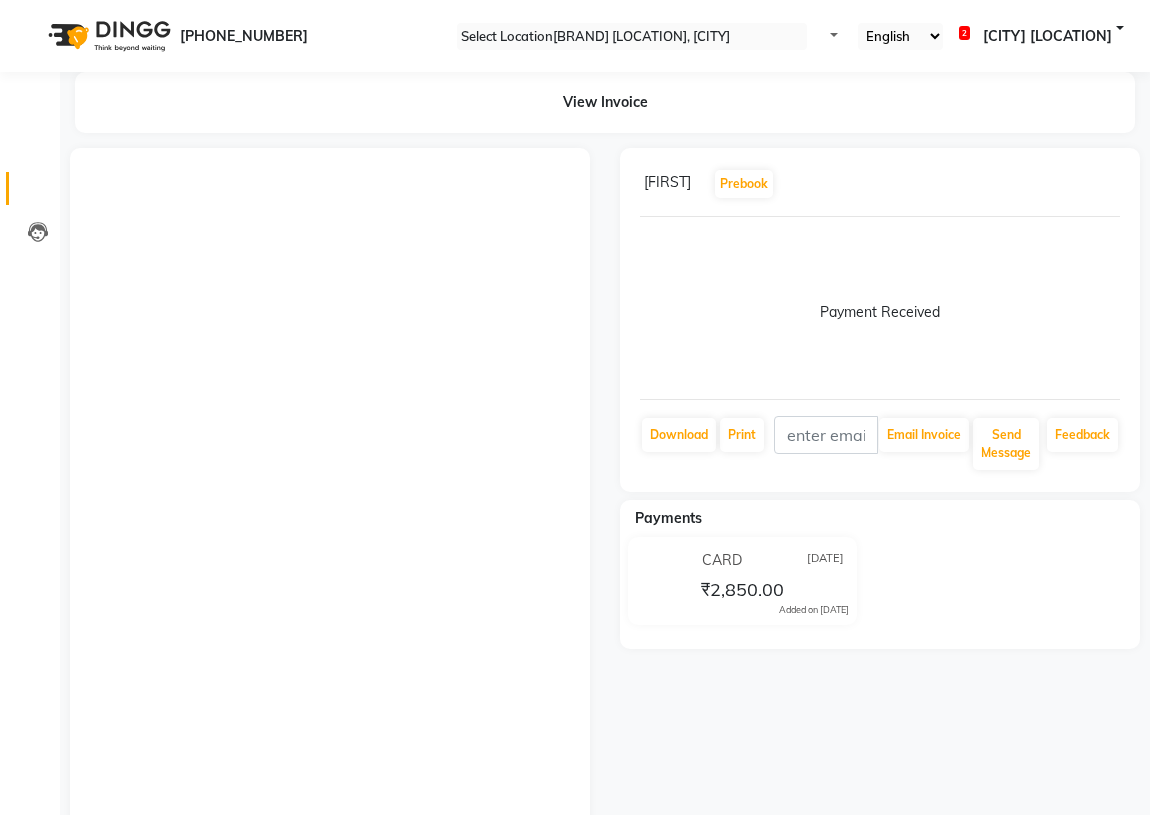 scroll, scrollTop: 0, scrollLeft: 0, axis: both 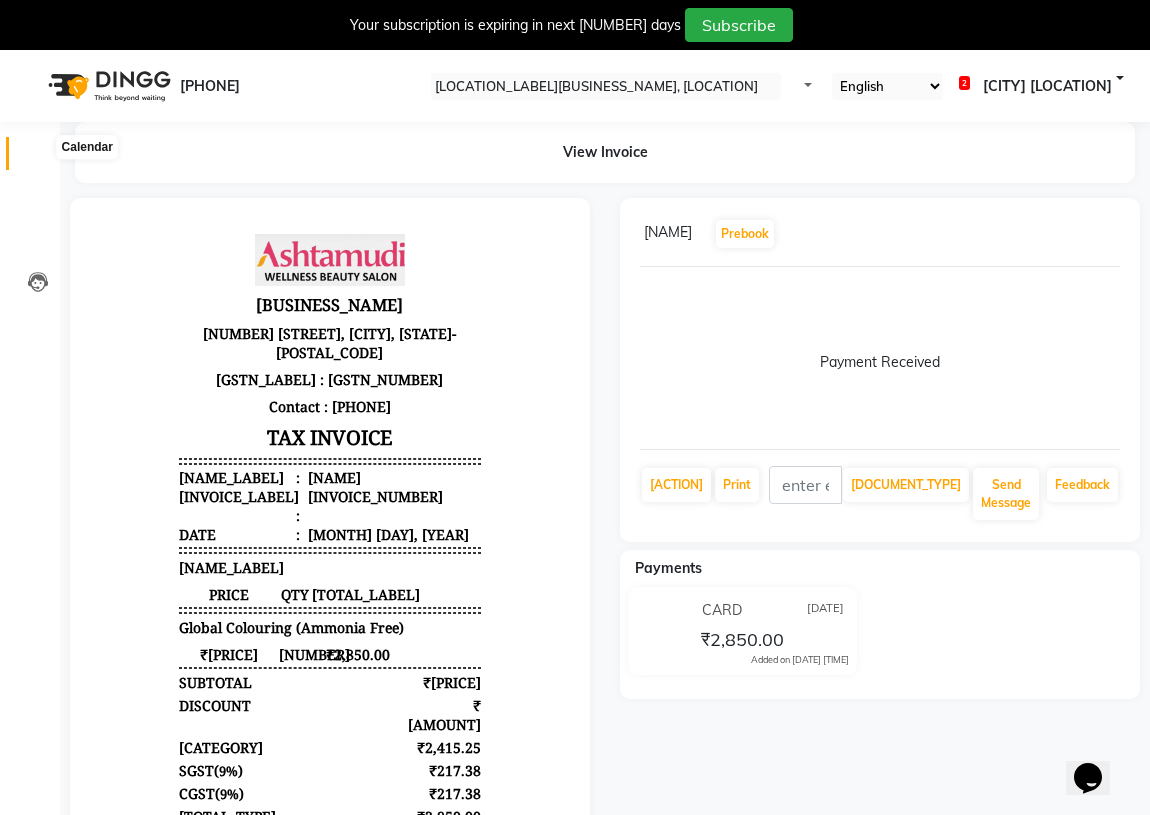 click at bounding box center (37, 158) 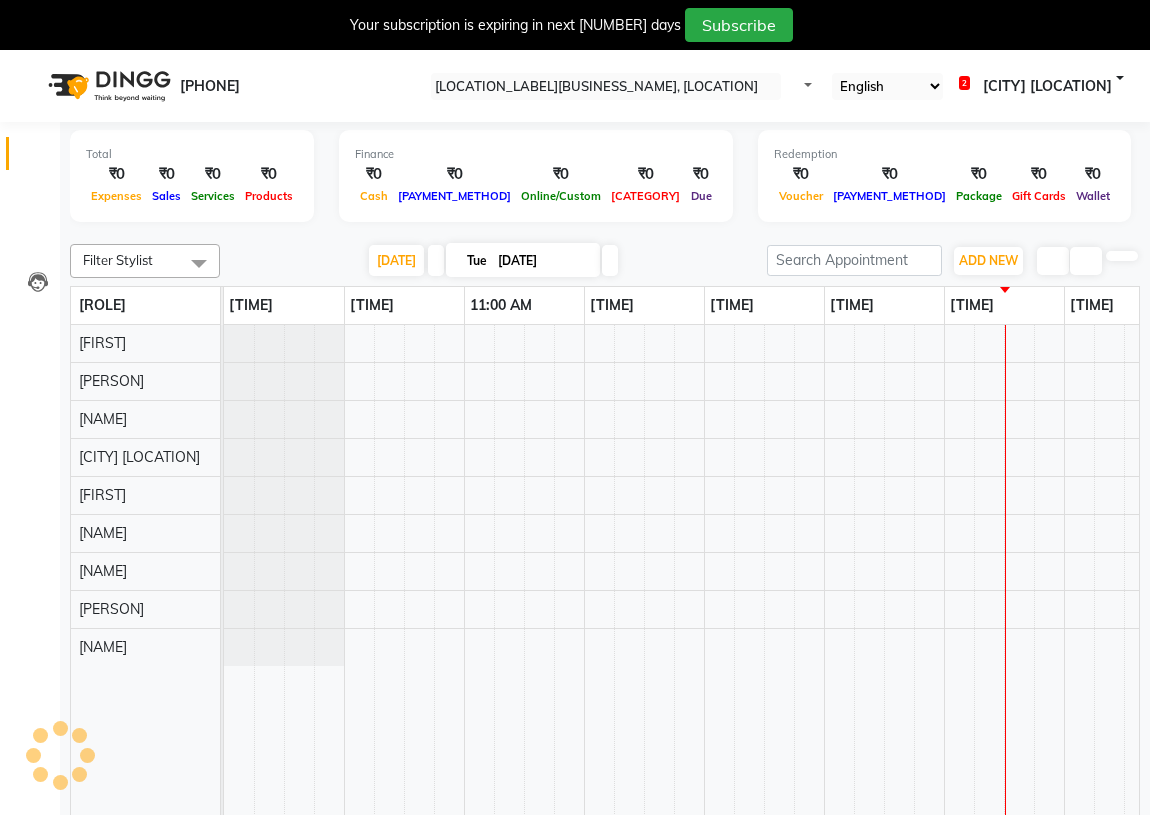 scroll, scrollTop: 0, scrollLeft: 0, axis: both 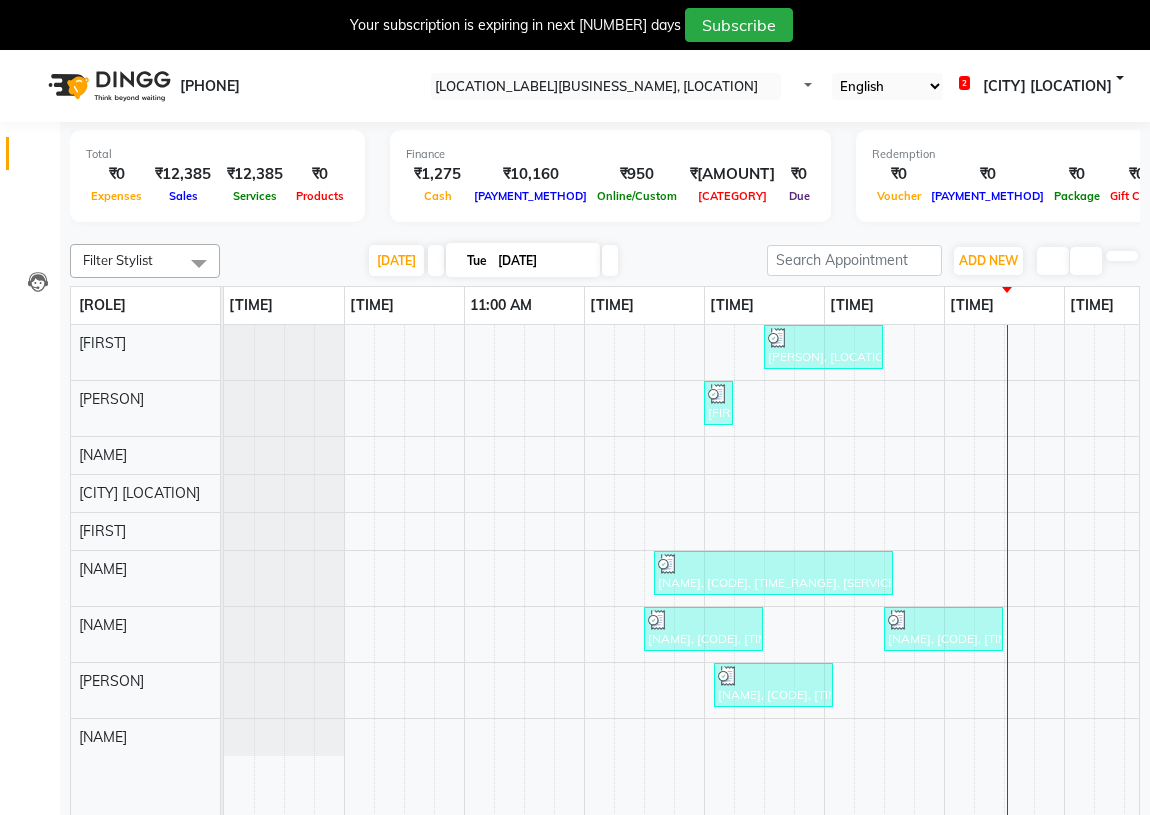 click at bounding box center (1134, 8) 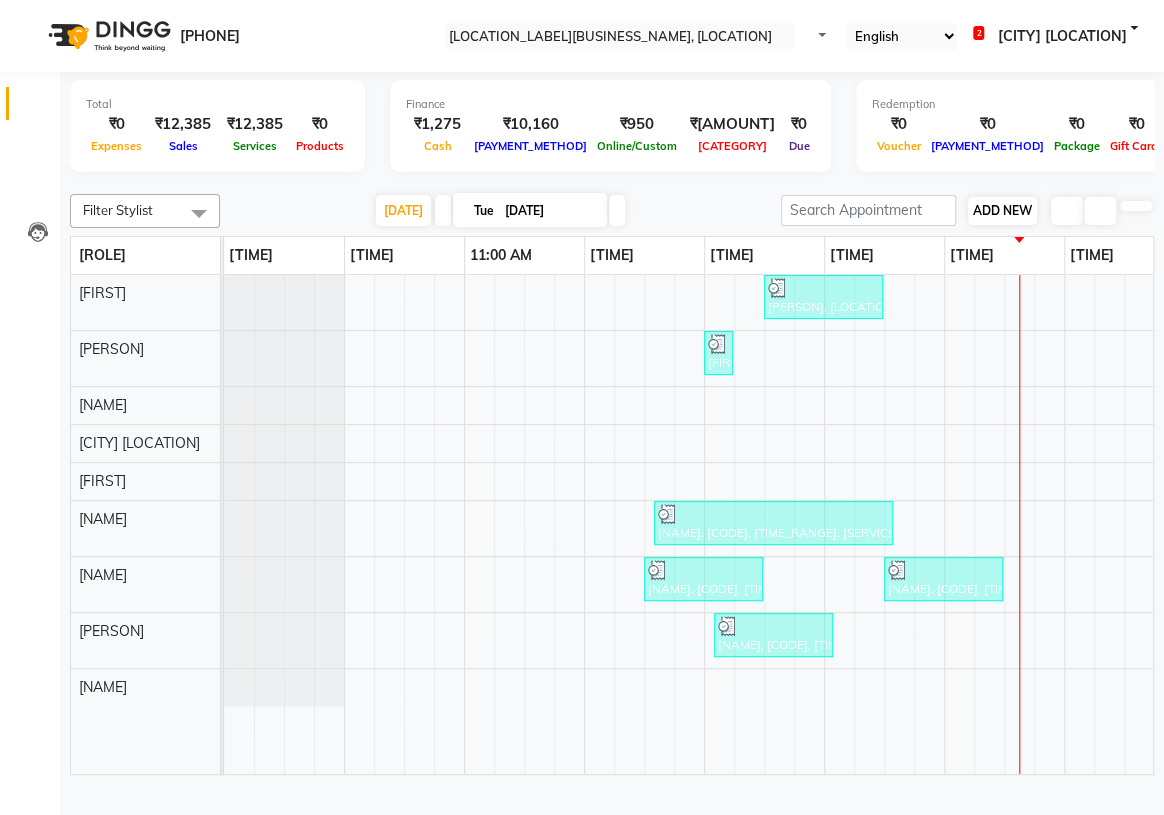 click on "ADD NEW" at bounding box center (1002, 210) 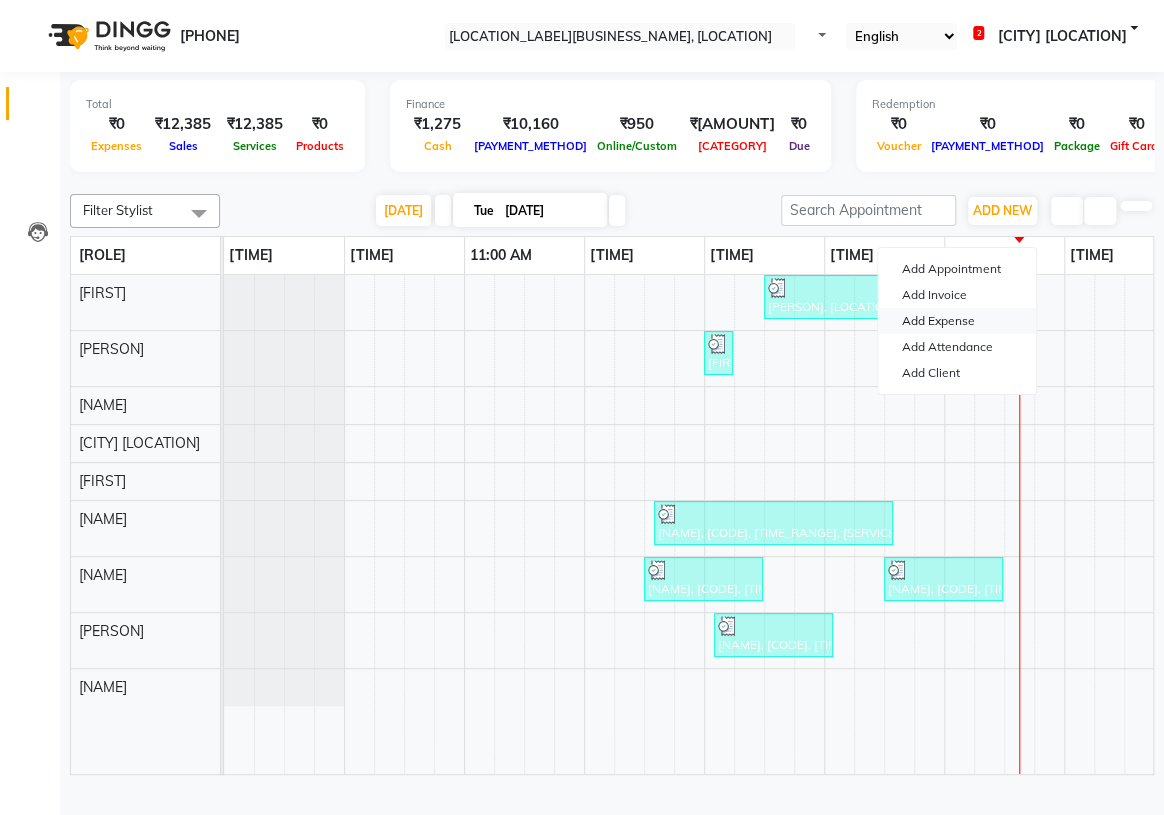 click on "Add Expense" at bounding box center (957, 321) 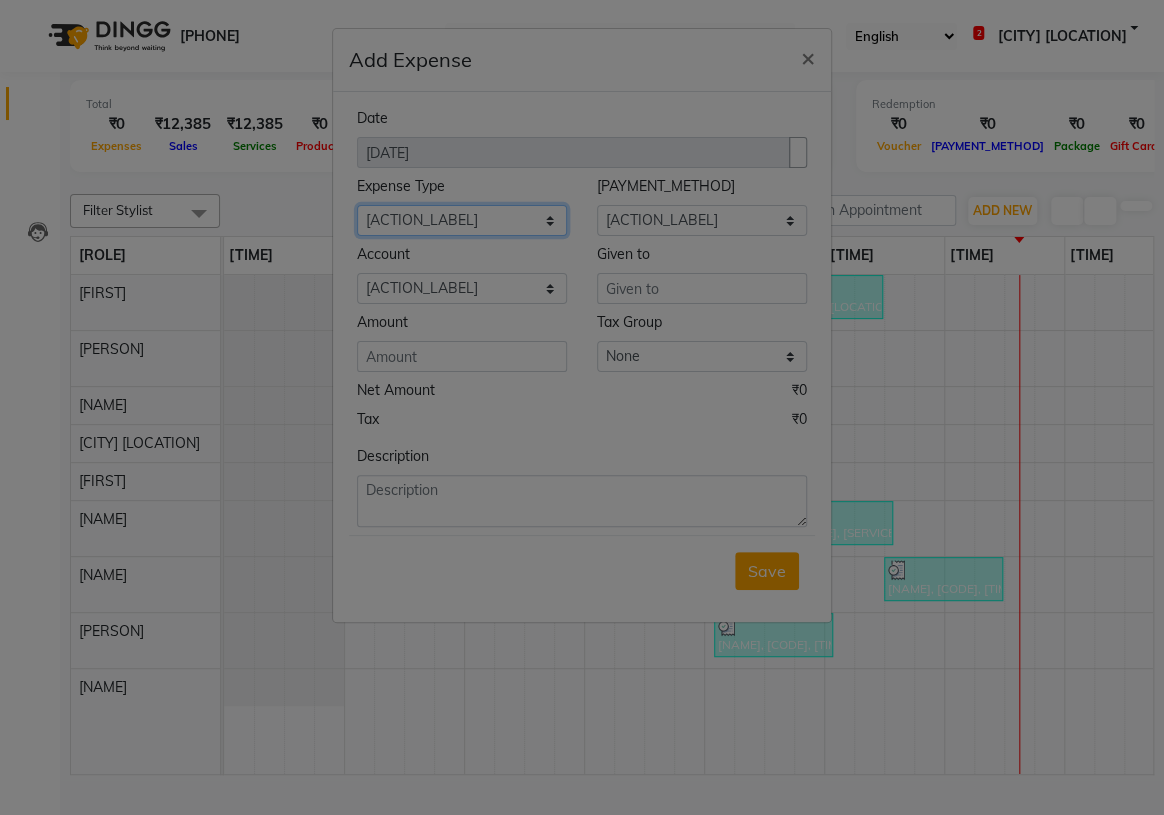 click on "Select ACCOMODATION EXPENSES ADVERTISEMENT SALES PROMOTIONAL EXPENSES Bonus BRIDAL ACCESSORIES REFUND BRIDAL COMMISSION BRIDAL FOOD BRIDAL INCENTIVES BRIDAL ORNAMENTS REFUND BRIDAL TA CASH DEPOSIT RAK BANK COMPUTER ACCESSORIES MOBILE PHONE Donation and Charity Expenses ELECTRICITY CHARGES ELECTRONICS FITTINGS Event Expense FISH FOOD EXPENSES FOOD REFRESHMENT FOR CLIENTS FOOD REFRESHMENT FOR STAFFS Freight And Forwarding Charges FUEL FOR GENERATOR FURNITURE AND EQUIPMENTS Gifts for Clients GIFTS FOR STAFFS GOKULAM CHITS HOSTEL RENT LAUNDRY EXPENSES LICENSE OTHER FEES LOADING UNLOADING CHARGES Medical Expenses MEHNDI PAYMENTS MISCELLANEOUS EXPENSES NEWSPAPER PERIODICALS Ornaments Maintenance Expense OVERTIME ALLOWANCES Payment For Pest Control Perfomance based incentives POSTAGE COURIER CHARGES Printing PRINTING STATIONERY EXPENSES PROFESSIONAL TAX REPAIRS MAINTENANCE ROUND OFF Salary SALARY ADVANCE Sales Incentives Membership Card SALES INCENTIVES PRODUCT SALES INCENTIVES SERVICES SALON ESSENTIALS SALON RENT" at bounding box center (462, 220) 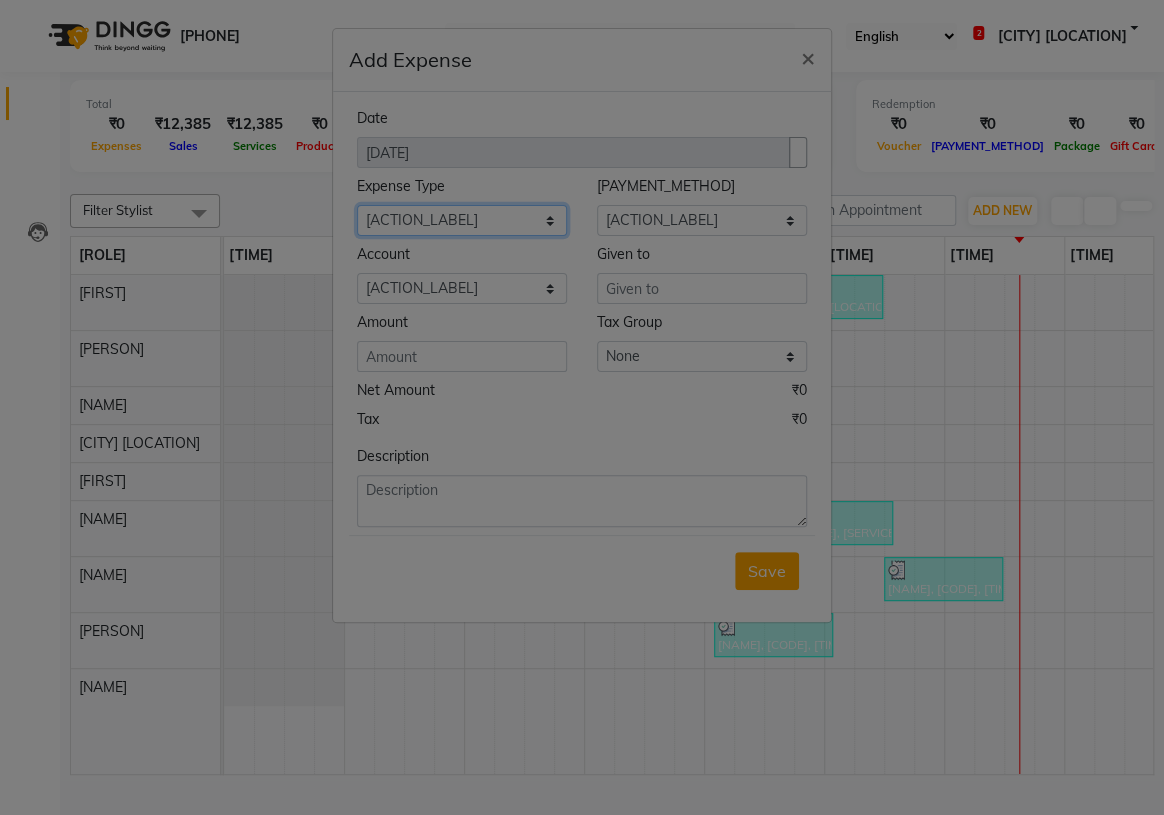 select on "6172" 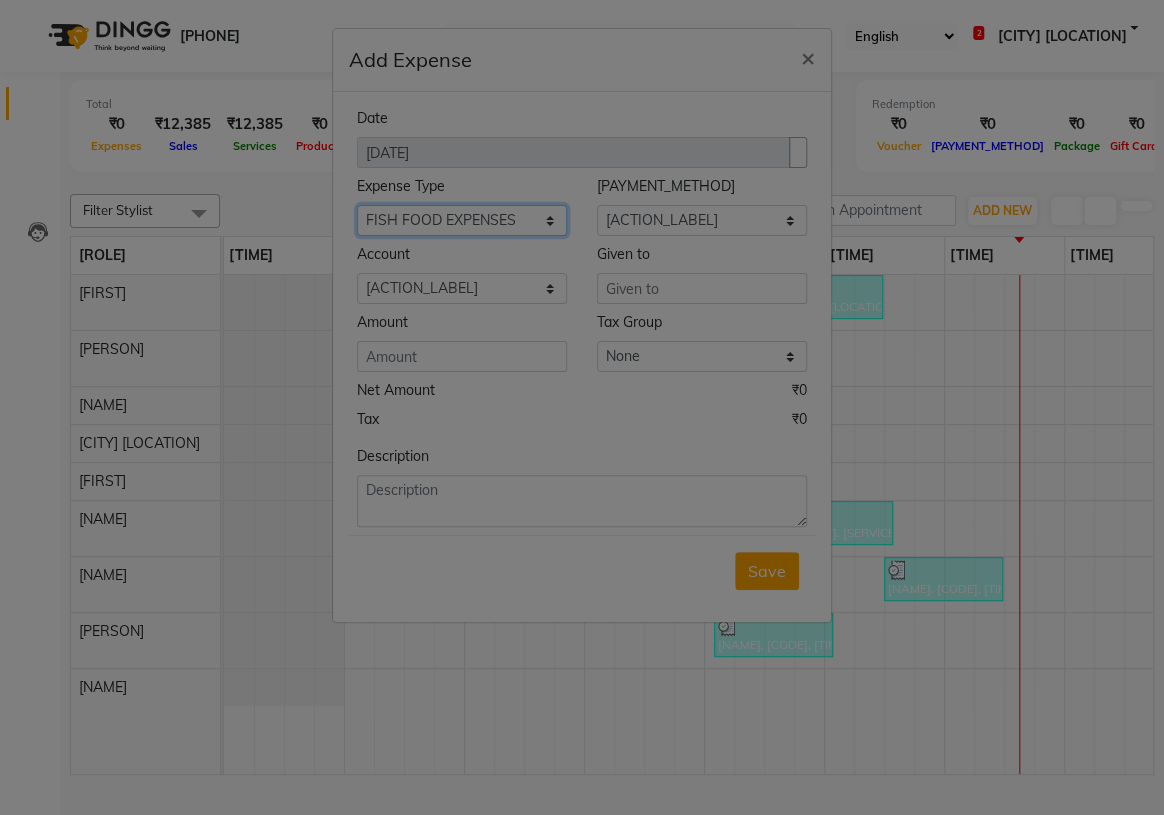 click on "Select ACCOMODATION EXPENSES ADVERTISEMENT SALES PROMOTIONAL EXPENSES Bonus BRIDAL ACCESSORIES REFUND BRIDAL COMMISSION BRIDAL FOOD BRIDAL INCENTIVES BRIDAL ORNAMENTS REFUND BRIDAL TA CASH DEPOSIT RAK BANK COMPUTER ACCESSORIES MOBILE PHONE Donation and Charity Expenses ELECTRICITY CHARGES ELECTRONICS FITTINGS Event Expense FISH FOOD EXPENSES FOOD REFRESHMENT FOR CLIENTS FOOD REFRESHMENT FOR STAFFS Freight And Forwarding Charges FUEL FOR GENERATOR FURNITURE AND EQUIPMENTS Gifts for Clients GIFTS FOR STAFFS GOKULAM CHITS HOSTEL RENT LAUNDRY EXPENSES LICENSE OTHER FEES LOADING UNLOADING CHARGES Medical Expenses MEHNDI PAYMENTS MISCELLANEOUS EXPENSES NEWSPAPER PERIODICALS Ornaments Maintenance Expense OVERTIME ALLOWANCES Payment For Pest Control Perfomance based incentives POSTAGE COURIER CHARGES Printing PRINTING STATIONERY EXPENSES PROFESSIONAL TAX REPAIRS MAINTENANCE ROUND OFF Salary SALARY ADVANCE Sales Incentives Membership Card SALES INCENTIVES PRODUCT SALES INCENTIVES SERVICES SALON ESSENTIALS SALON RENT" at bounding box center [462, 220] 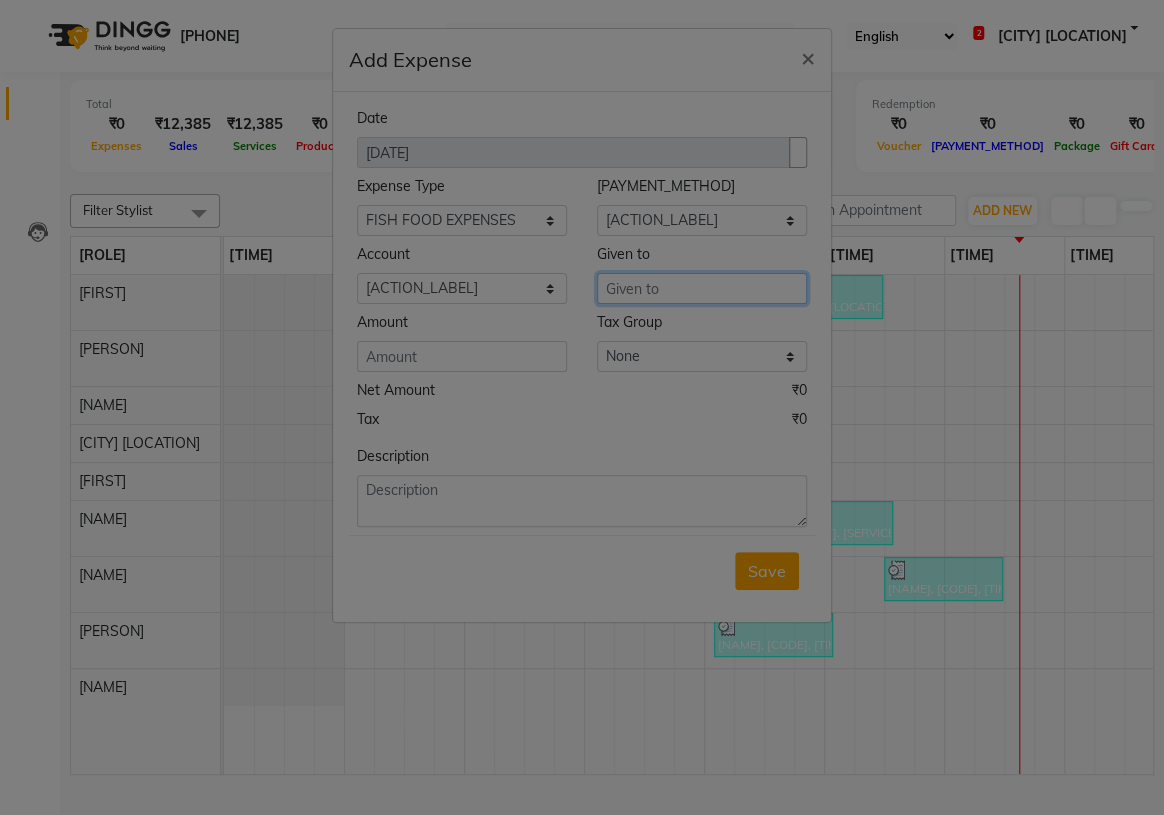 click at bounding box center (702, 288) 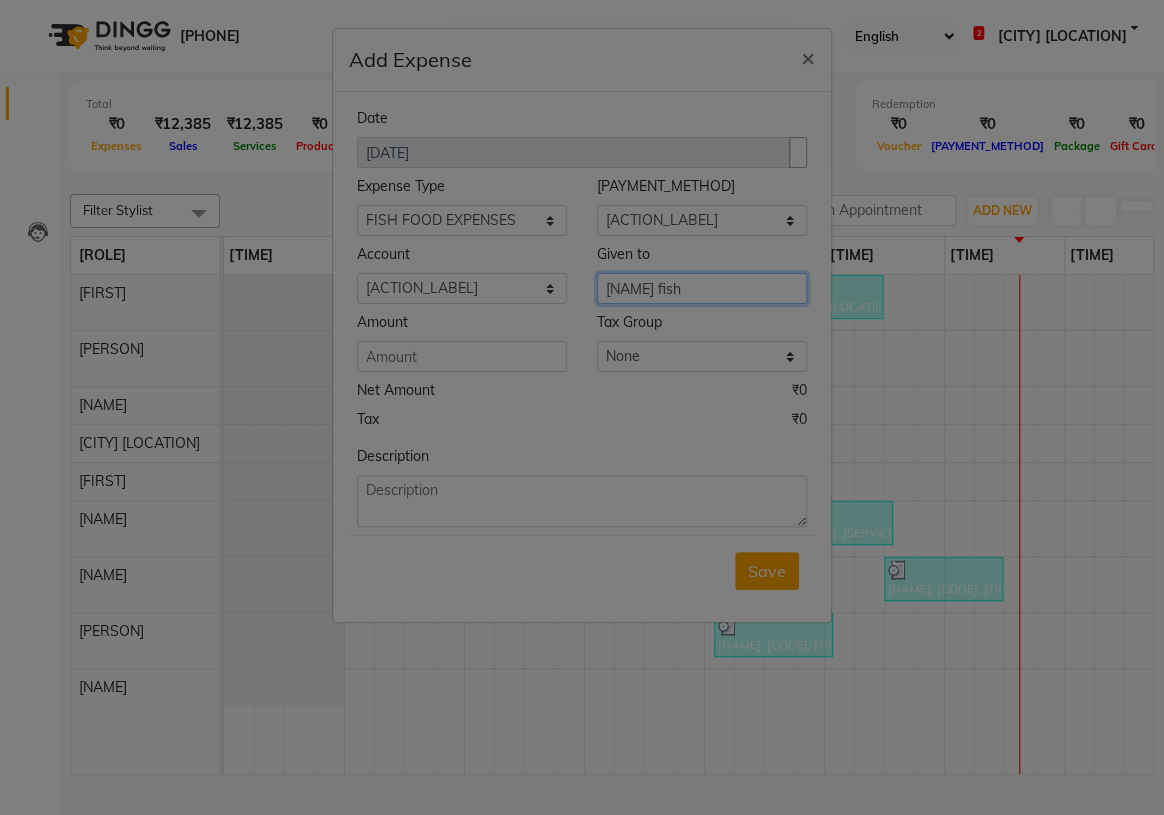 type on "[NAME] fish" 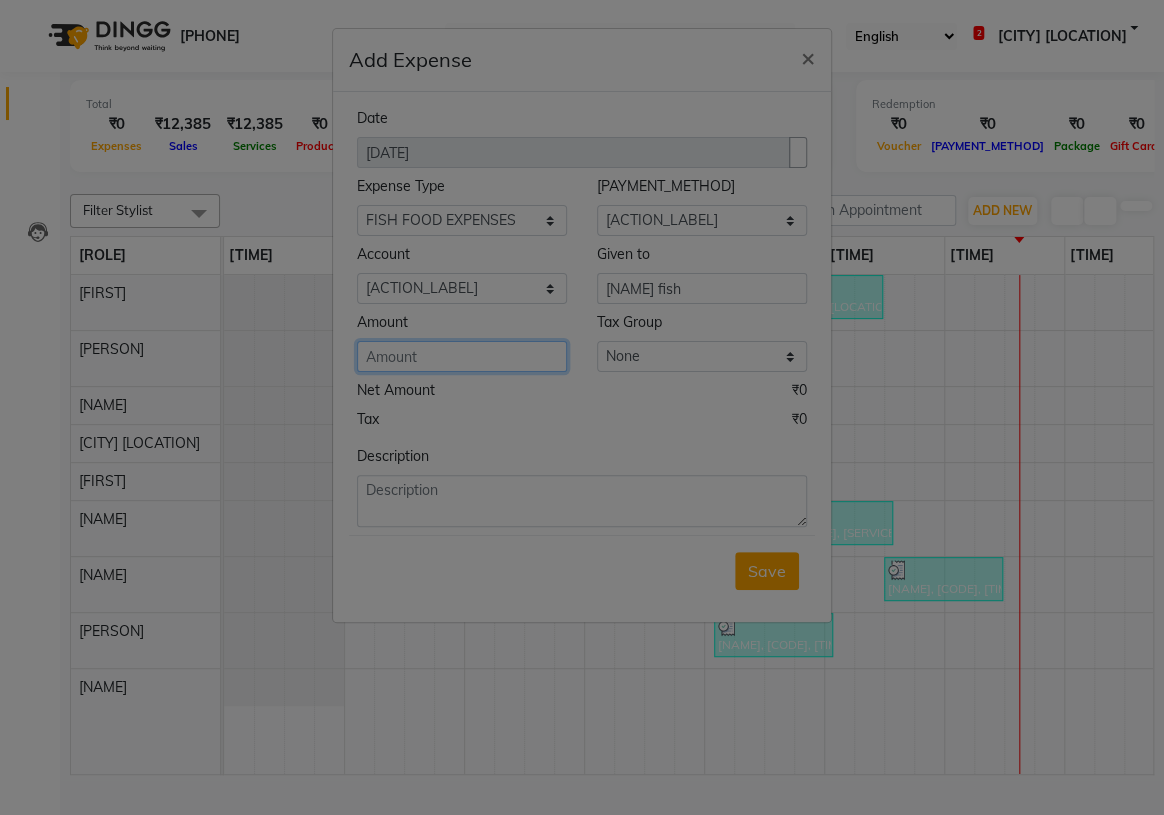 click at bounding box center [462, 356] 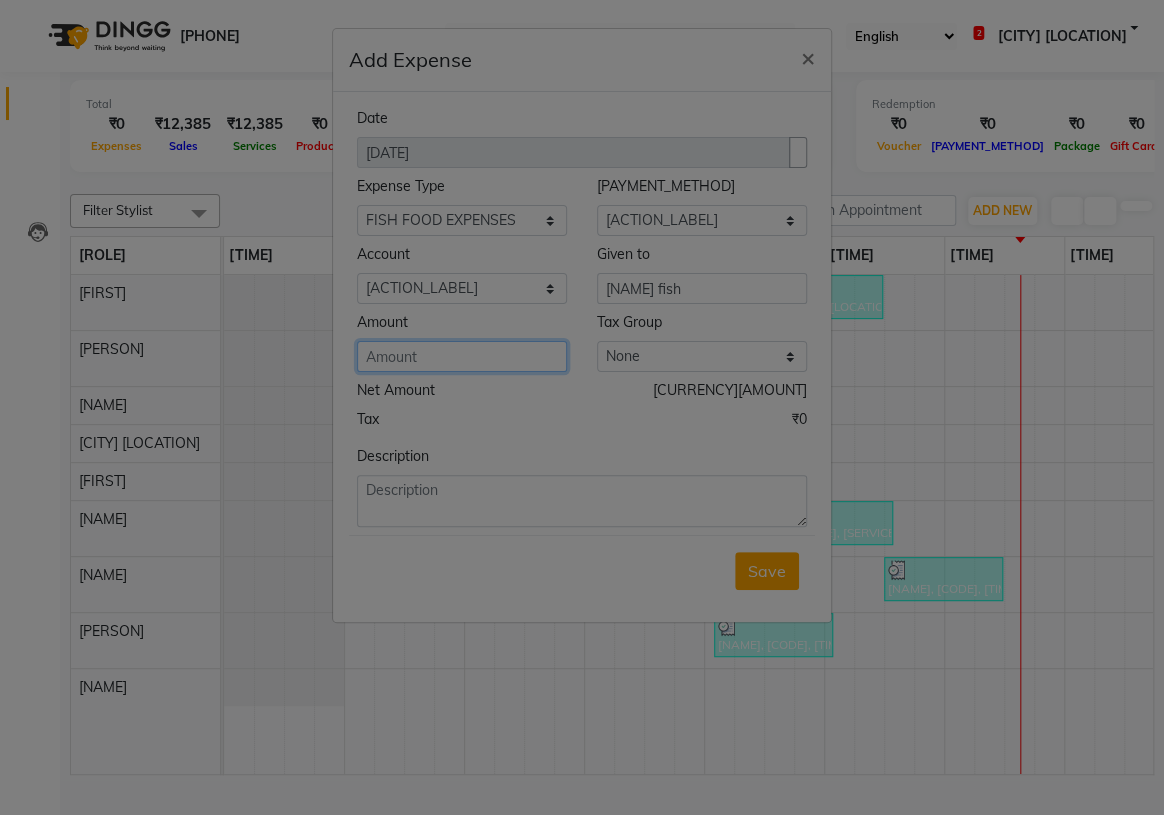 type on "[NUMBER]" 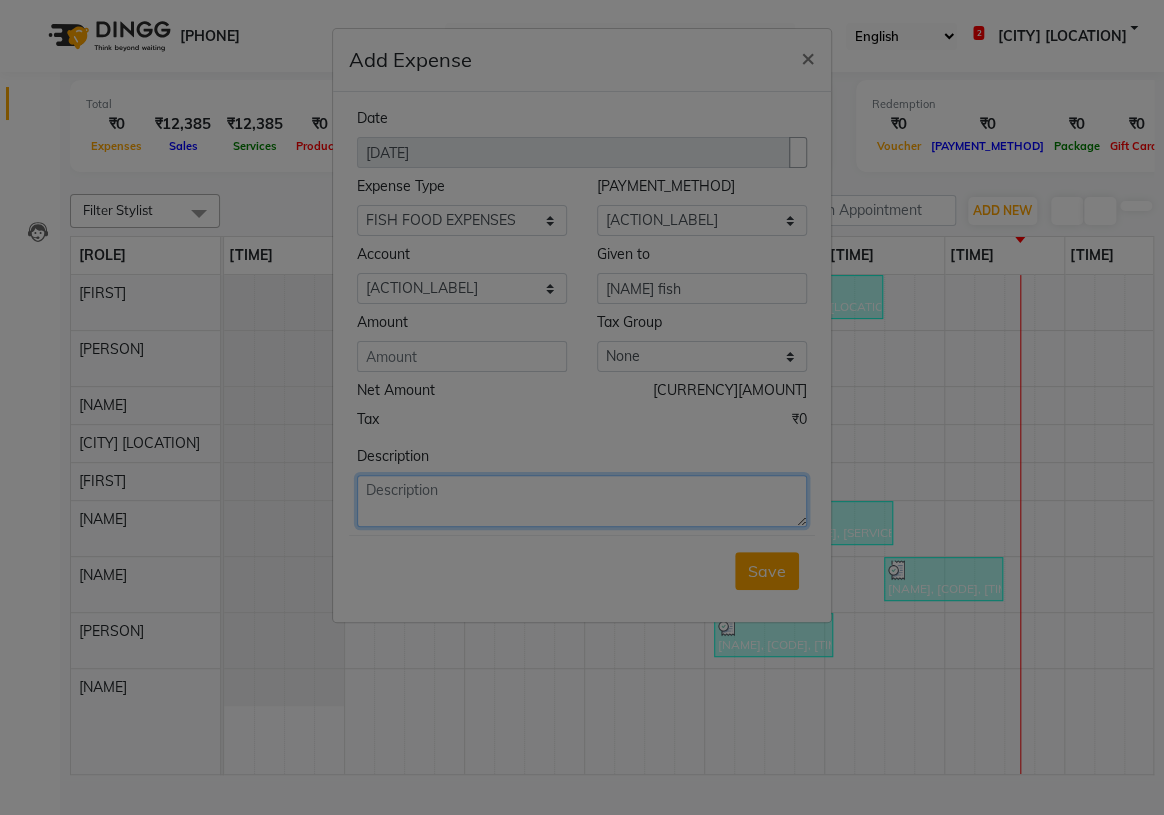click at bounding box center (582, 501) 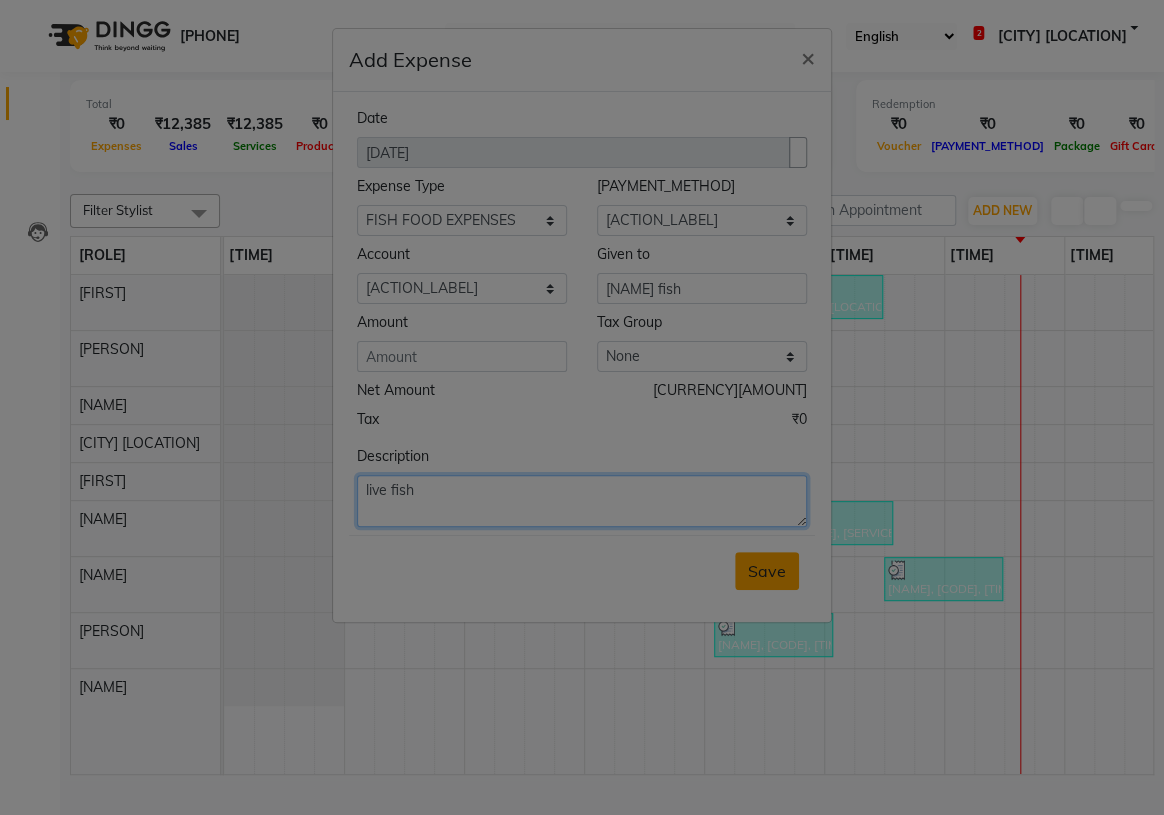 type on "live fish" 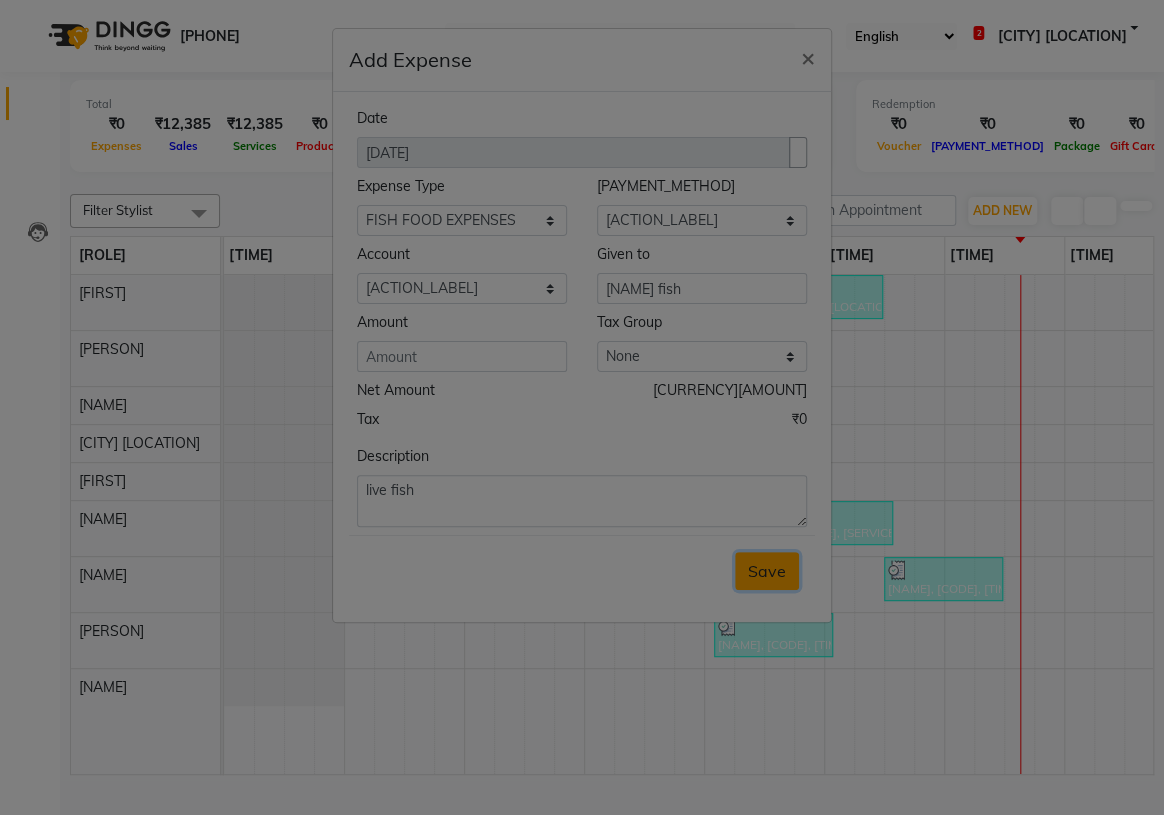 click on "Save" at bounding box center (767, 571) 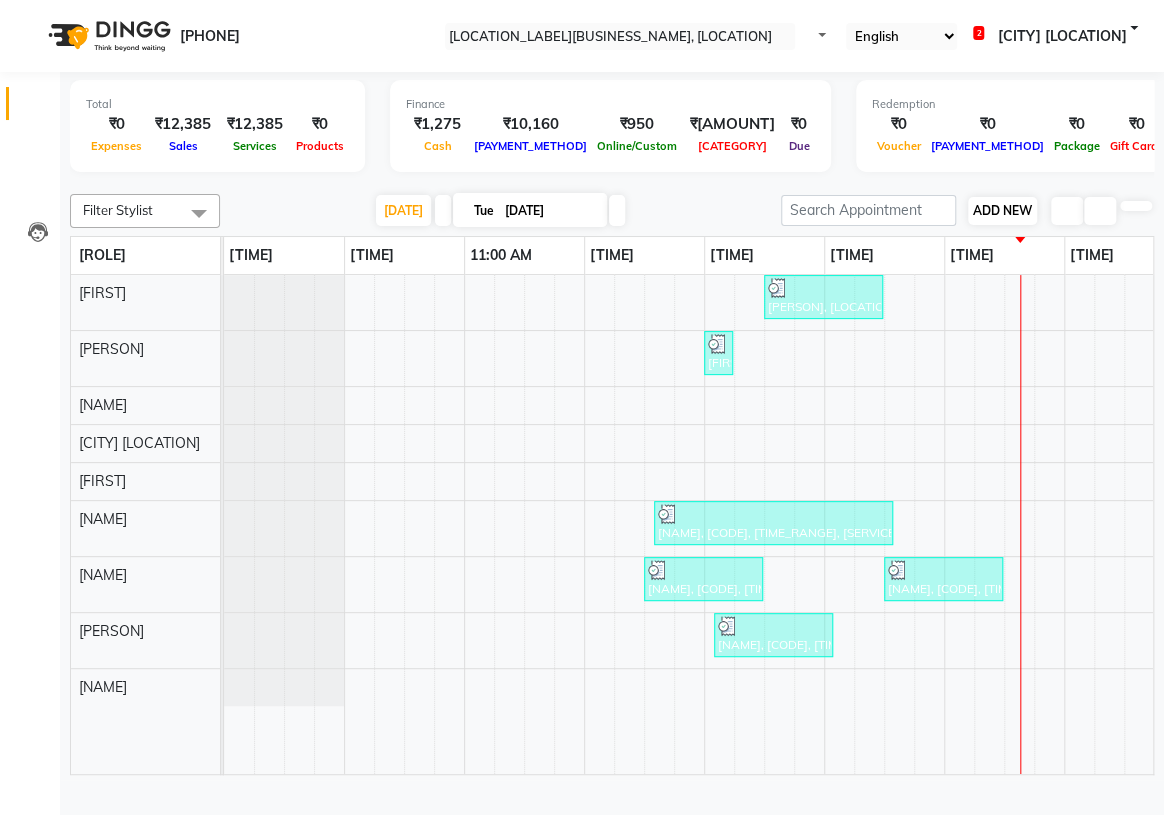 click on "ADD NEW Toggle Dropdown" at bounding box center (1002, 211) 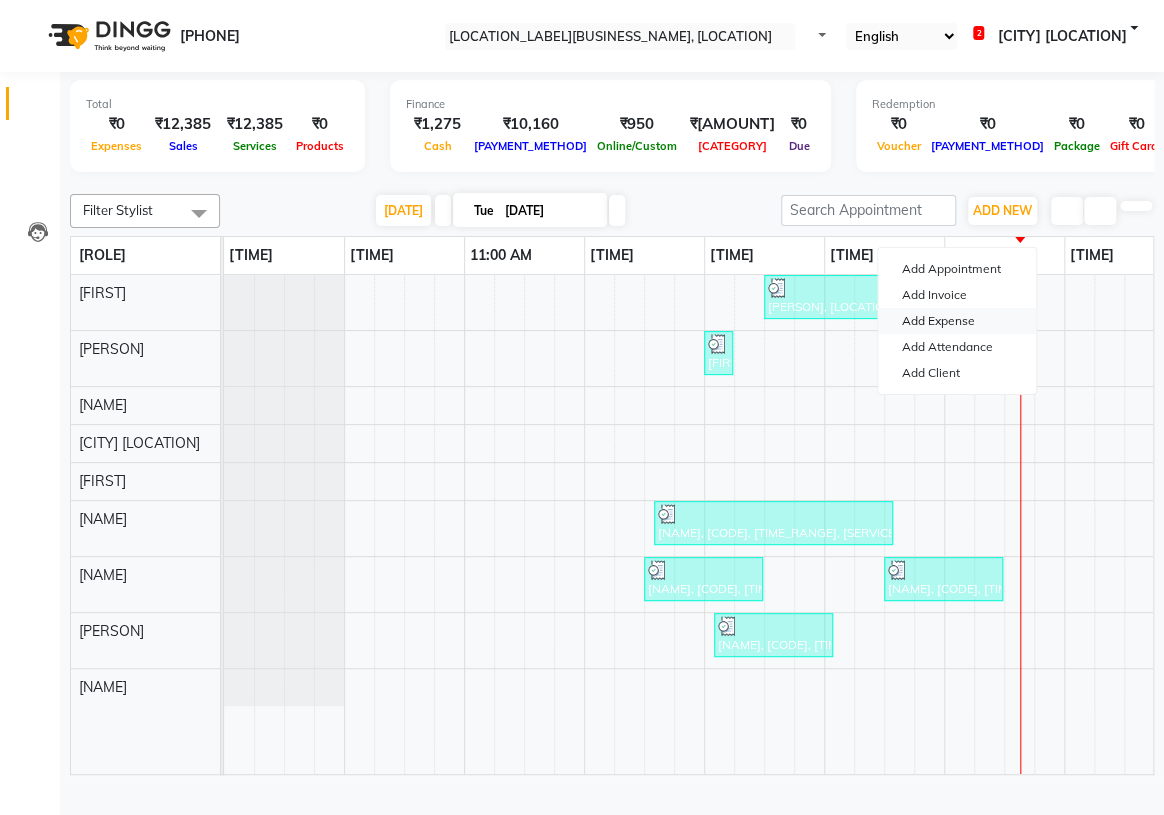click on "Add Expense" at bounding box center (957, 321) 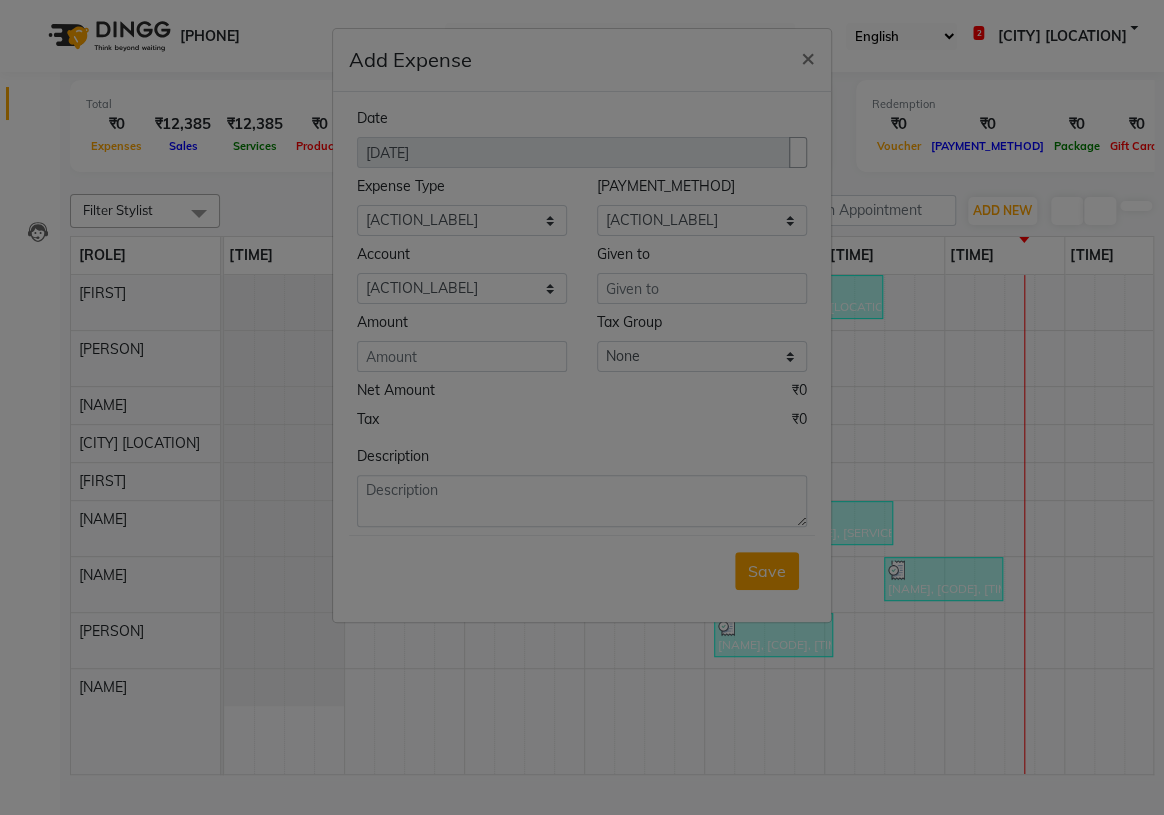 type 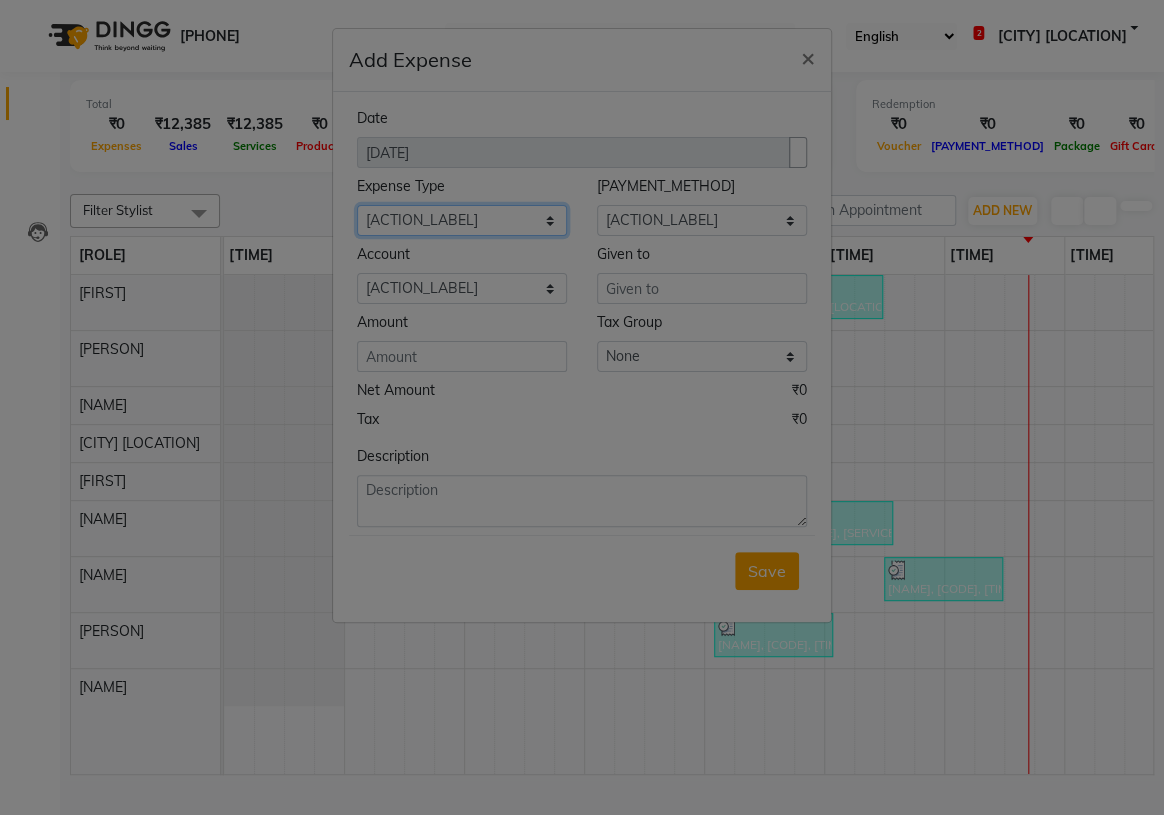 click on "Select ACCOMODATION EXPENSES ADVERTISEMENT SALES PROMOTIONAL EXPENSES Bonus BRIDAL ACCESSORIES REFUND BRIDAL COMMISSION BRIDAL FOOD BRIDAL INCENTIVES BRIDAL ORNAMENTS REFUND BRIDAL TA CASH DEPOSIT RAK BANK COMPUTER ACCESSORIES MOBILE PHONE Donation and Charity Expenses ELECTRICITY CHARGES ELECTRONICS FITTINGS Event Expense FISH FOOD EXPENSES FOOD REFRESHMENT FOR CLIENTS FOOD REFRESHMENT FOR STAFFS Freight And Forwarding Charges FUEL FOR GENERATOR FURNITURE AND EQUIPMENTS Gifts for Clients GIFTS FOR STAFFS GOKULAM CHITS HOSTEL RENT LAUNDRY EXPENSES LICENSE OTHER FEES LOADING UNLOADING CHARGES Medical Expenses MEHNDI PAYMENTS MISCELLANEOUS EXPENSES NEWSPAPER PERIODICALS Ornaments Maintenance Expense OVERTIME ALLOWANCES Payment For Pest Control Perfomance based incentives POSTAGE COURIER CHARGES Printing PRINTING STATIONERY EXPENSES PROFESSIONAL TAX REPAIRS MAINTENANCE ROUND OFF Salary SALARY ADVANCE Sales Incentives Membership Card SALES INCENTIVES PRODUCT SALES INCENTIVES SERVICES SALON ESSENTIALS SALON RENT" at bounding box center [462, 220] 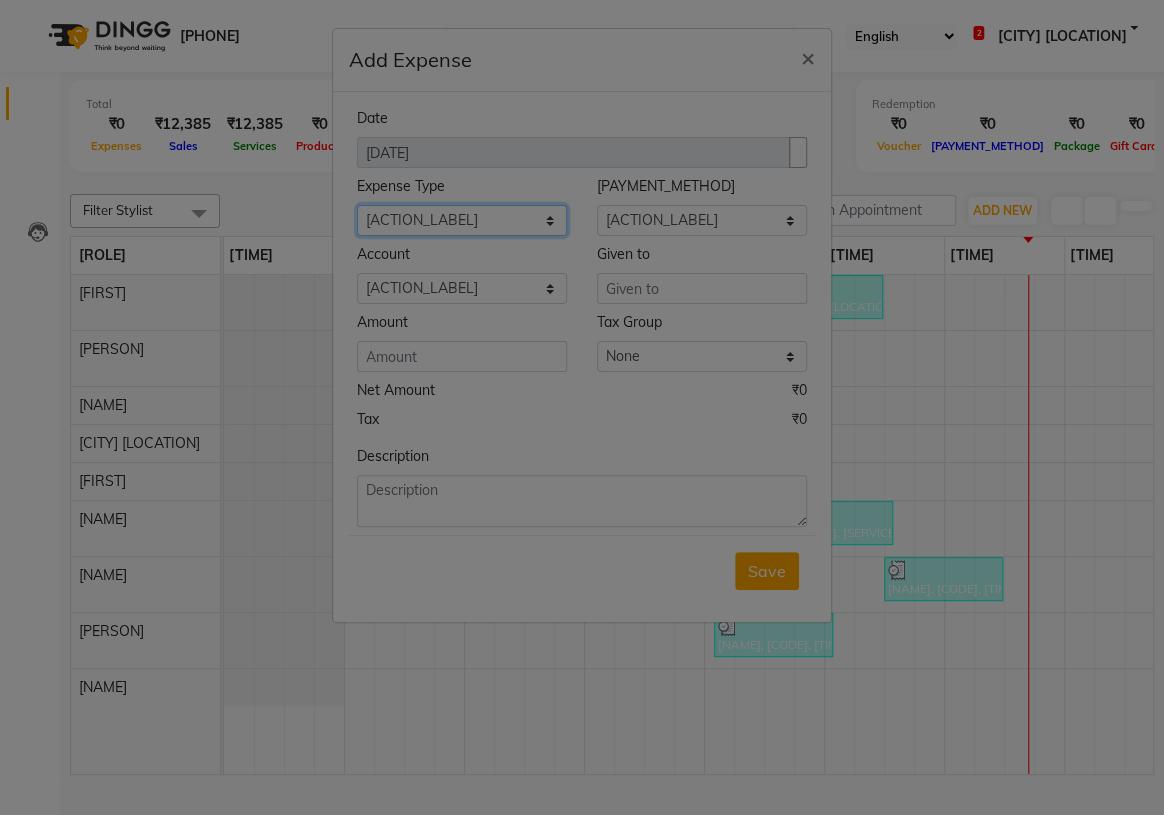 select on "6175" 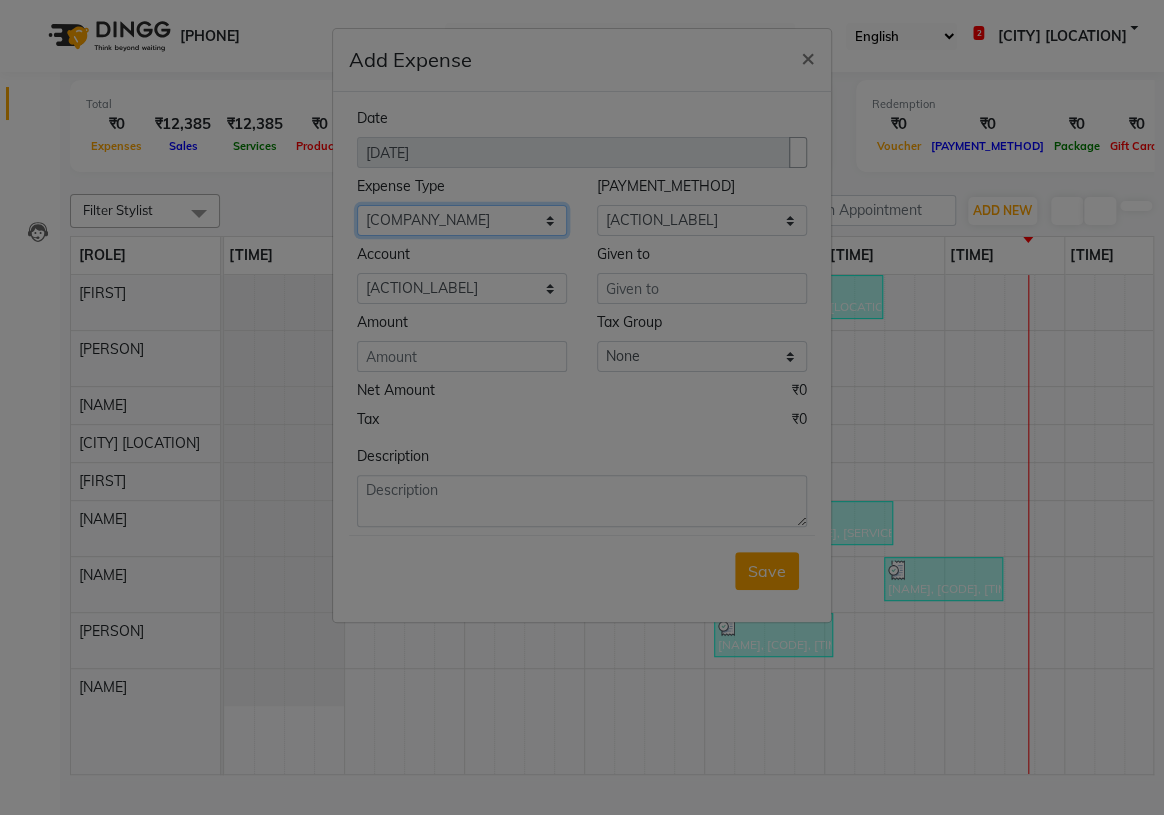 click on "Select ACCOMODATION EXPENSES ADVERTISEMENT SALES PROMOTIONAL EXPENSES Bonus BRIDAL ACCESSORIES REFUND BRIDAL COMMISSION BRIDAL FOOD BRIDAL INCENTIVES BRIDAL ORNAMENTS REFUND BRIDAL TA CASH DEPOSIT RAK BANK COMPUTER ACCESSORIES MOBILE PHONE Donation and Charity Expenses ELECTRICITY CHARGES ELECTRONICS FITTINGS Event Expense FISH FOOD EXPENSES FOOD REFRESHMENT FOR CLIENTS FOOD REFRESHMENT FOR STAFFS Freight And Forwarding Charges FUEL FOR GENERATOR FURNITURE AND EQUIPMENTS Gifts for Clients GIFTS FOR STAFFS GOKULAM CHITS HOSTEL RENT LAUNDRY EXPENSES LICENSE OTHER FEES LOADING UNLOADING CHARGES Medical Expenses MEHNDI PAYMENTS MISCELLANEOUS EXPENSES NEWSPAPER PERIODICALS Ornaments Maintenance Expense OVERTIME ALLOWANCES Payment For Pest Control Perfomance based incentives POSTAGE COURIER CHARGES Printing PRINTING STATIONERY EXPENSES PROFESSIONAL TAX REPAIRS MAINTENANCE ROUND OFF Salary SALARY ADVANCE Sales Incentives Membership Card SALES INCENTIVES PRODUCT SALES INCENTIVES SERVICES SALON ESSENTIALS SALON RENT" at bounding box center (462, 220) 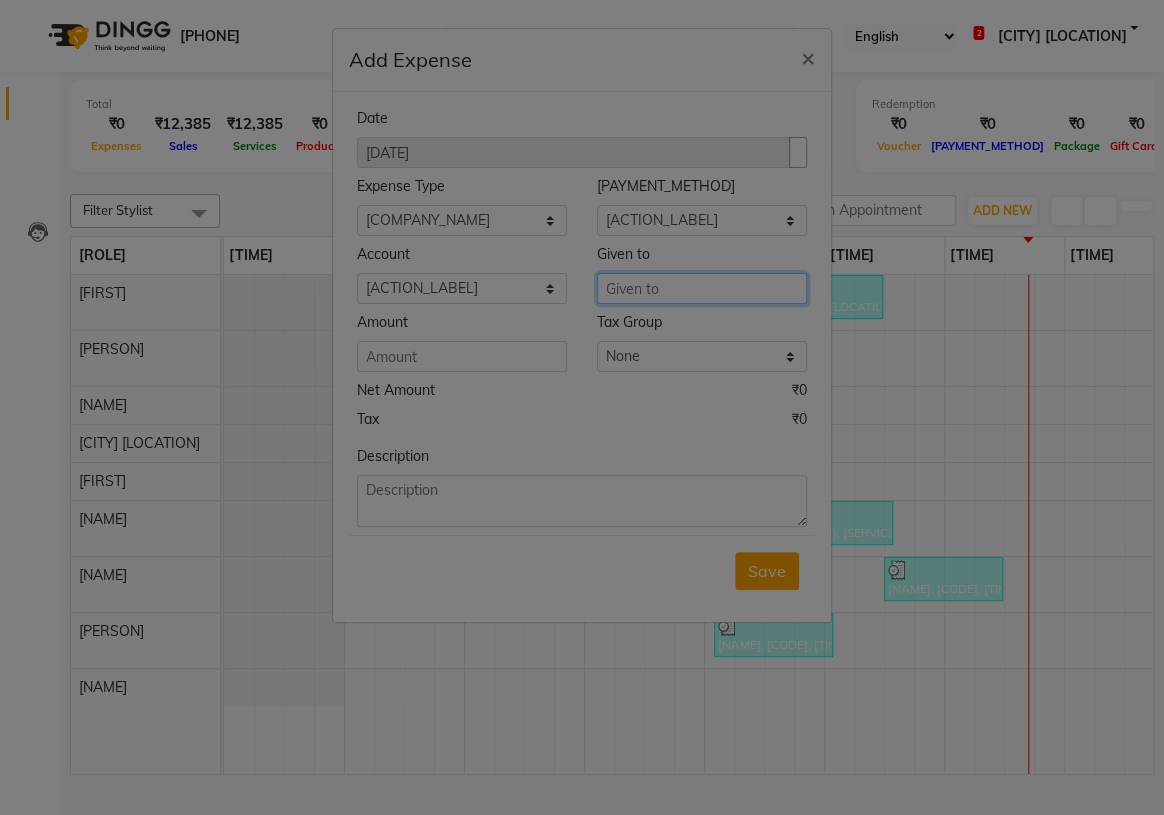 click at bounding box center [702, 288] 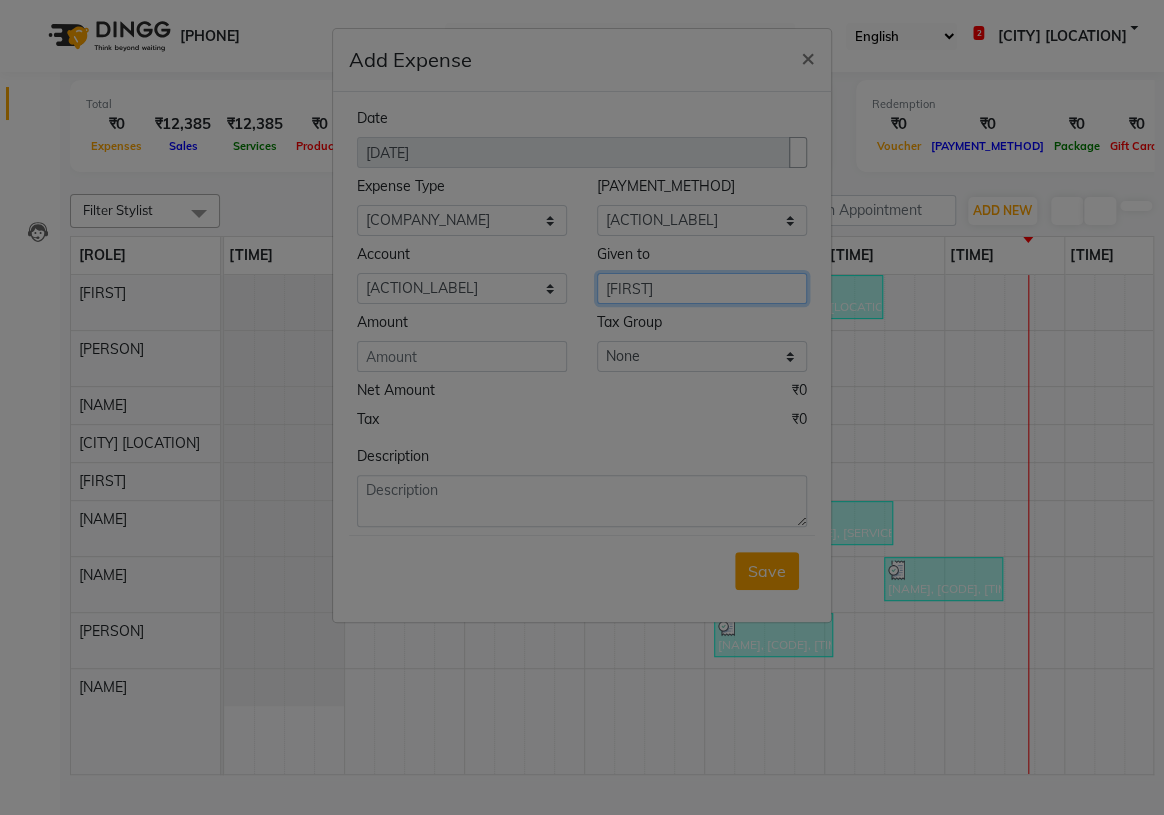 type on "[FIRST]" 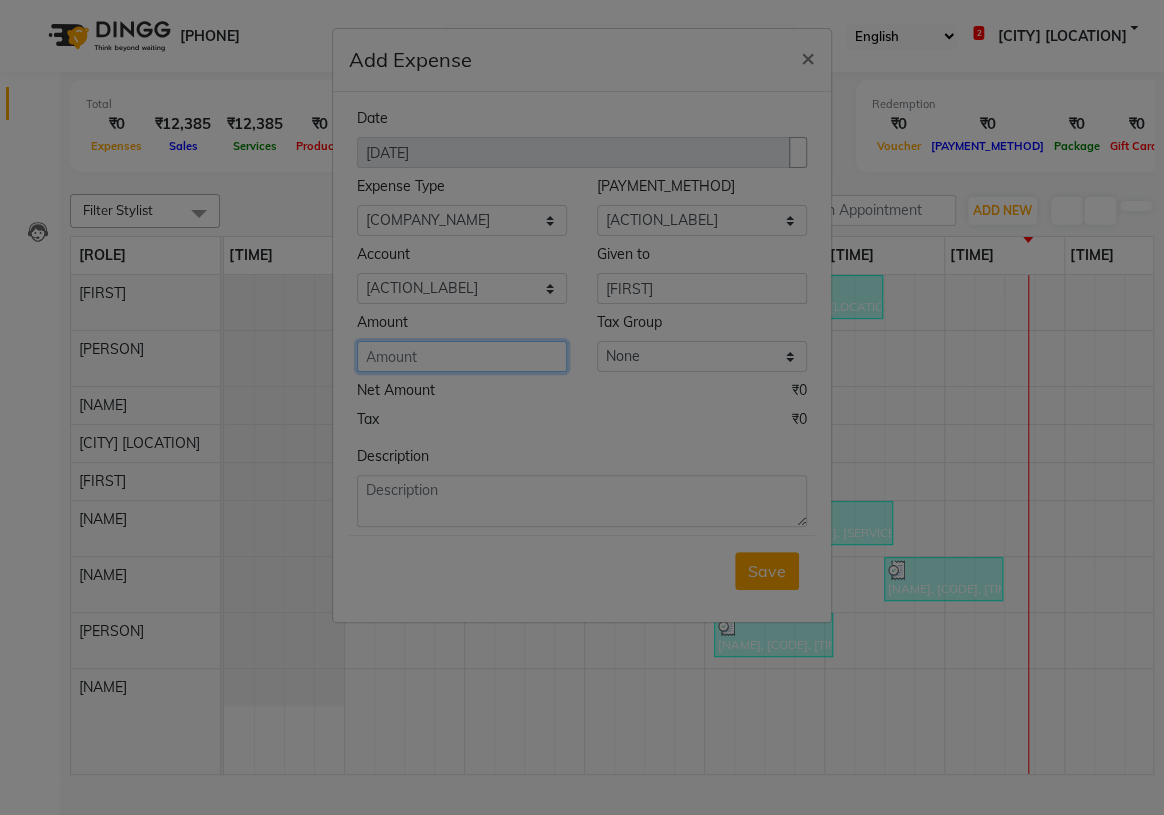 click at bounding box center (462, 356) 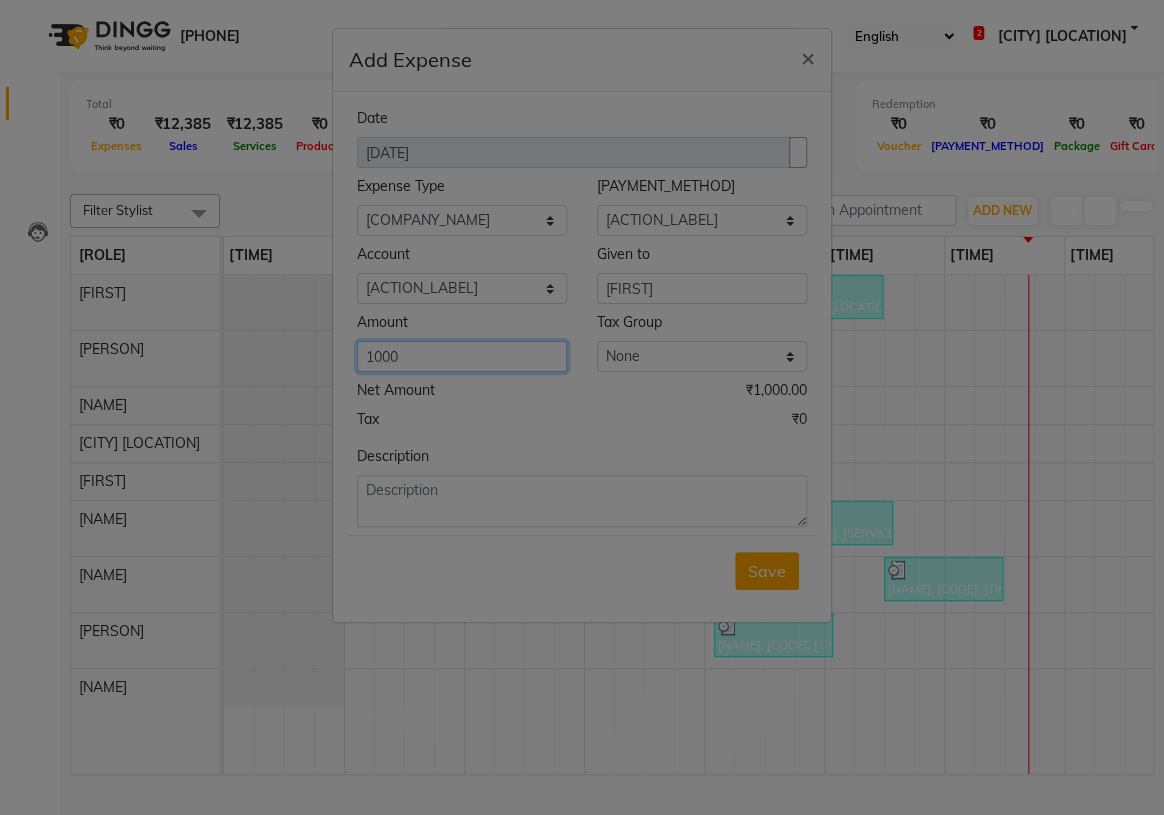 type on "1000" 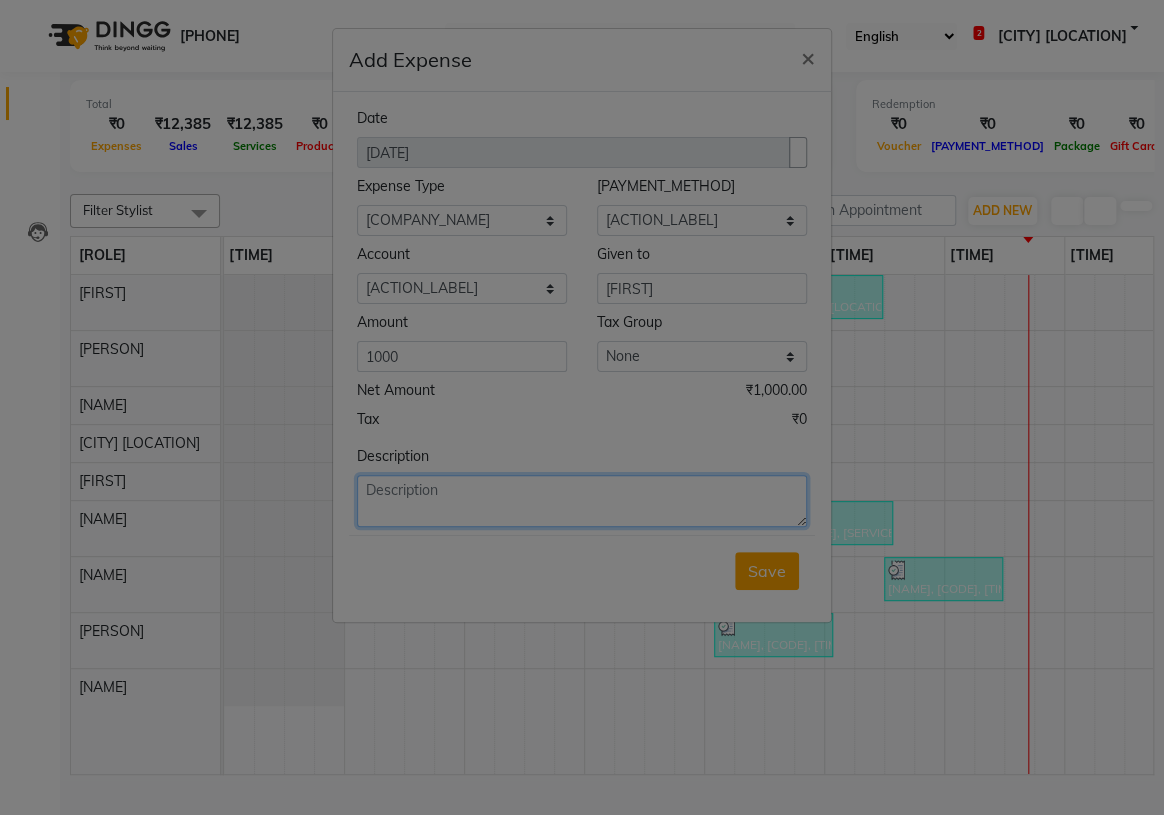 click at bounding box center (582, 501) 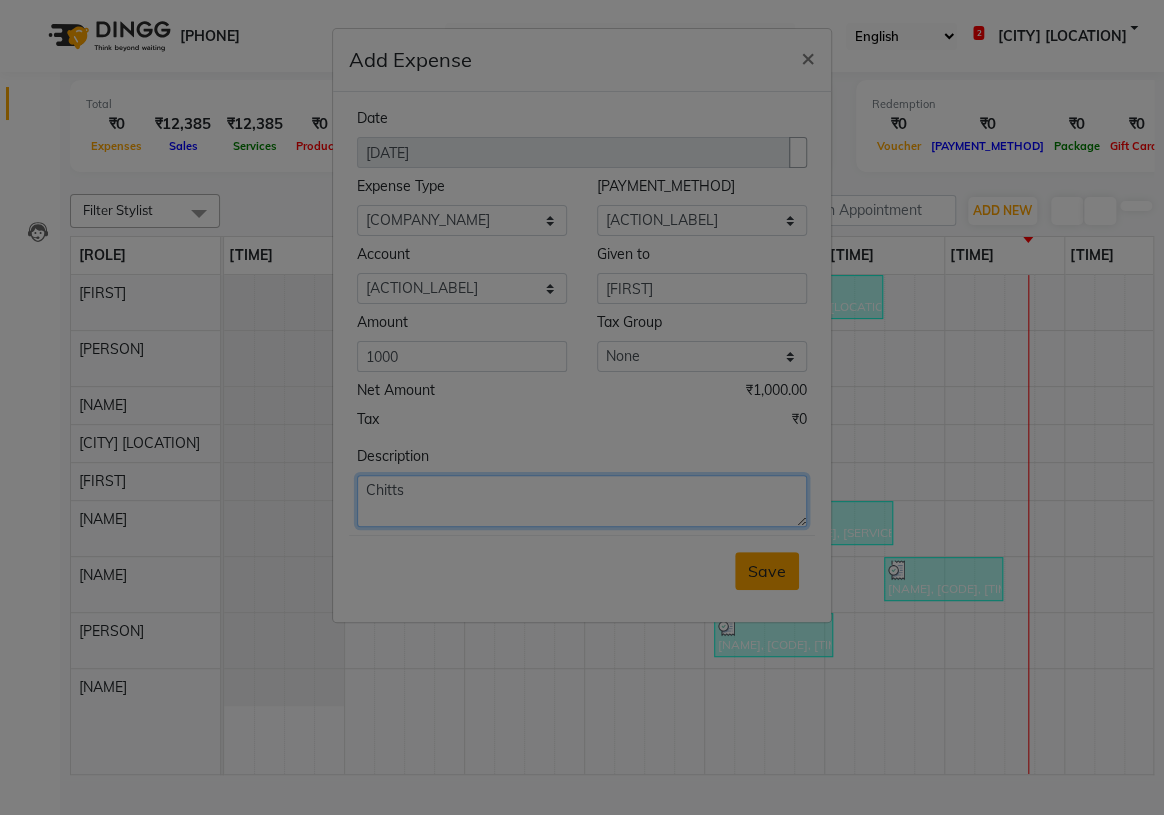 type on "Chitts" 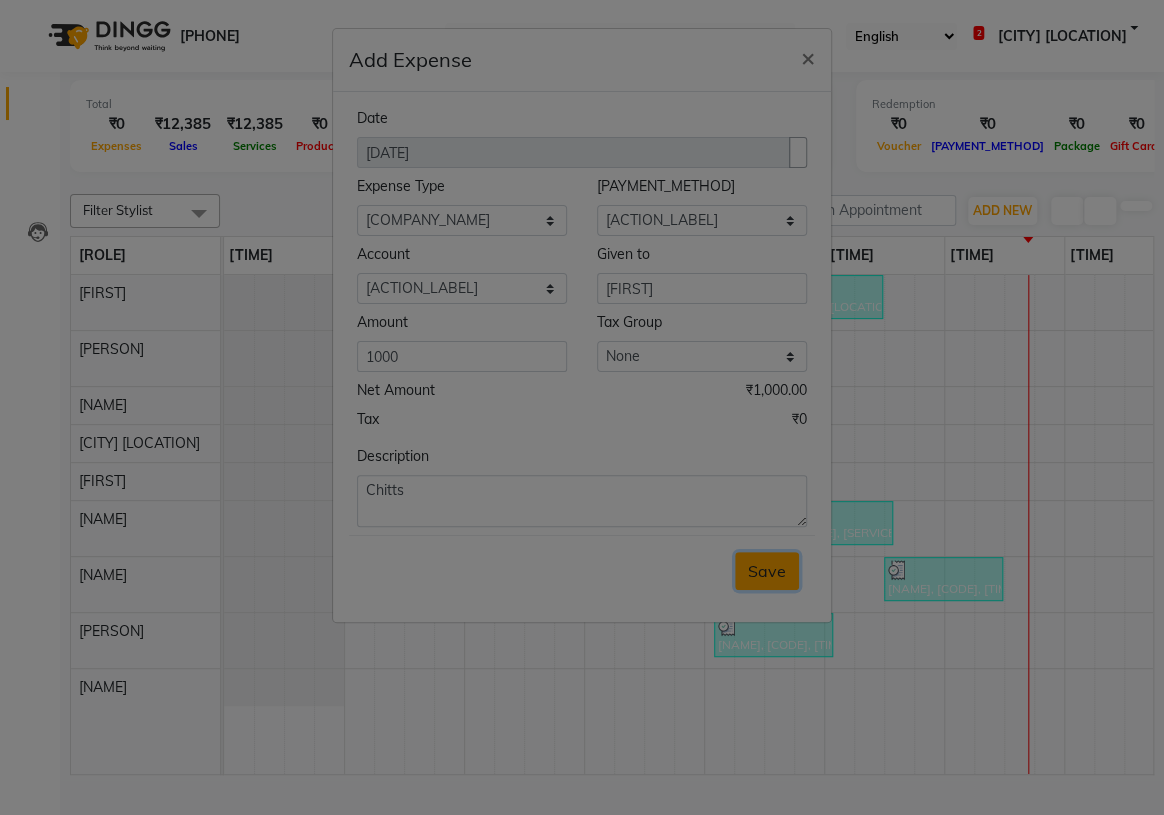 click on "Save" at bounding box center (767, 571) 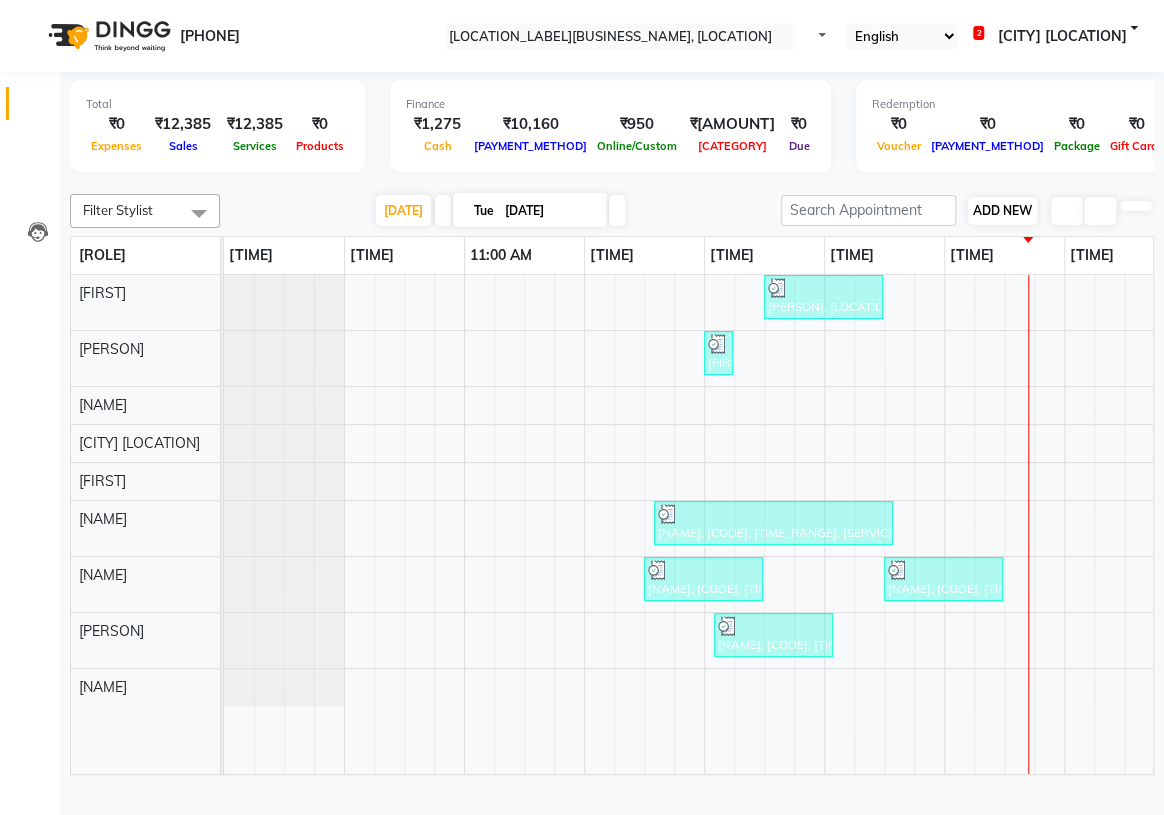 click on "ADD NEW" at bounding box center [1002, 210] 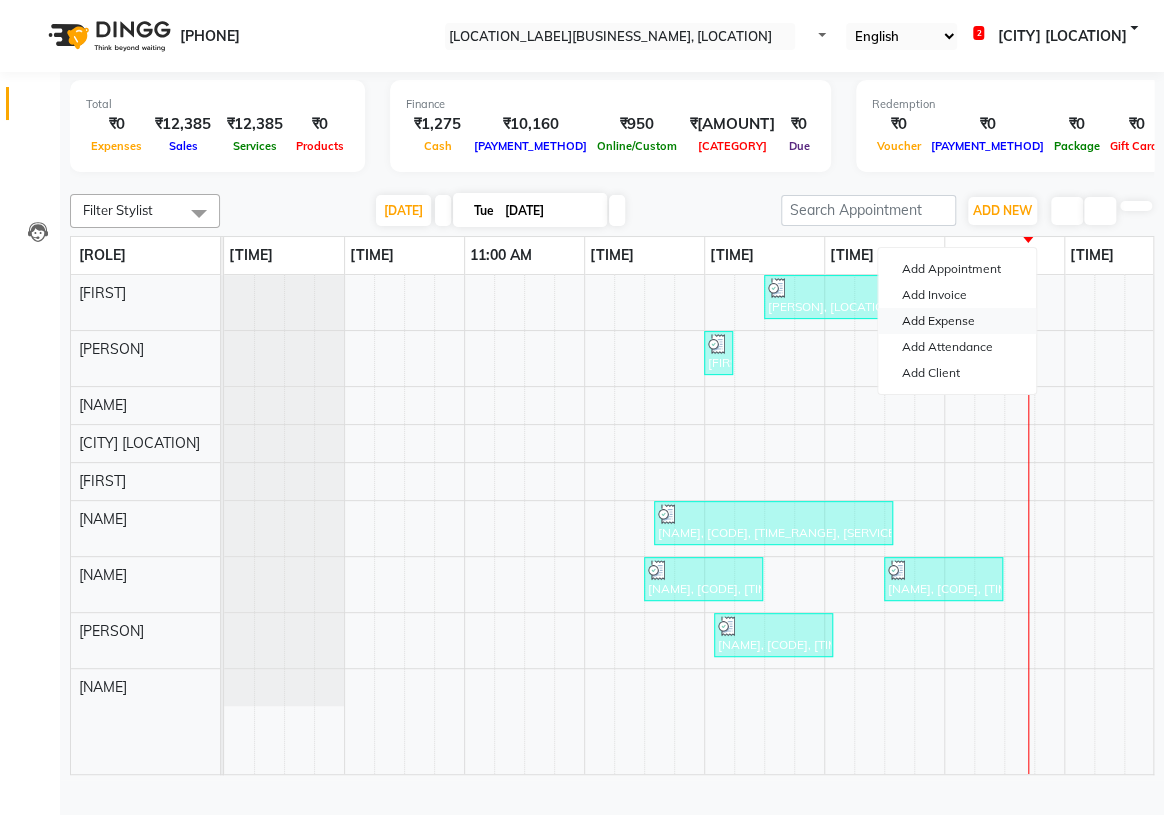 click on "Add Expense" at bounding box center (957, 321) 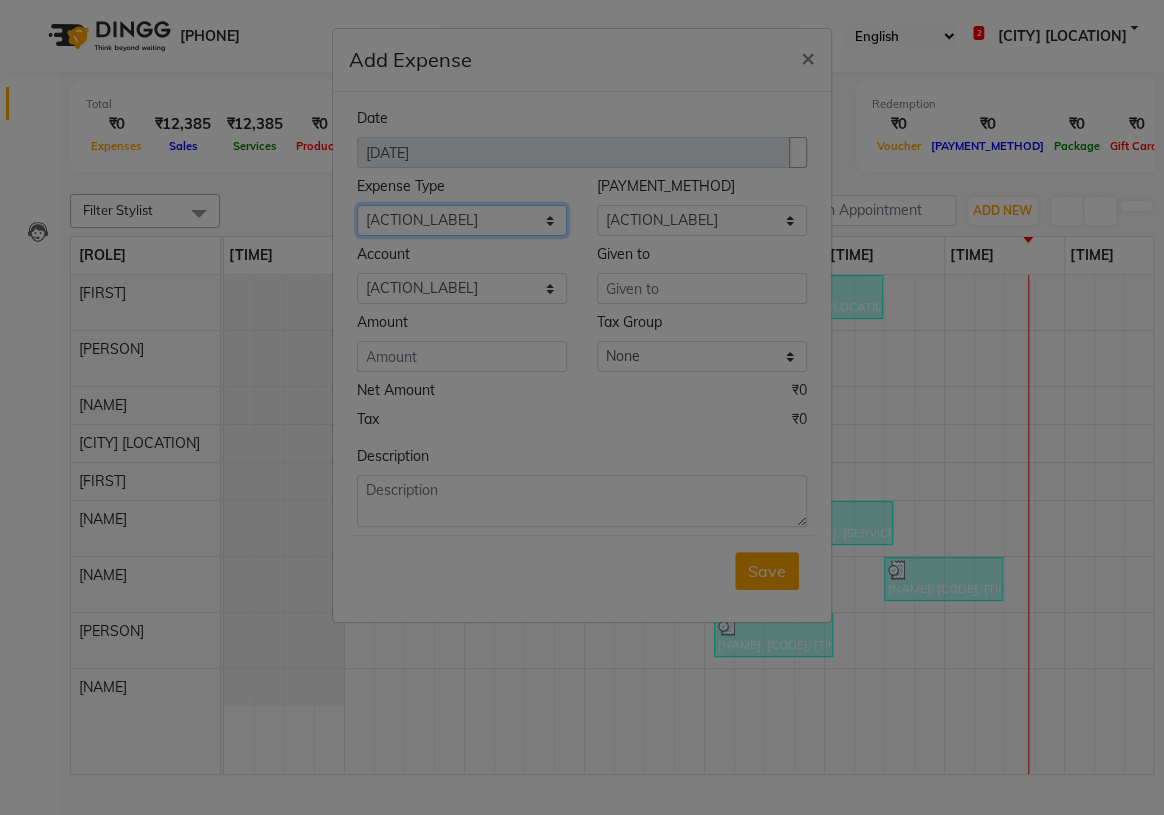 click on "Select ACCOMODATION EXPENSES ADVERTISEMENT SALES PROMOTIONAL EXPENSES Bonus BRIDAL ACCESSORIES REFUND BRIDAL COMMISSION BRIDAL FOOD BRIDAL INCENTIVES BRIDAL ORNAMENTS REFUND BRIDAL TA CASH DEPOSIT RAK BANK COMPUTER ACCESSORIES MOBILE PHONE Donation and Charity Expenses ELECTRICITY CHARGES ELECTRONICS FITTINGS Event Expense FISH FOOD EXPENSES FOOD REFRESHMENT FOR CLIENTS FOOD REFRESHMENT FOR STAFFS Freight And Forwarding Charges FUEL FOR GENERATOR FURNITURE AND EQUIPMENTS Gifts for Clients GIFTS FOR STAFFS GOKULAM CHITS HOSTEL RENT LAUNDRY EXPENSES LICENSE OTHER FEES LOADING UNLOADING CHARGES Medical Expenses MEHNDI PAYMENTS MISCELLANEOUS EXPENSES NEWSPAPER PERIODICALS Ornaments Maintenance Expense OVERTIME ALLOWANCES Payment For Pest Control Perfomance based incentives POSTAGE COURIER CHARGES Printing PRINTING STATIONERY EXPENSES PROFESSIONAL TAX REPAIRS MAINTENANCE ROUND OFF Salary SALARY ADVANCE Sales Incentives Membership Card SALES INCENTIVES PRODUCT SALES INCENTIVES SERVICES SALON ESSENTIALS SALON RENT" at bounding box center (462, 220) 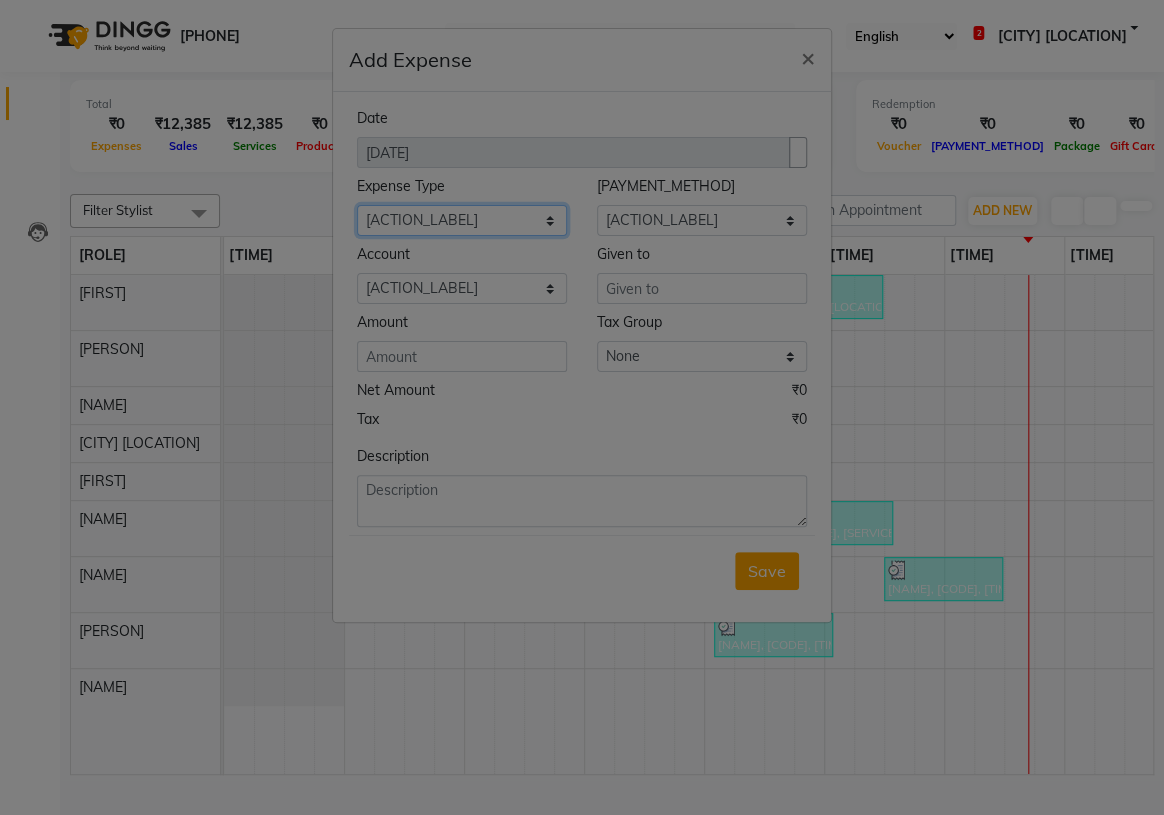 select on "6082" 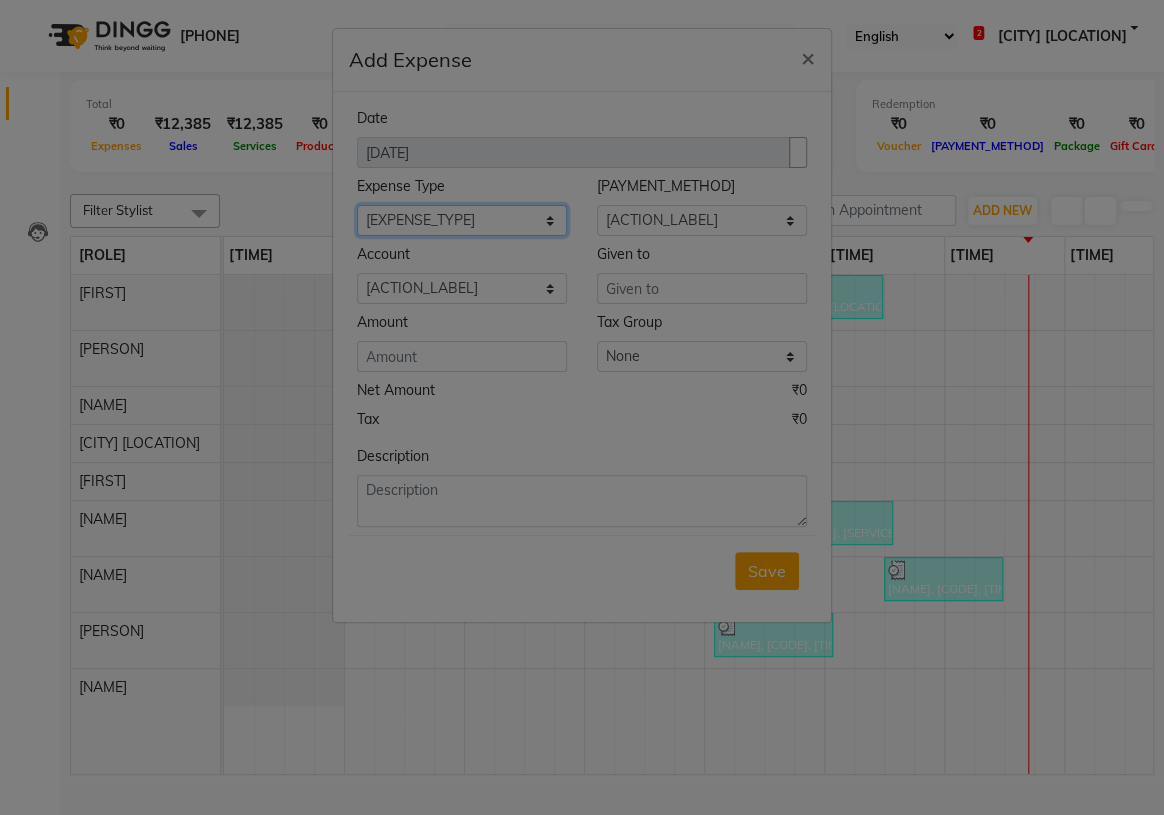 click on "Select ACCOMODATION EXPENSES ADVERTISEMENT SALES PROMOTIONAL EXPENSES Bonus BRIDAL ACCESSORIES REFUND BRIDAL COMMISSION BRIDAL FOOD BRIDAL INCENTIVES BRIDAL ORNAMENTS REFUND BRIDAL TA CASH DEPOSIT RAK BANK COMPUTER ACCESSORIES MOBILE PHONE Donation and Charity Expenses ELECTRICITY CHARGES ELECTRONICS FITTINGS Event Expense FISH FOOD EXPENSES FOOD REFRESHMENT FOR CLIENTS FOOD REFRESHMENT FOR STAFFS Freight And Forwarding Charges FUEL FOR GENERATOR FURNITURE AND EQUIPMENTS Gifts for Clients GIFTS FOR STAFFS GOKULAM CHITS HOSTEL RENT LAUNDRY EXPENSES LICENSE OTHER FEES LOADING UNLOADING CHARGES Medical Expenses MEHNDI PAYMENTS MISCELLANEOUS EXPENSES NEWSPAPER PERIODICALS Ornaments Maintenance Expense OVERTIME ALLOWANCES Payment For Pest Control Perfomance based incentives POSTAGE COURIER CHARGES Printing PRINTING STATIONERY EXPENSES PROFESSIONAL TAX REPAIRS MAINTENANCE ROUND OFF Salary SALARY ADVANCE Sales Incentives Membership Card SALES INCENTIVES PRODUCT SALES INCENTIVES SERVICES SALON ESSENTIALS SALON RENT" at bounding box center [462, 220] 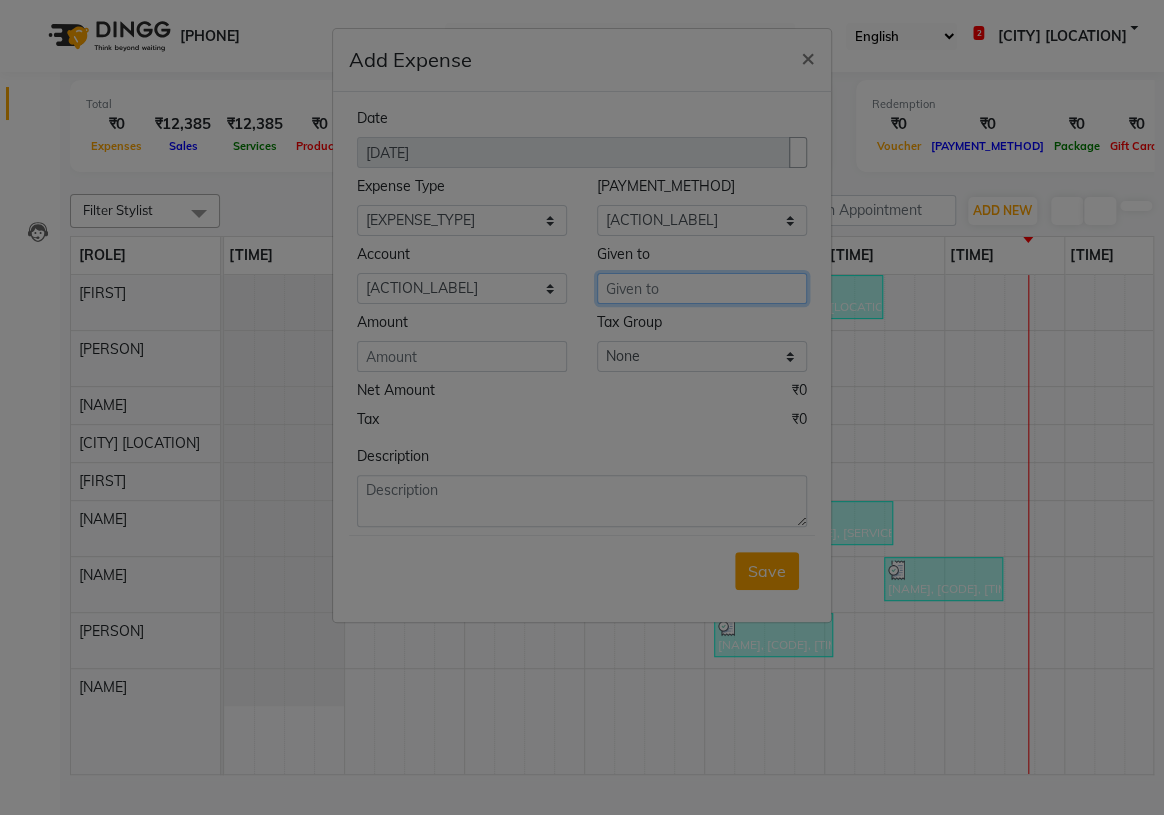 click at bounding box center [702, 288] 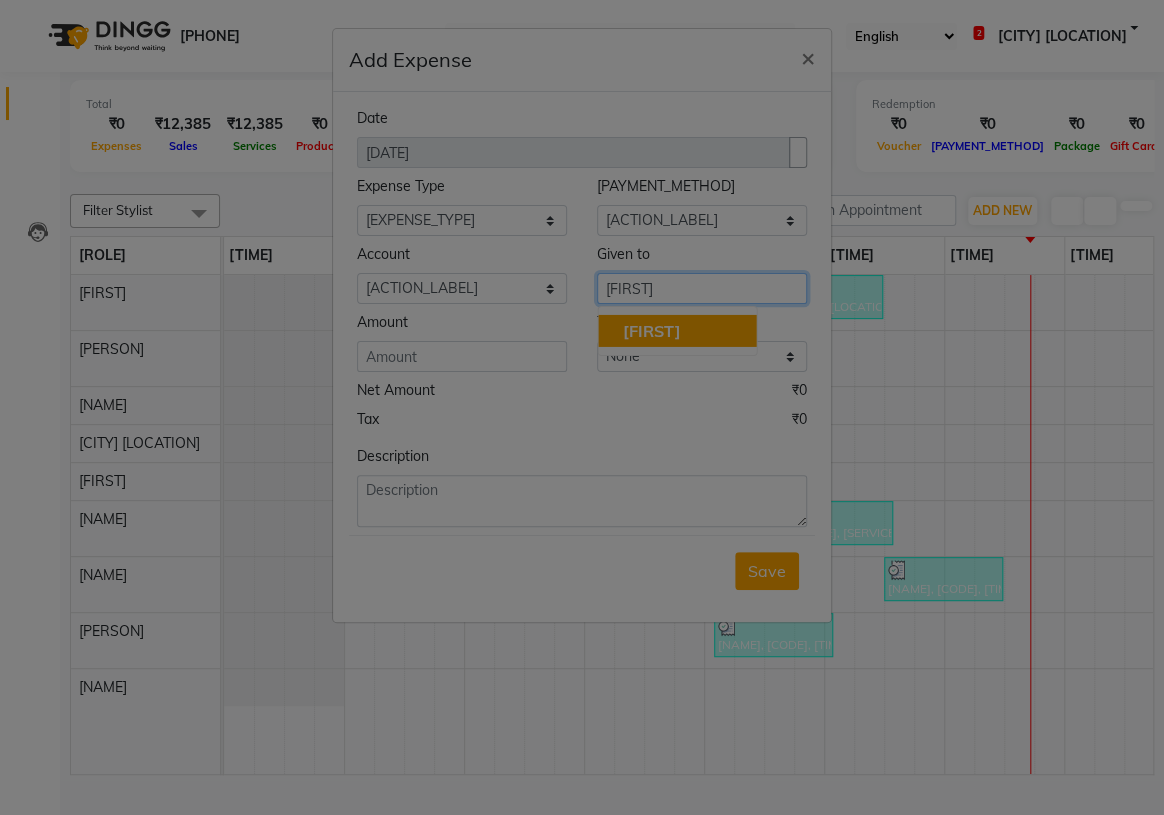 click on "[FIRST]" at bounding box center [677, 331] 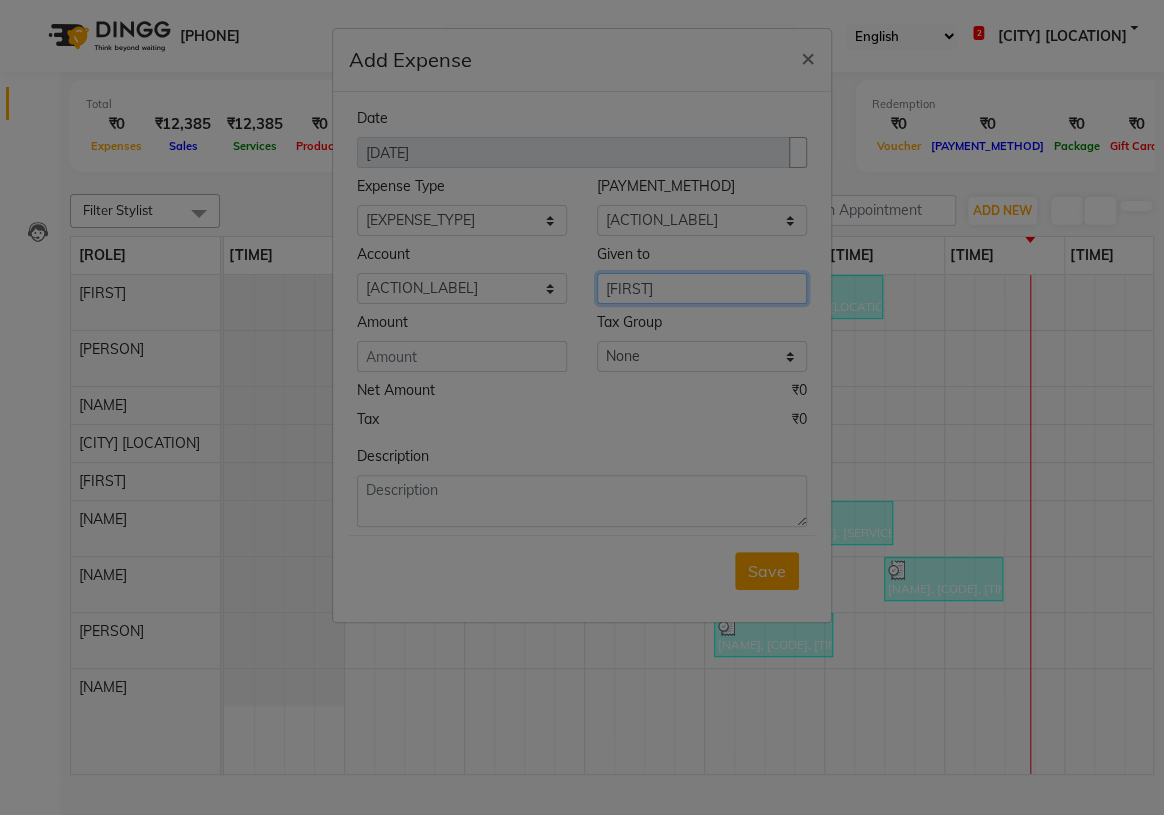 type on "[FIRST]" 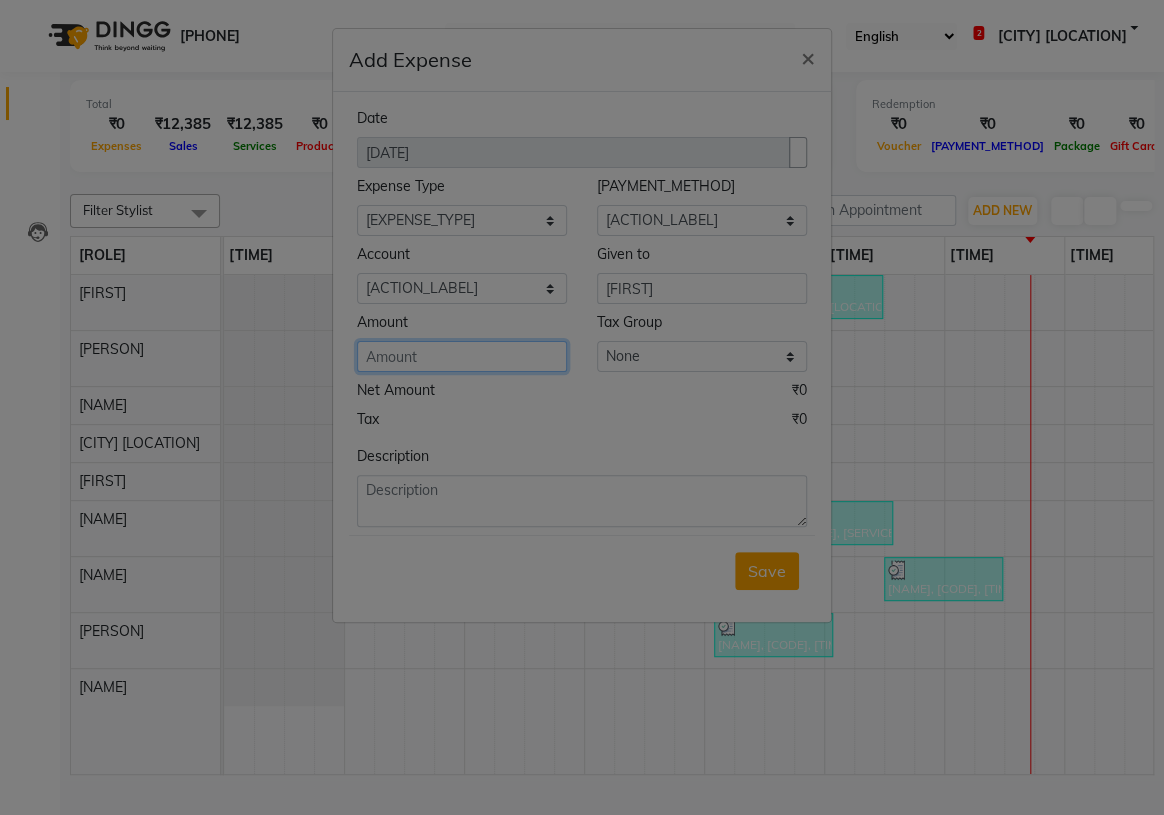 click at bounding box center (462, 356) 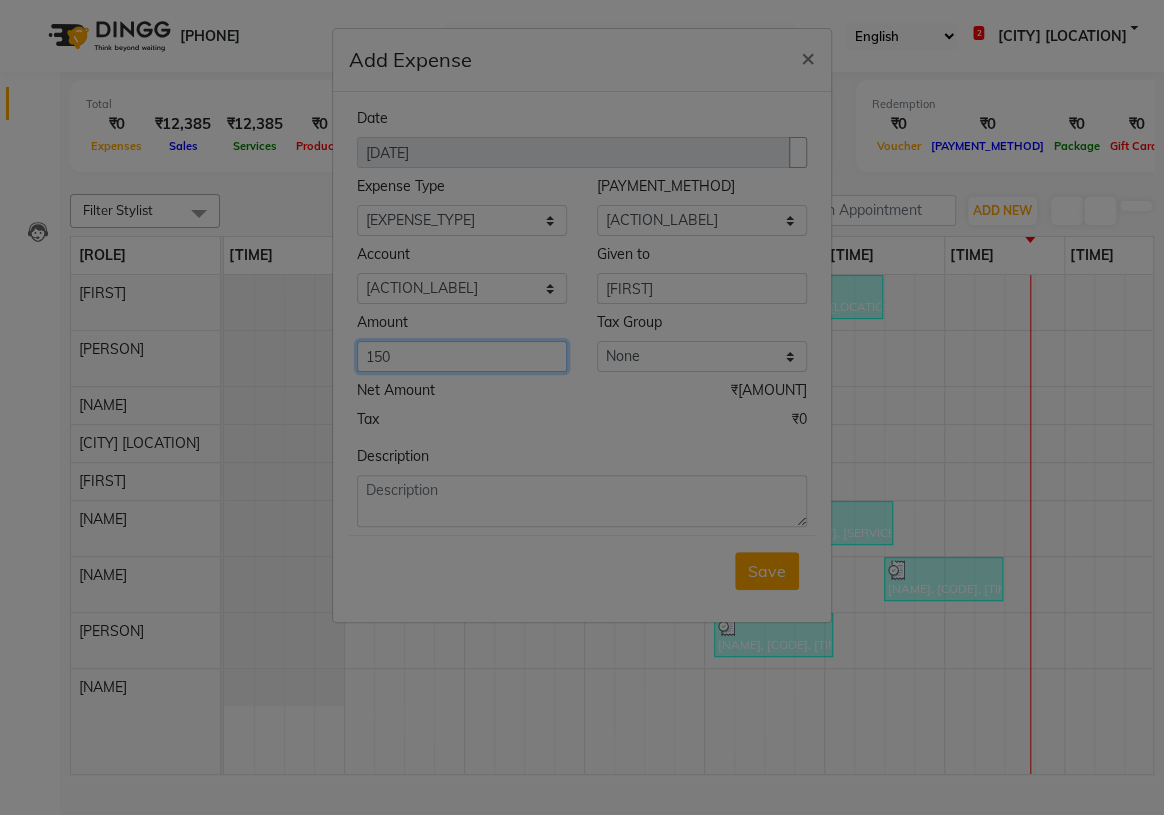 type on "150" 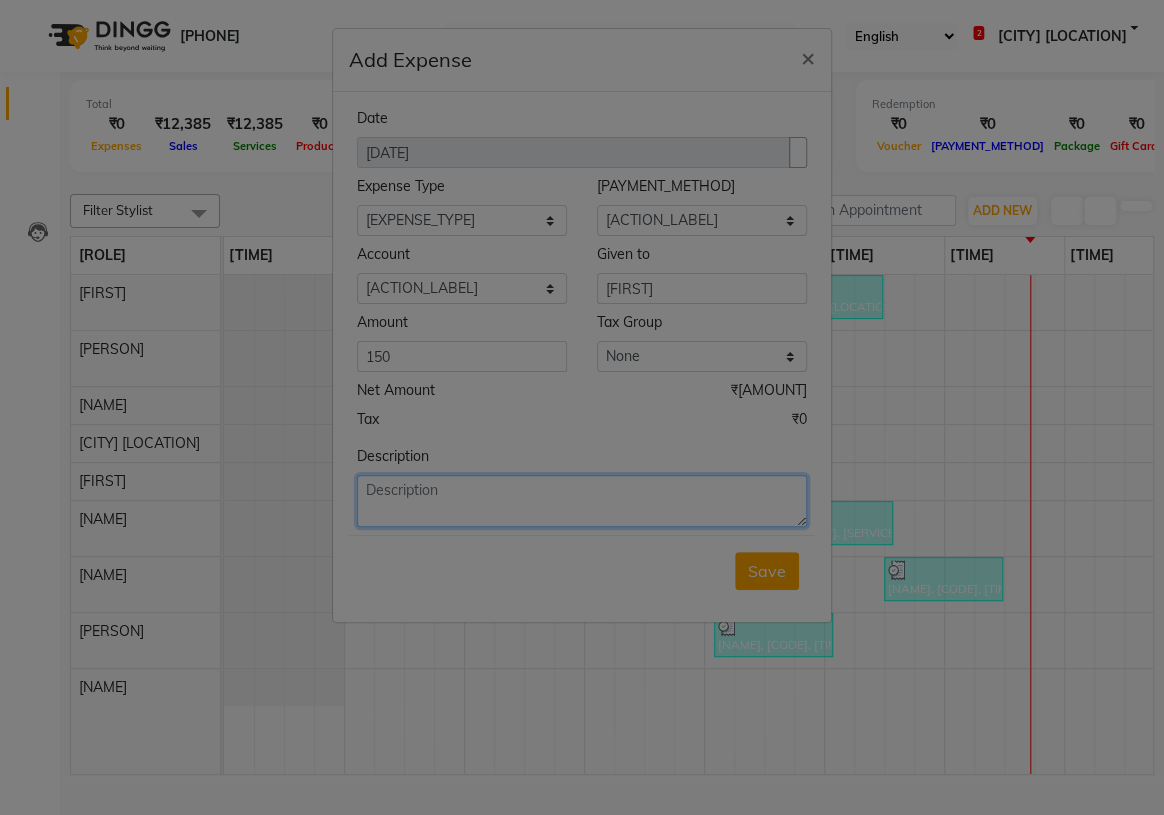 click at bounding box center (582, 501) 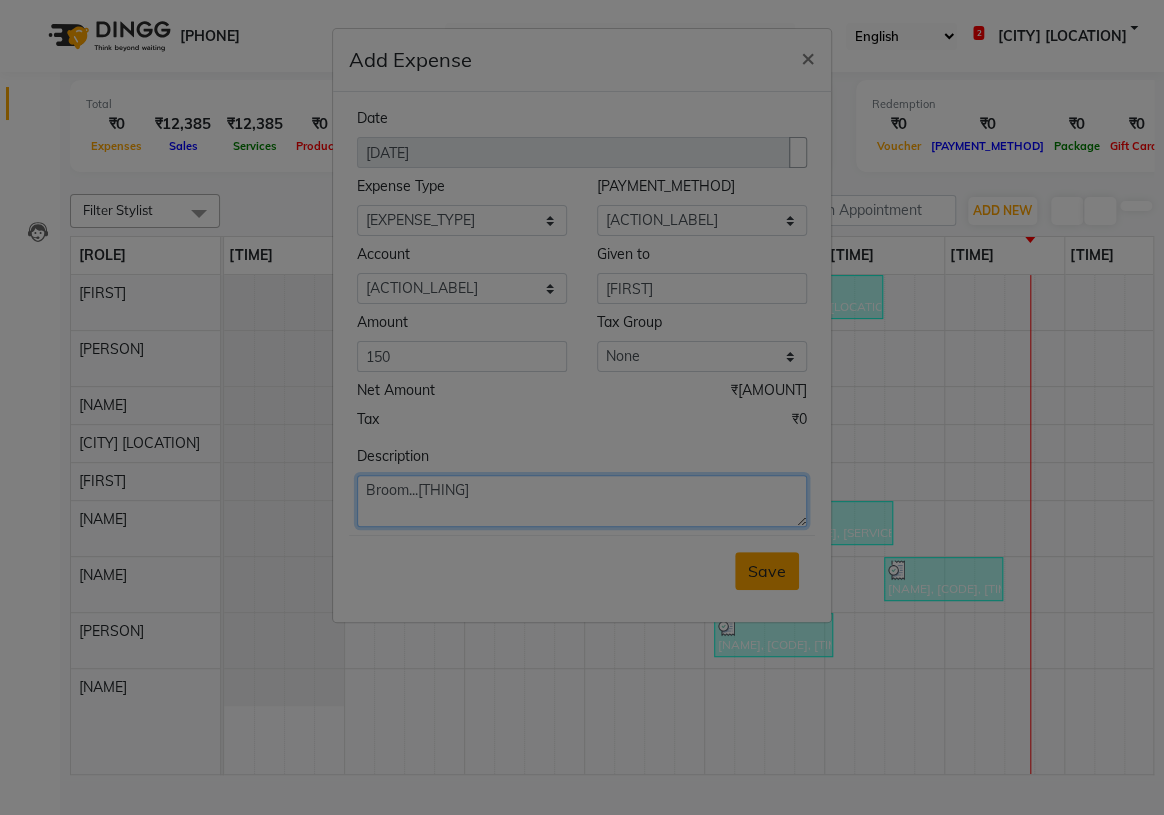 type on "Broom...[THING]" 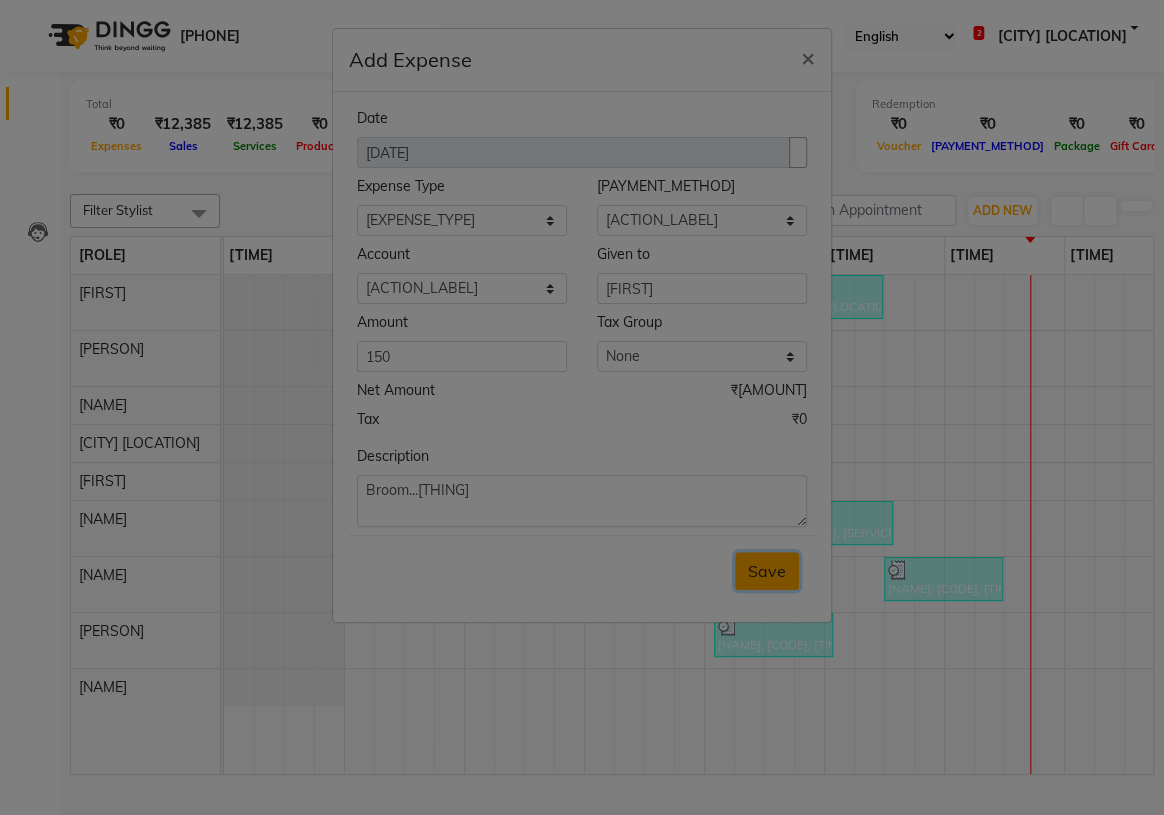 click on "Save" at bounding box center [767, 571] 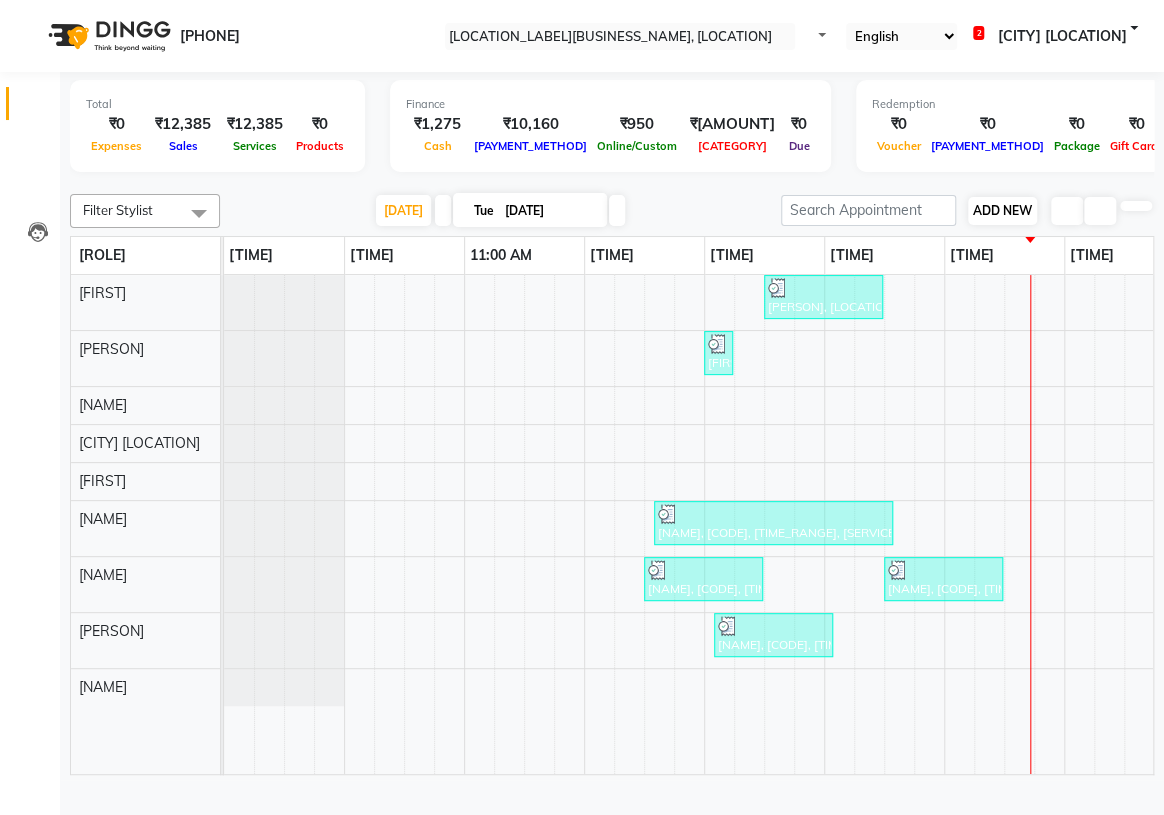 click on "ADD NEW" at bounding box center (1002, 210) 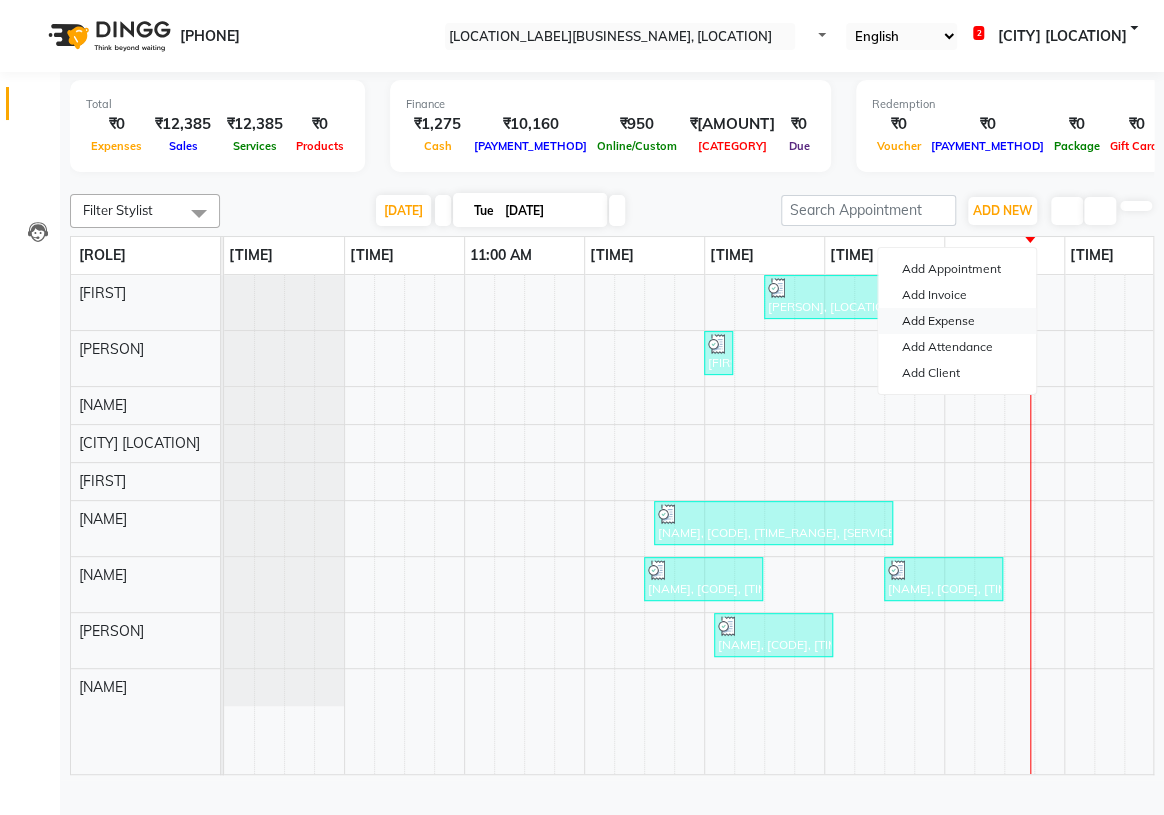 click on "Add Expense" at bounding box center [957, 321] 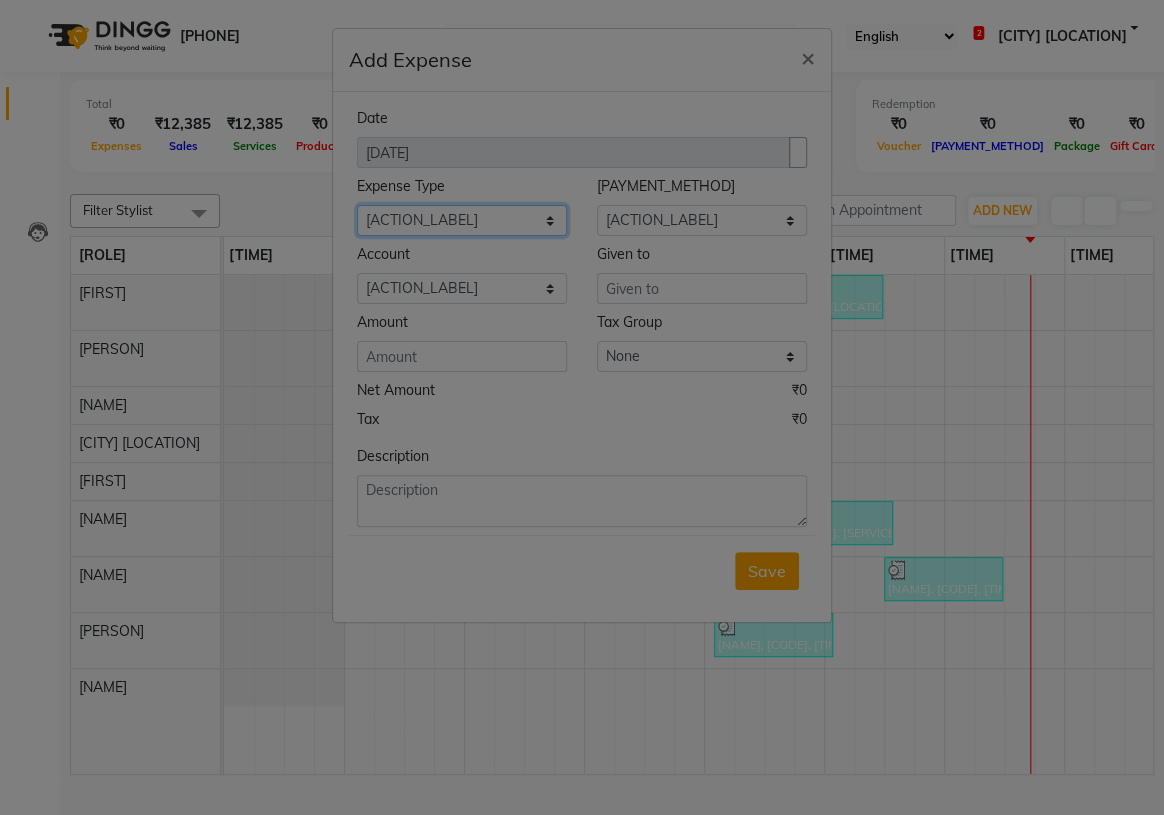 click on "Select ACCOMODATION EXPENSES ADVERTISEMENT SALES PROMOTIONAL EXPENSES Bonus BRIDAL ACCESSORIES REFUND BRIDAL COMMISSION BRIDAL FOOD BRIDAL INCENTIVES BRIDAL ORNAMENTS REFUND BRIDAL TA CASH DEPOSIT RAK BANK COMPUTER ACCESSORIES MOBILE PHONE Donation and Charity Expenses ELECTRICITY CHARGES ELECTRONICS FITTINGS Event Expense FISH FOOD EXPENSES FOOD REFRESHMENT FOR CLIENTS FOOD REFRESHMENT FOR STAFFS Freight And Forwarding Charges FUEL FOR GENERATOR FURNITURE AND EQUIPMENTS Gifts for Clients GIFTS FOR STAFFS GOKULAM CHITS HOSTEL RENT LAUNDRY EXPENSES LICENSE OTHER FEES LOADING UNLOADING CHARGES Medical Expenses MEHNDI PAYMENTS MISCELLANEOUS EXPENSES NEWSPAPER PERIODICALS Ornaments Maintenance Expense OVERTIME ALLOWANCES Payment For Pest Control Perfomance based incentives POSTAGE COURIER CHARGES Printing PRINTING STATIONERY EXPENSES PROFESSIONAL TAX REPAIRS MAINTENANCE ROUND OFF Salary SALARY ADVANCE Sales Incentives Membership Card SALES INCENTIVES PRODUCT SALES INCENTIVES SERVICES SALON ESSENTIALS SALON RENT" at bounding box center (462, 220) 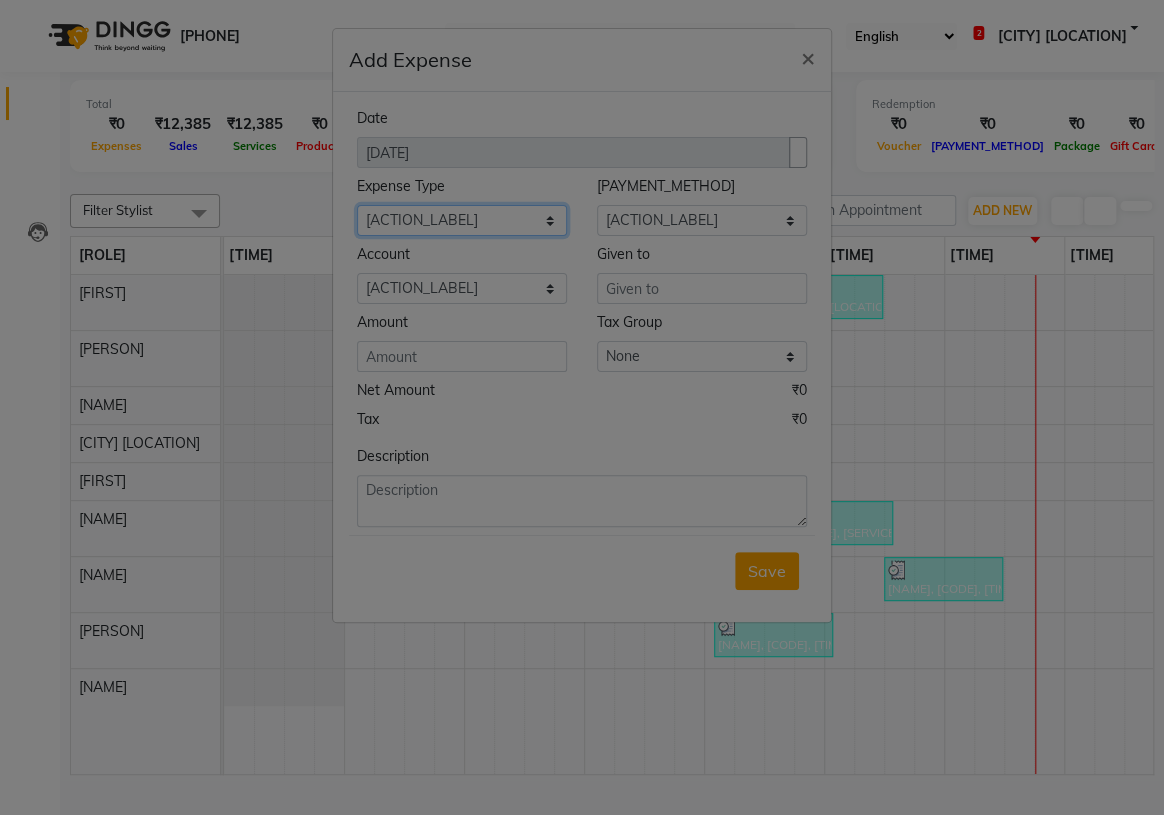 select on "[NUMBER]" 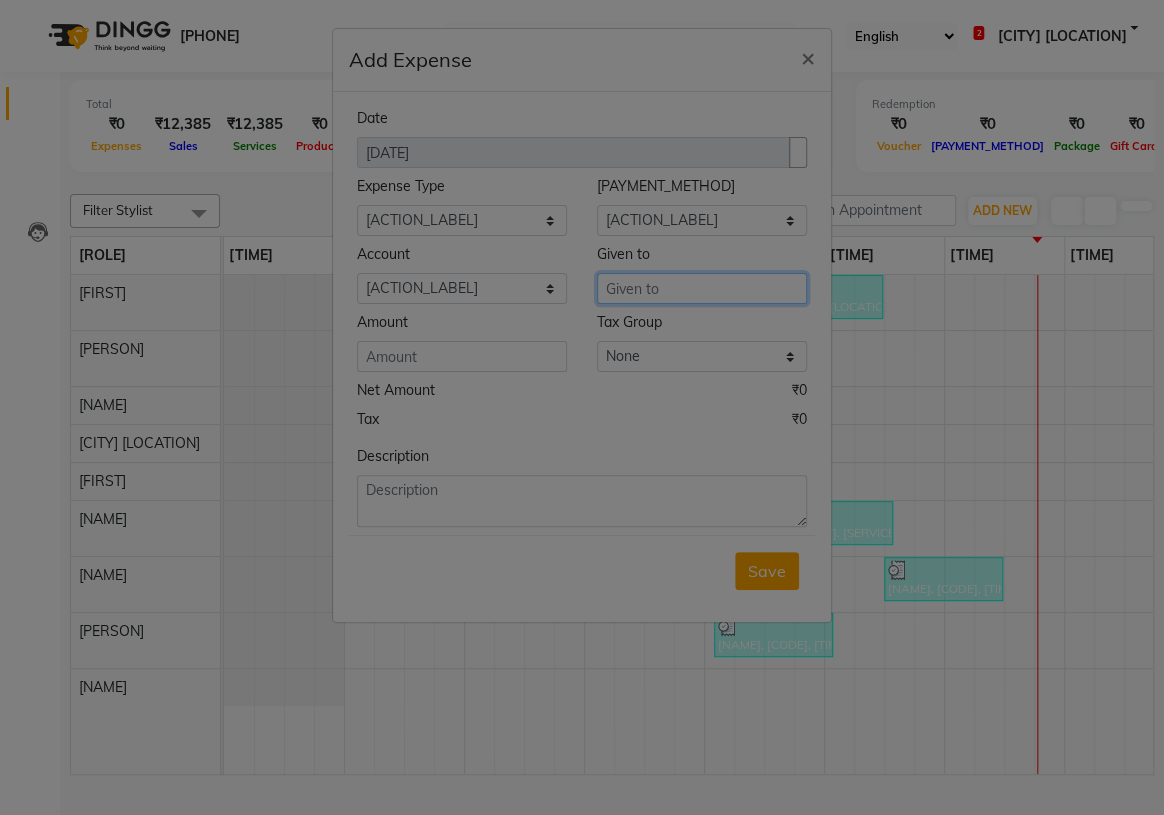 click at bounding box center (702, 288) 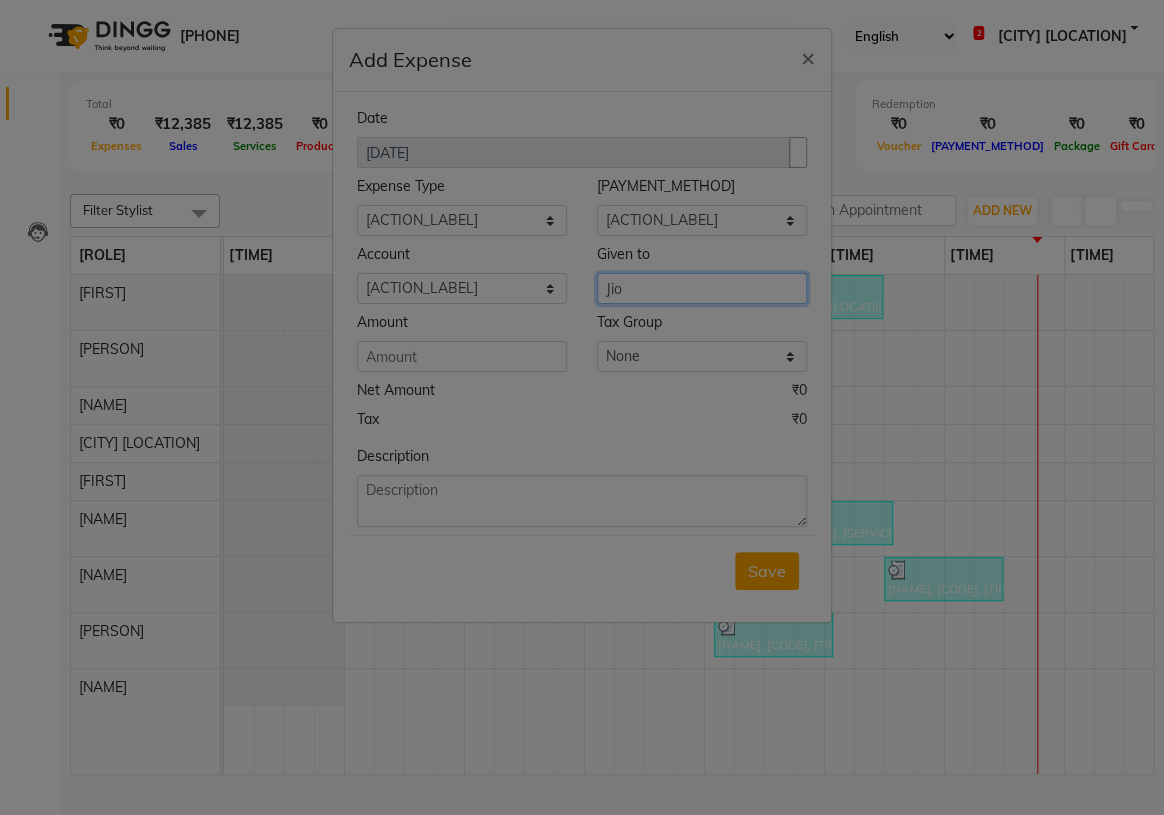 type on "Jio" 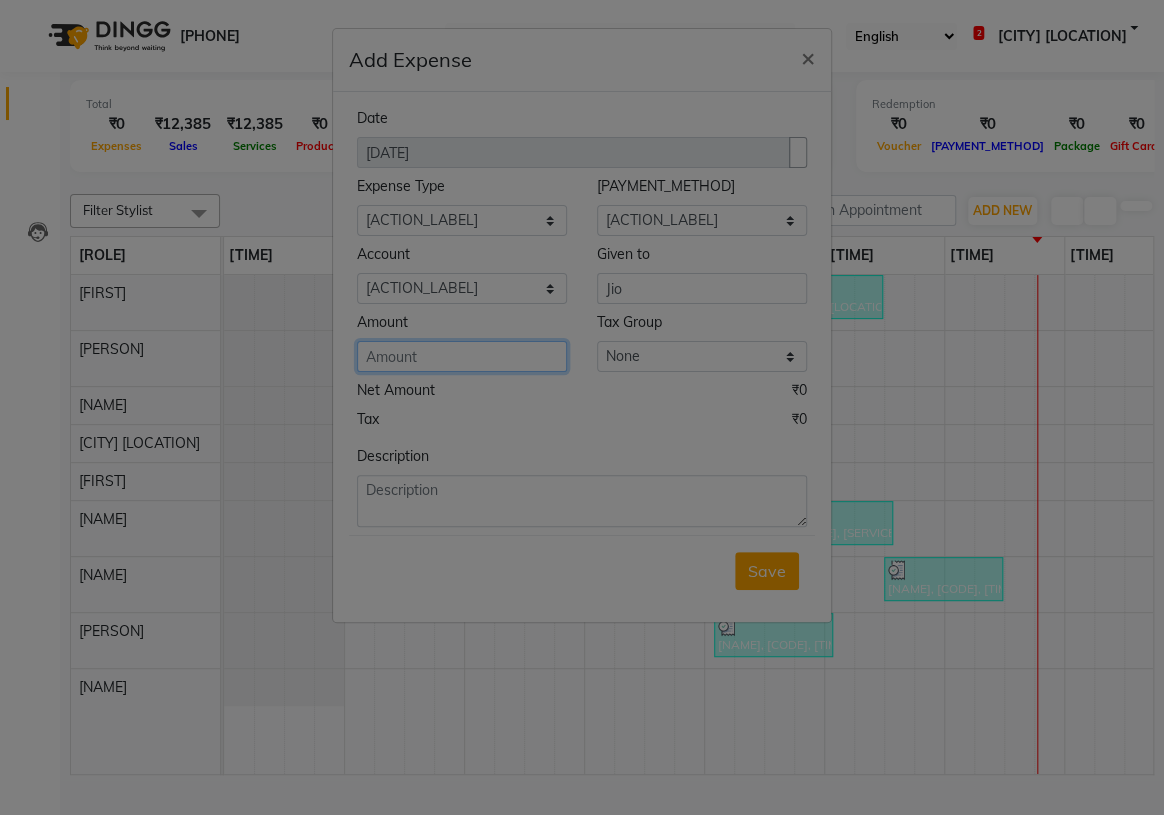 click at bounding box center (462, 356) 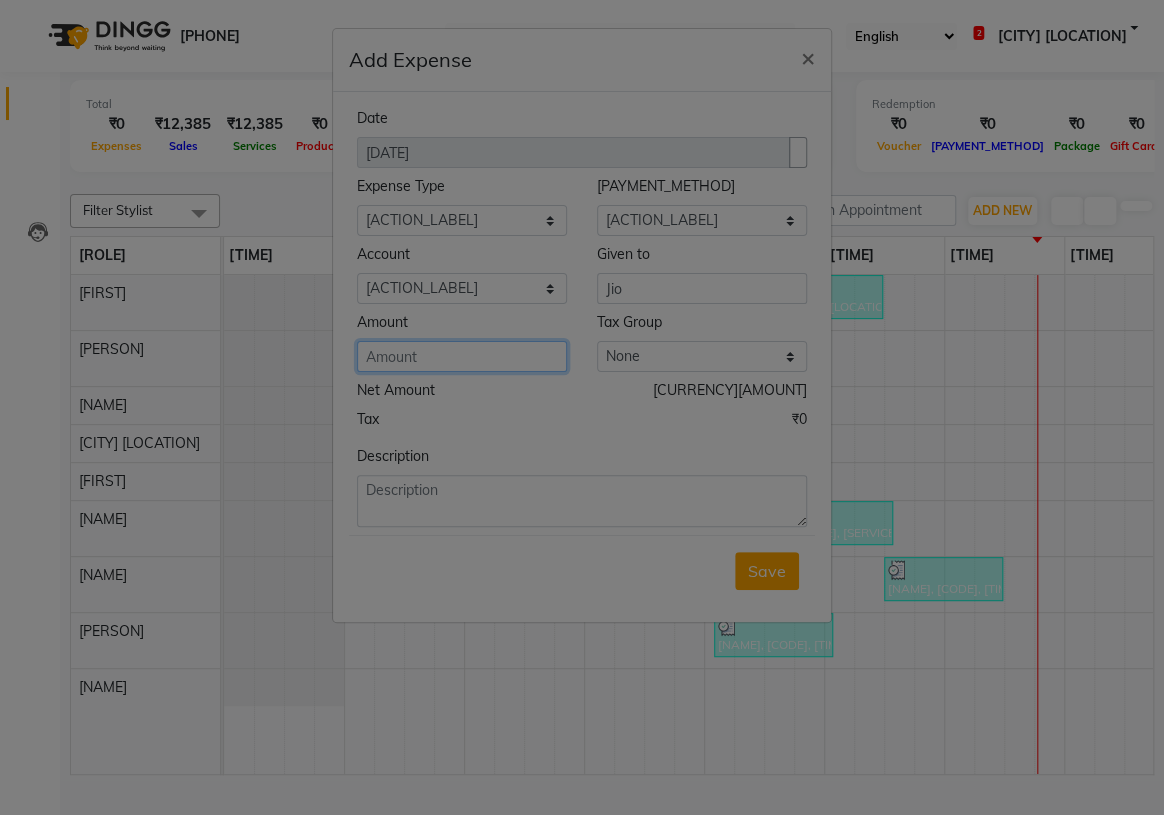type on "[NUMBER]" 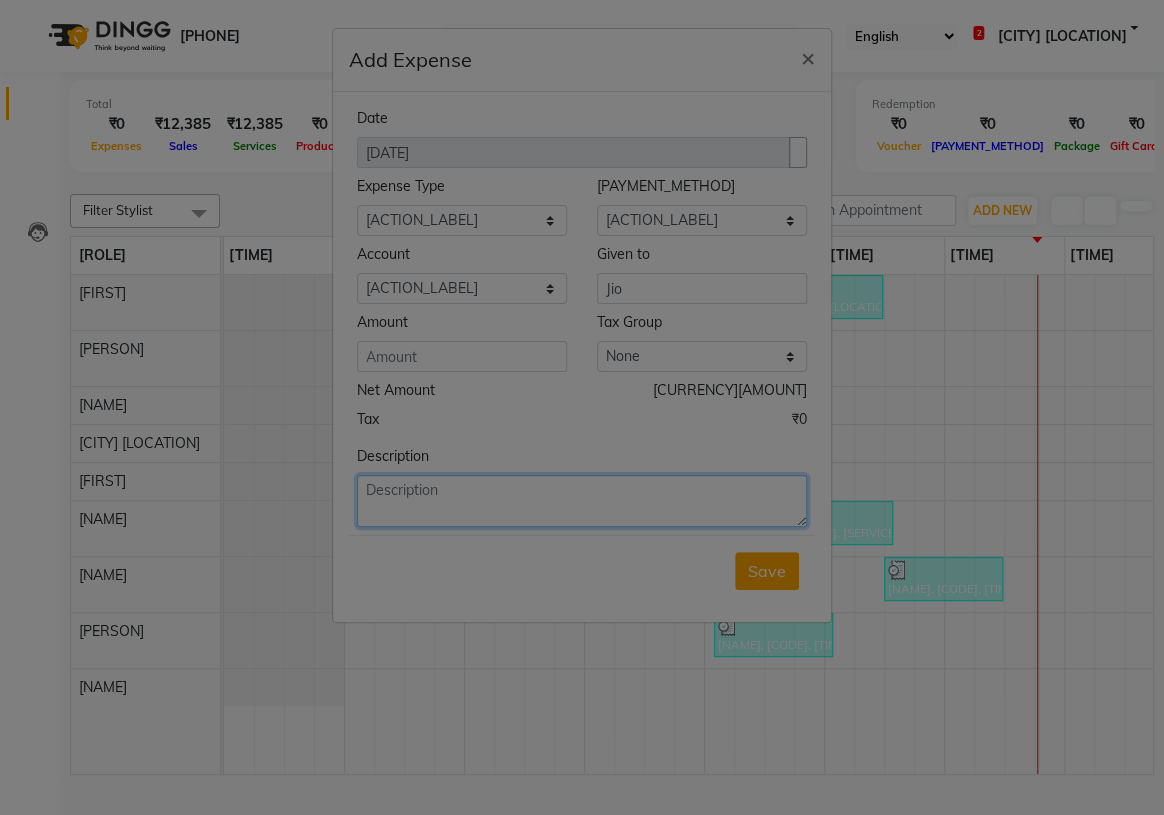 click at bounding box center [582, 501] 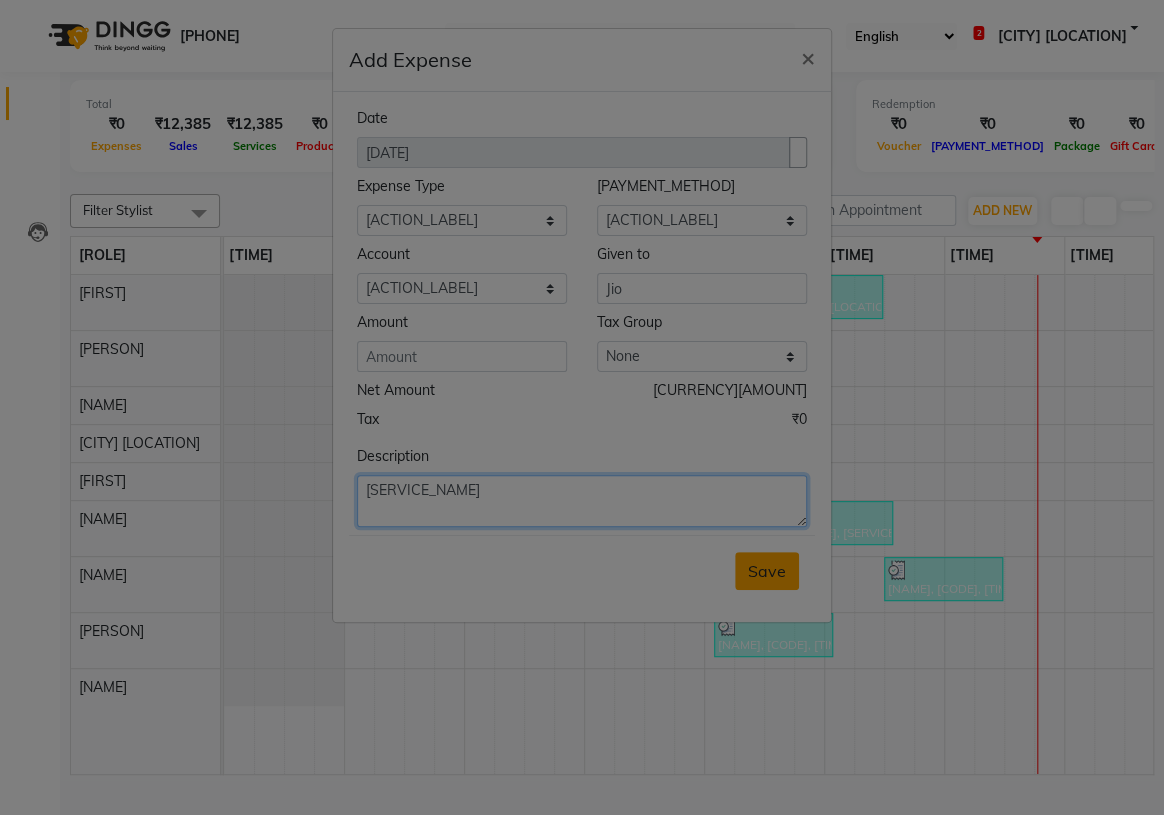 type on "[SERVICE_NAME]" 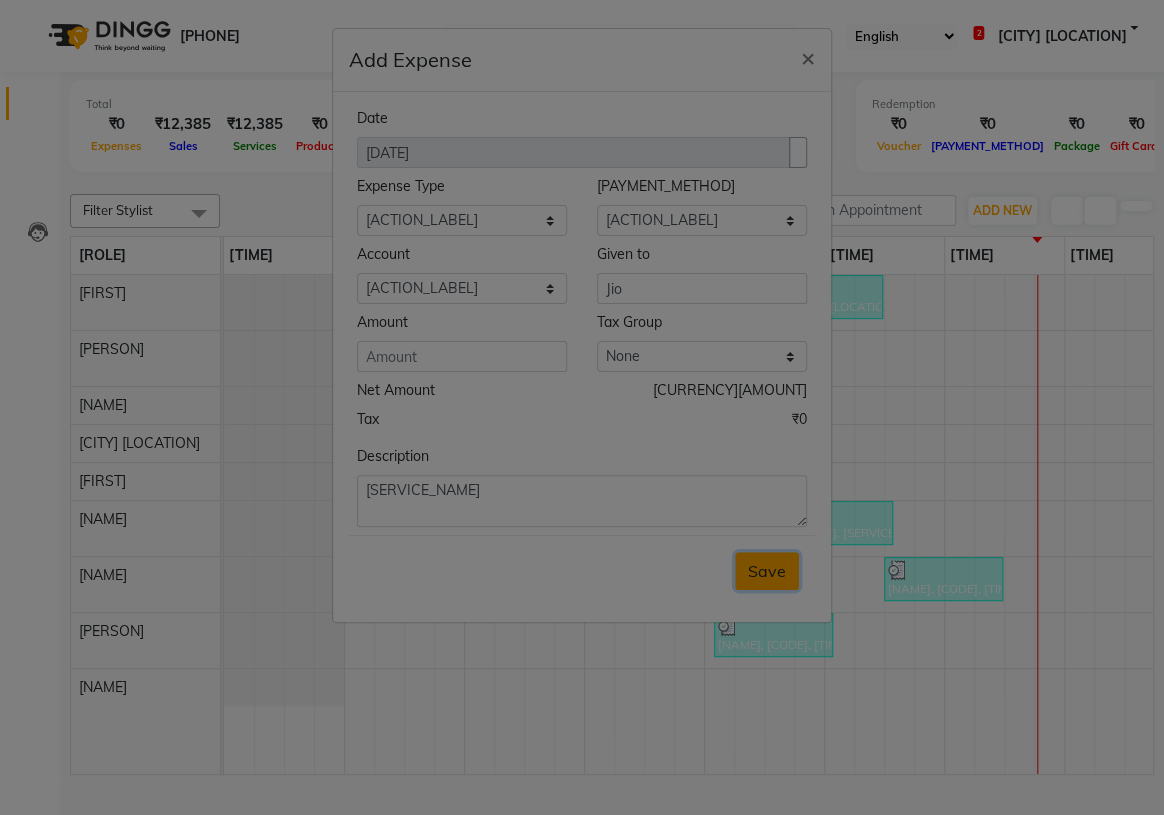 click on "Save" at bounding box center [767, 571] 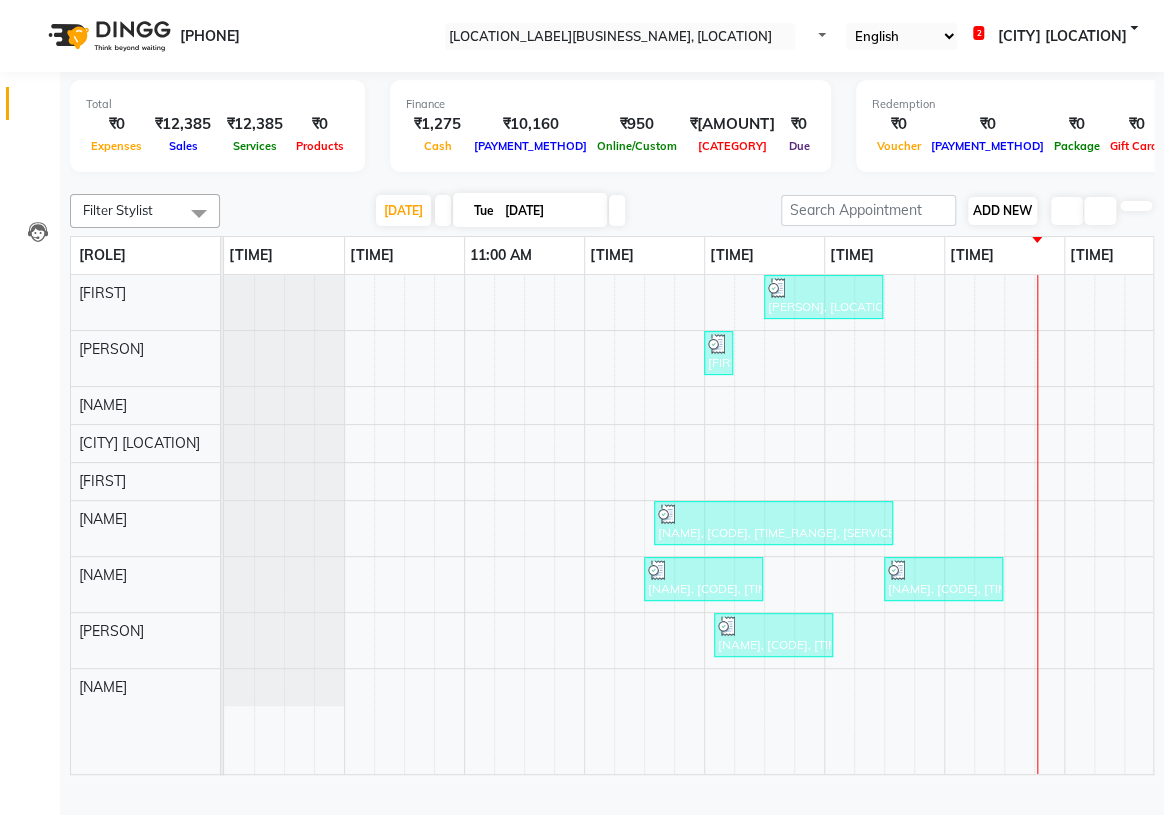 click on "ADD NEW" at bounding box center (1002, 210) 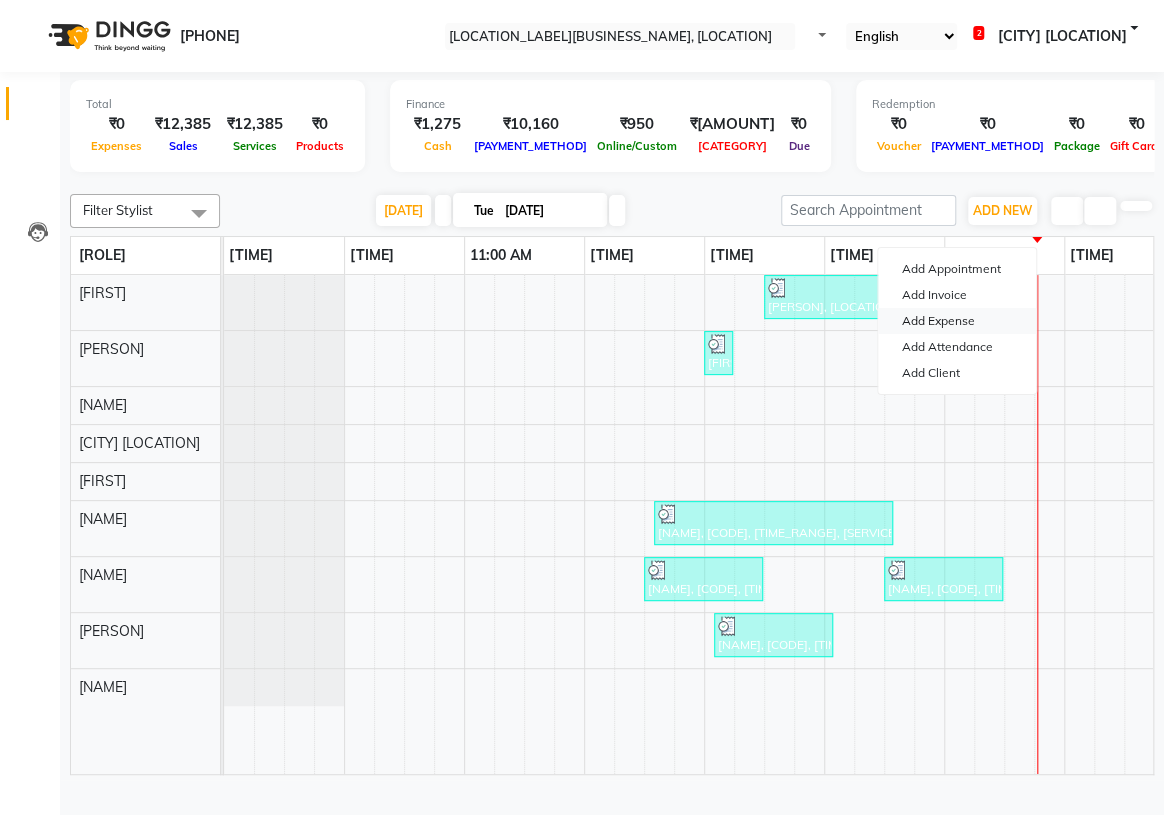 click on "Add Expense" at bounding box center [957, 321] 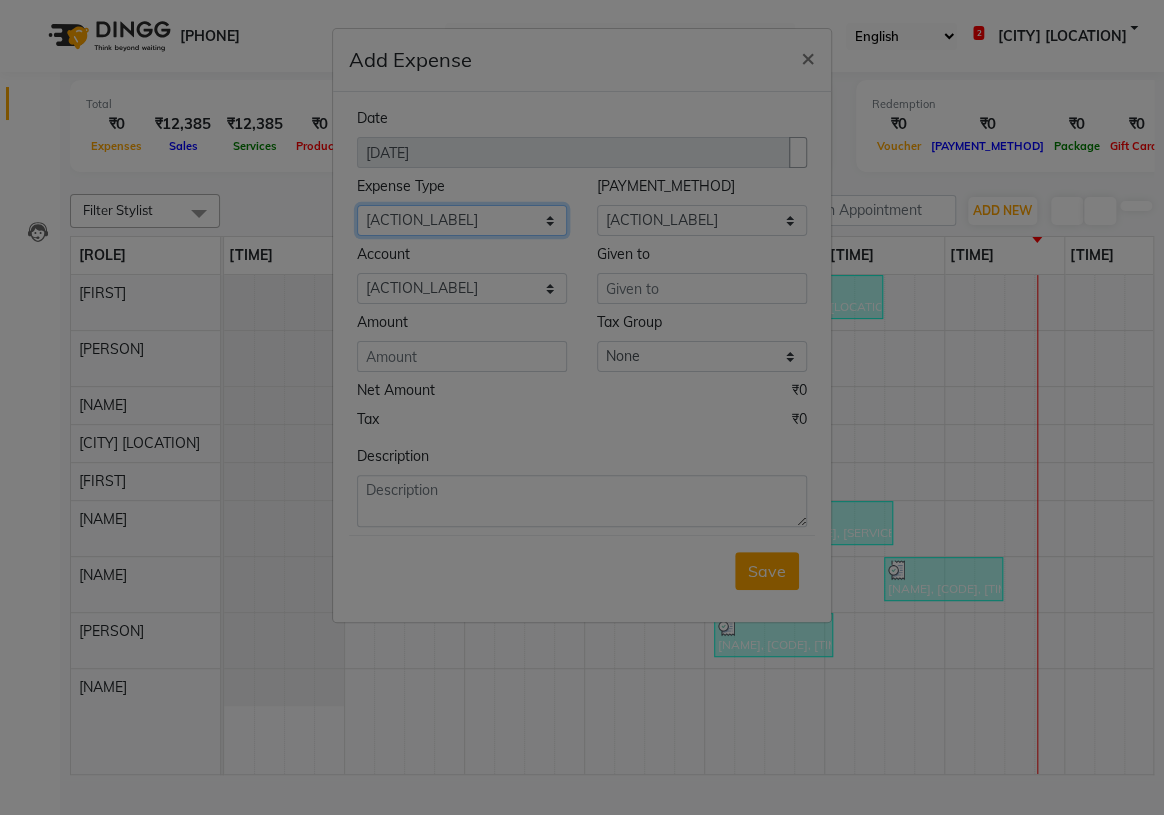 click on "Select ACCOMODATION EXPENSES ADVERTISEMENT SALES PROMOTIONAL EXPENSES Bonus BRIDAL ACCESSORIES REFUND BRIDAL COMMISSION BRIDAL FOOD BRIDAL INCENTIVES BRIDAL ORNAMENTS REFUND BRIDAL TA CASH DEPOSIT RAK BANK COMPUTER ACCESSORIES MOBILE PHONE Donation and Charity Expenses ELECTRICITY CHARGES ELECTRONICS FITTINGS Event Expense FISH FOOD EXPENSES FOOD REFRESHMENT FOR CLIENTS FOOD REFRESHMENT FOR STAFFS Freight And Forwarding Charges FUEL FOR GENERATOR FURNITURE AND EQUIPMENTS Gifts for Clients GIFTS FOR STAFFS GOKULAM CHITS HOSTEL RENT LAUNDRY EXPENSES LICENSE OTHER FEES LOADING UNLOADING CHARGES Medical Expenses MEHNDI PAYMENTS MISCELLANEOUS EXPENSES NEWSPAPER PERIODICALS Ornaments Maintenance Expense OVERTIME ALLOWANCES Payment For Pest Control Perfomance based incentives POSTAGE COURIER CHARGES Printing PRINTING STATIONERY EXPENSES PROFESSIONAL TAX REPAIRS MAINTENANCE ROUND OFF Salary SALARY ADVANCE Sales Incentives Membership Card SALES INCENTIVES PRODUCT SALES INCENTIVES SERVICES SALON ESSENTIALS SALON RENT" at bounding box center (462, 220) 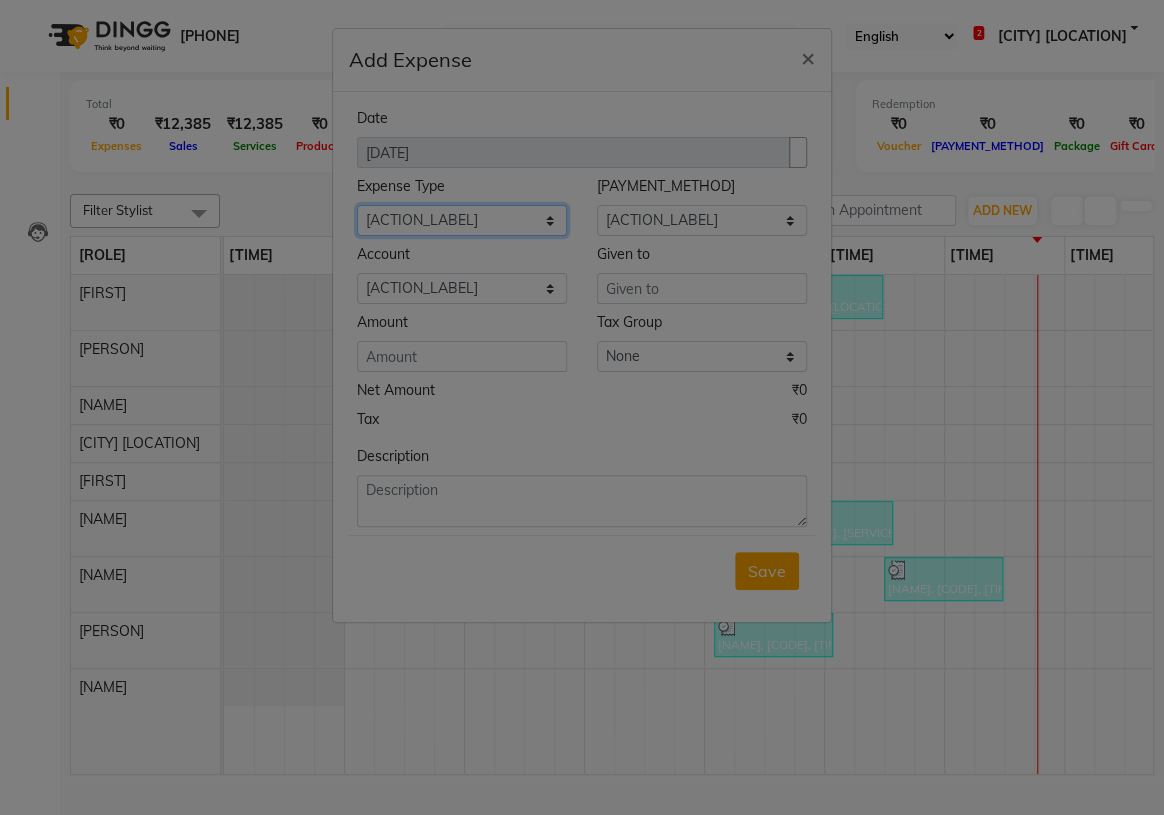select on "6236" 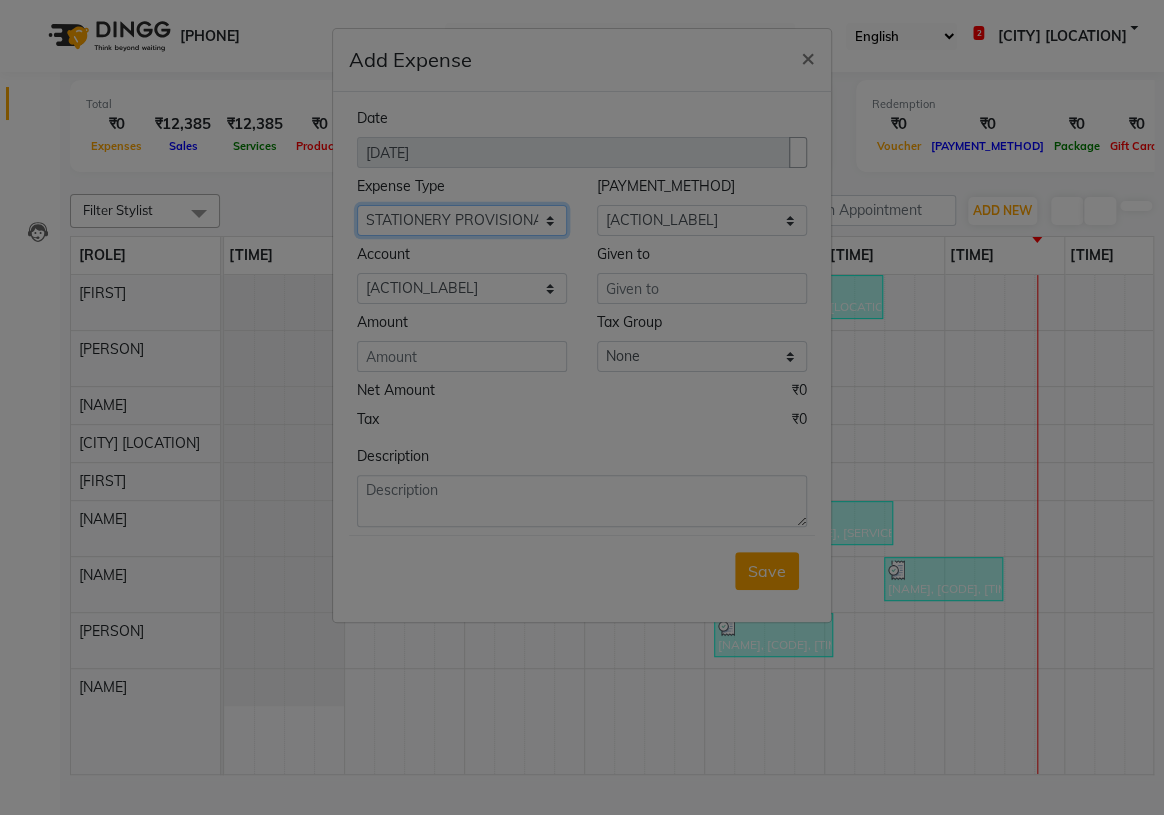 click on "Select ACCOMODATION EXPENSES ADVERTISEMENT SALES PROMOTIONAL EXPENSES Bonus BRIDAL ACCESSORIES REFUND BRIDAL COMMISSION BRIDAL FOOD BRIDAL INCENTIVES BRIDAL ORNAMENTS REFUND BRIDAL TA CASH DEPOSIT RAK BANK COMPUTER ACCESSORIES MOBILE PHONE Donation and Charity Expenses ELECTRICITY CHARGES ELECTRONICS FITTINGS Event Expense FISH FOOD EXPENSES FOOD REFRESHMENT FOR CLIENTS FOOD REFRESHMENT FOR STAFFS Freight And Forwarding Charges FUEL FOR GENERATOR FURNITURE AND EQUIPMENTS Gifts for Clients GIFTS FOR STAFFS GOKULAM CHITS HOSTEL RENT LAUNDRY EXPENSES LICENSE OTHER FEES LOADING UNLOADING CHARGES Medical Expenses MEHNDI PAYMENTS MISCELLANEOUS EXPENSES NEWSPAPER PERIODICALS Ornaments Maintenance Expense OVERTIME ALLOWANCES Payment For Pest Control Perfomance based incentives POSTAGE COURIER CHARGES Printing PRINTING STATIONERY EXPENSES PROFESSIONAL TAX REPAIRS MAINTENANCE ROUND OFF Salary SALARY ADVANCE Sales Incentives Membership Card SALES INCENTIVES PRODUCT SALES INCENTIVES SERVICES SALON ESSENTIALS SALON RENT" at bounding box center [462, 220] 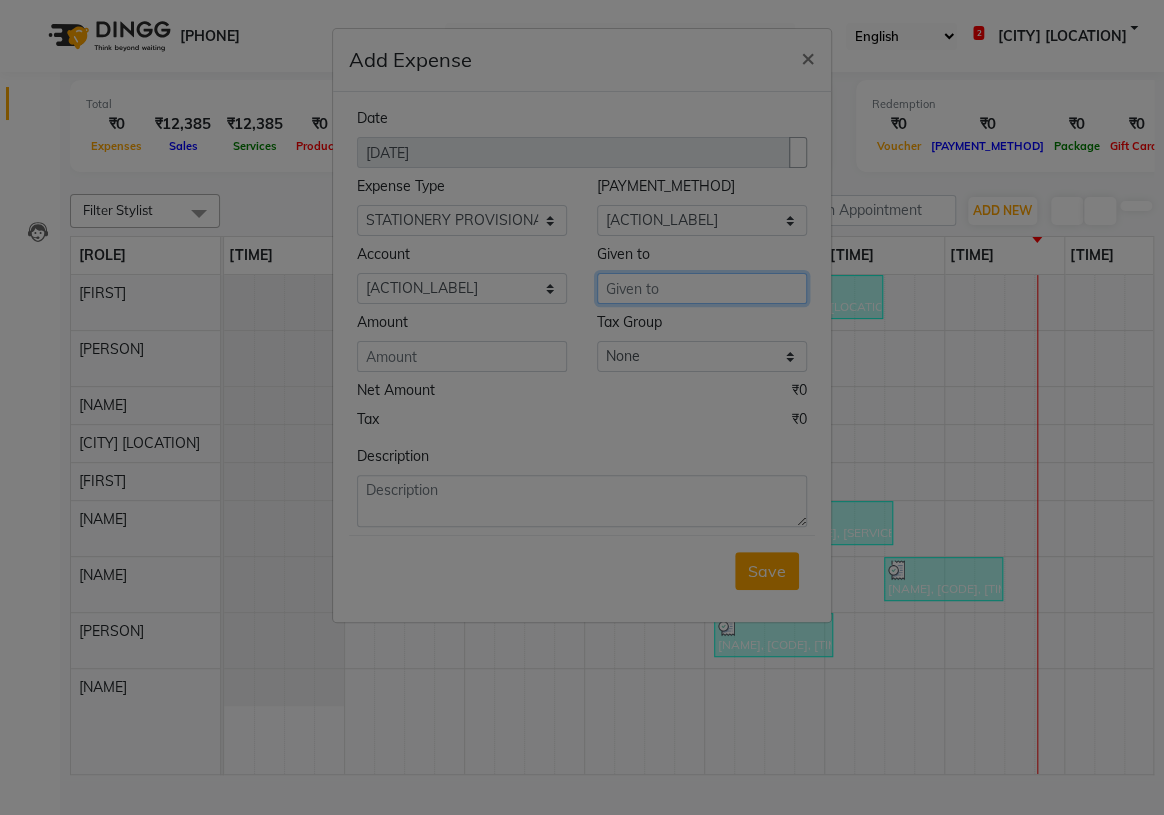 click at bounding box center [702, 288] 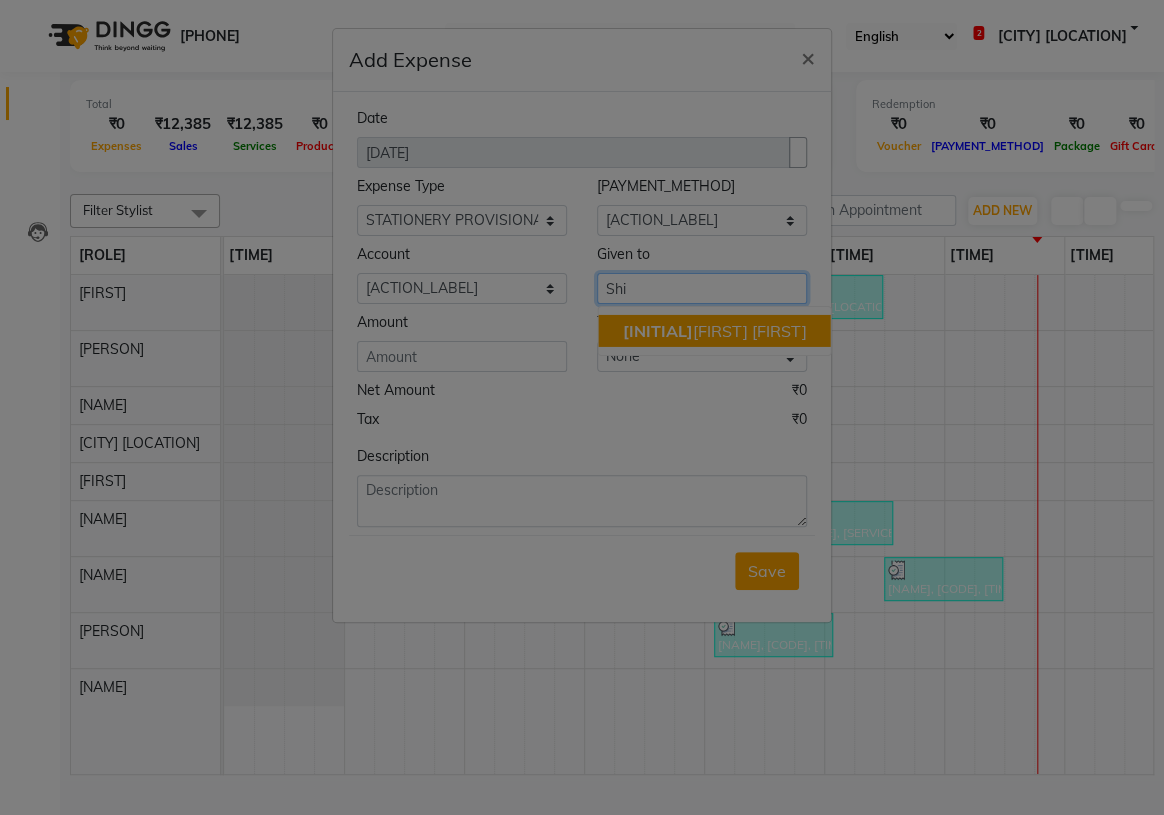 click on "[NAME] [NAME] [NAME]" at bounding box center (714, 331) 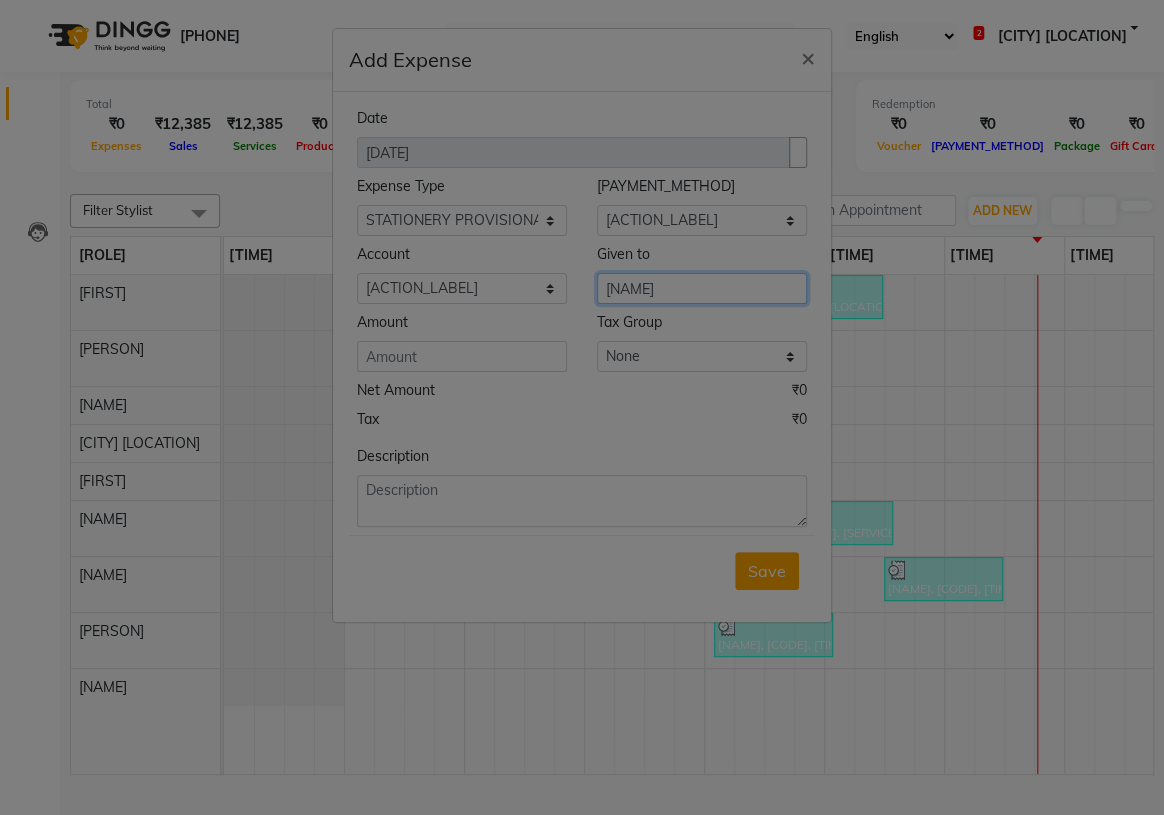 type on "[NAME]" 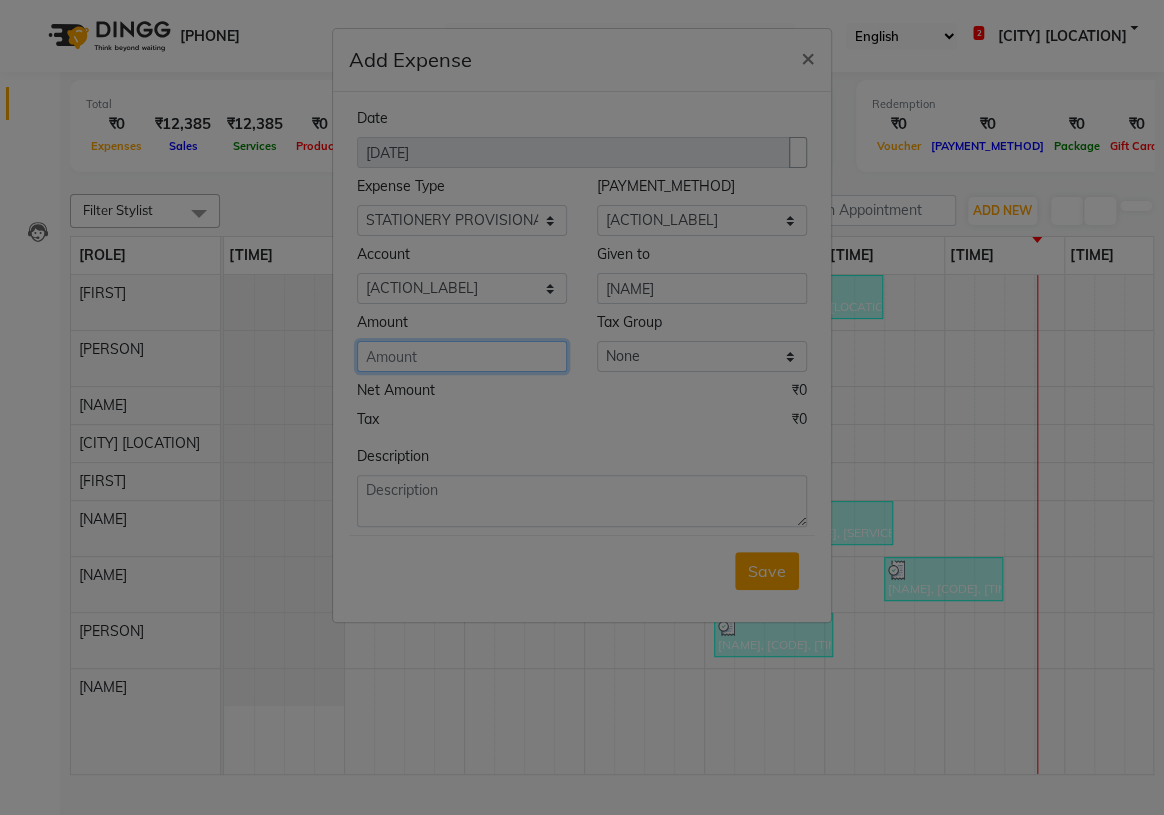 click at bounding box center (462, 356) 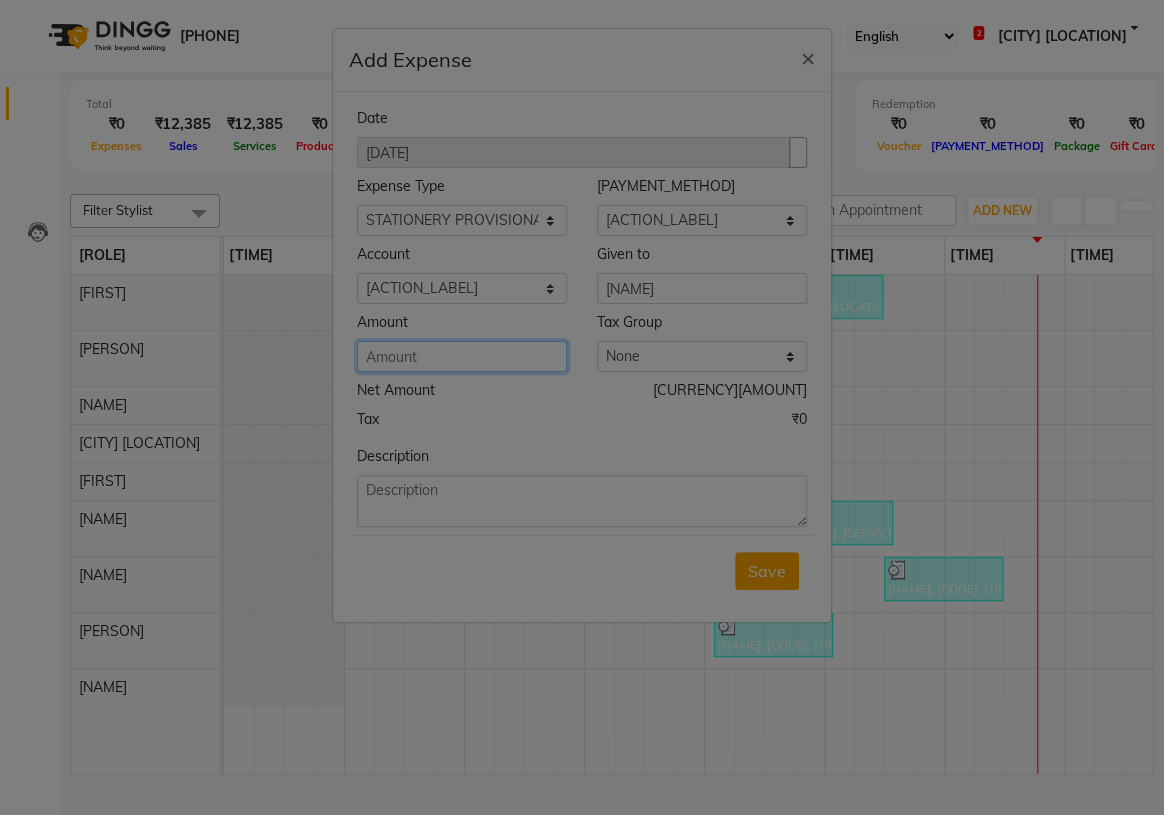 type on "[NUMBER]" 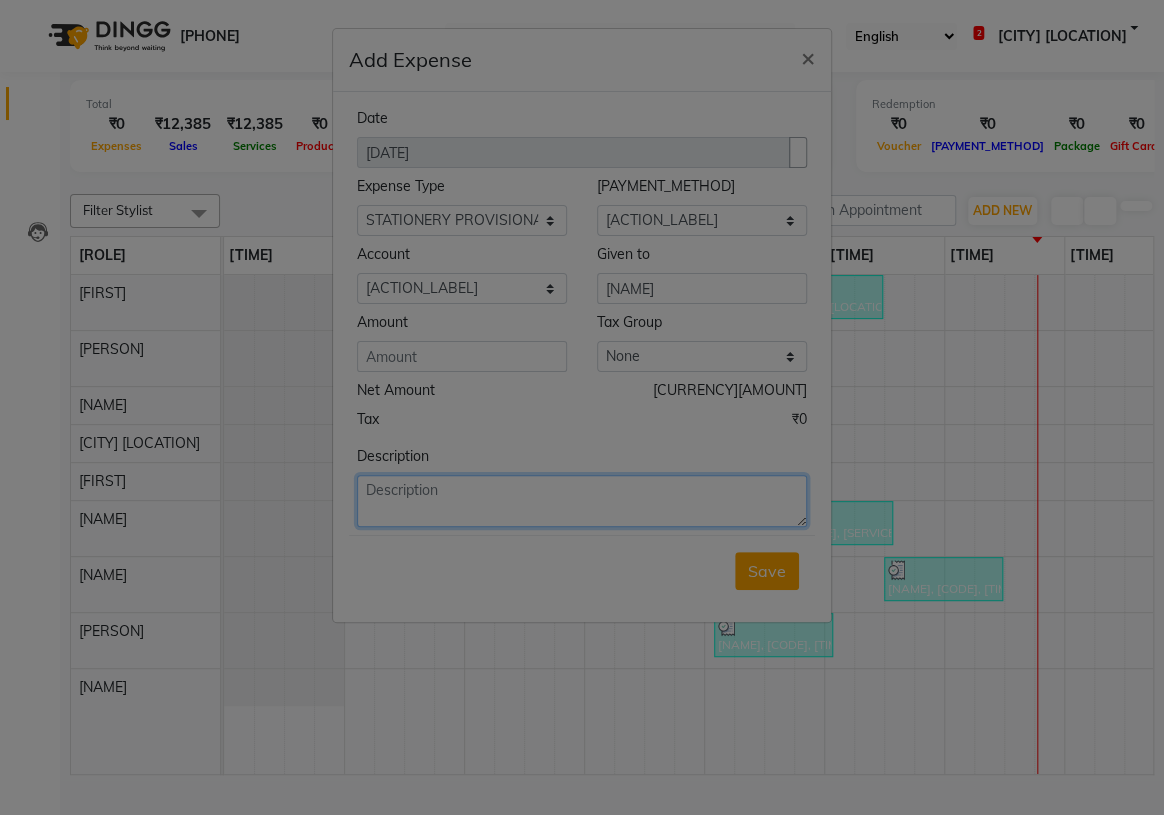 click at bounding box center [582, 501] 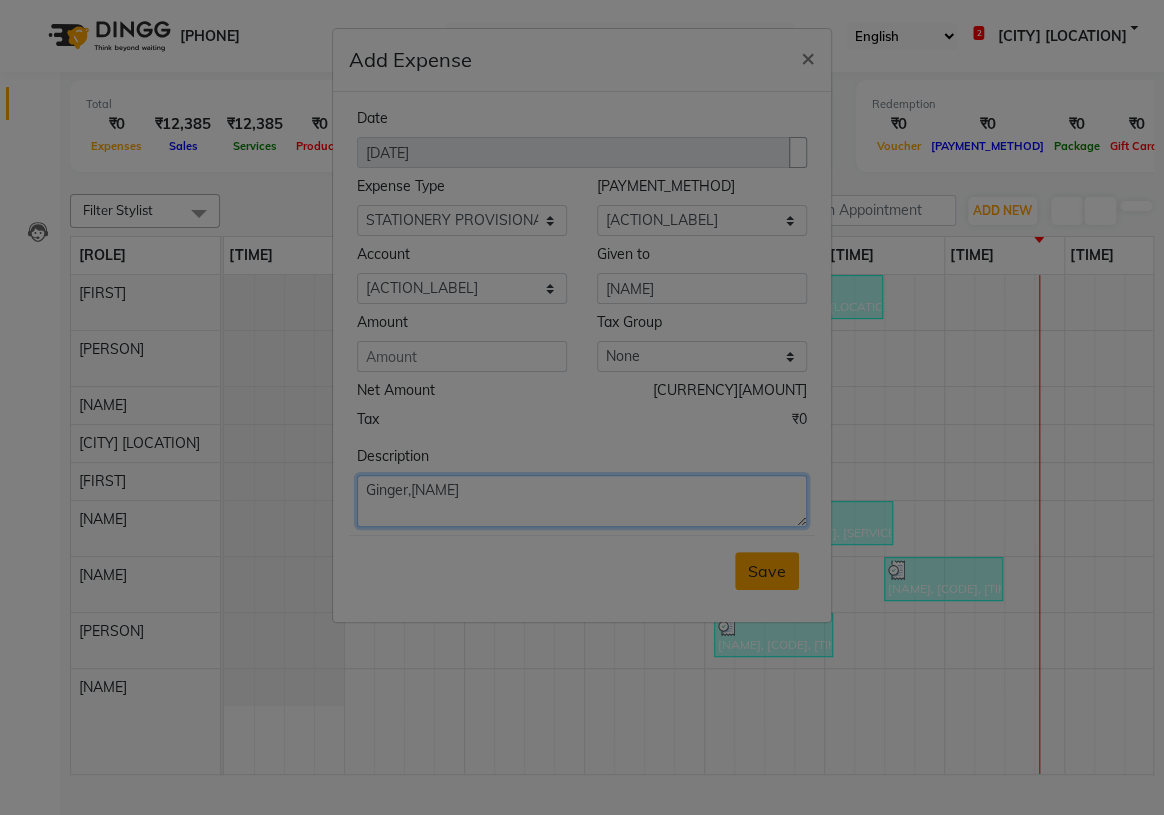 type on "Ginger,[NAME]" 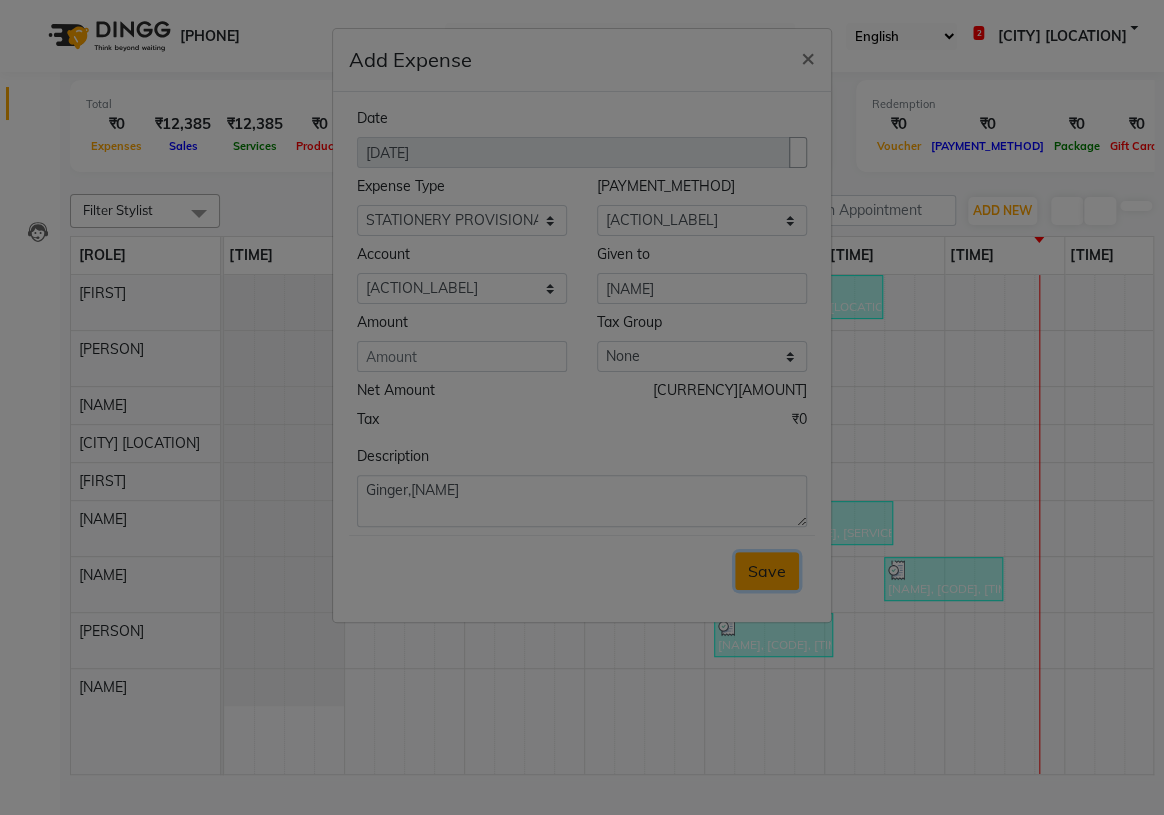 click on "Save" at bounding box center [767, 571] 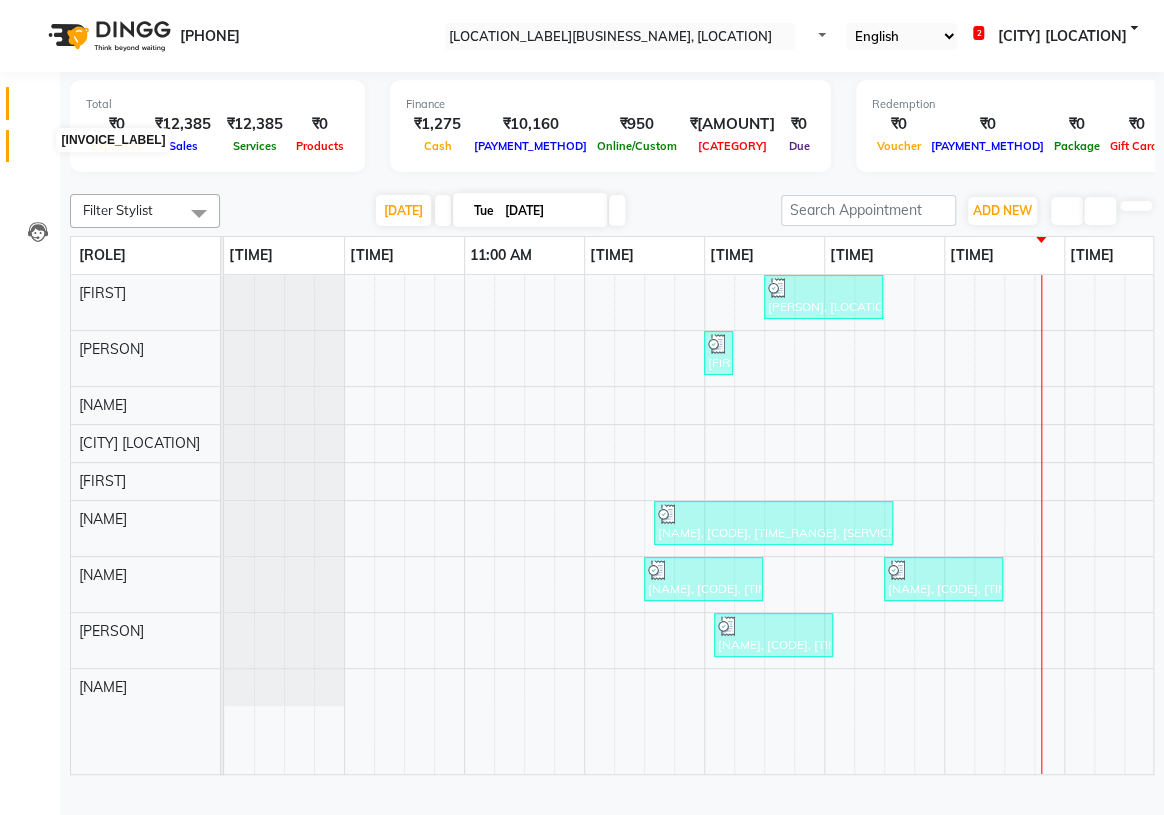 click at bounding box center [38, 151] 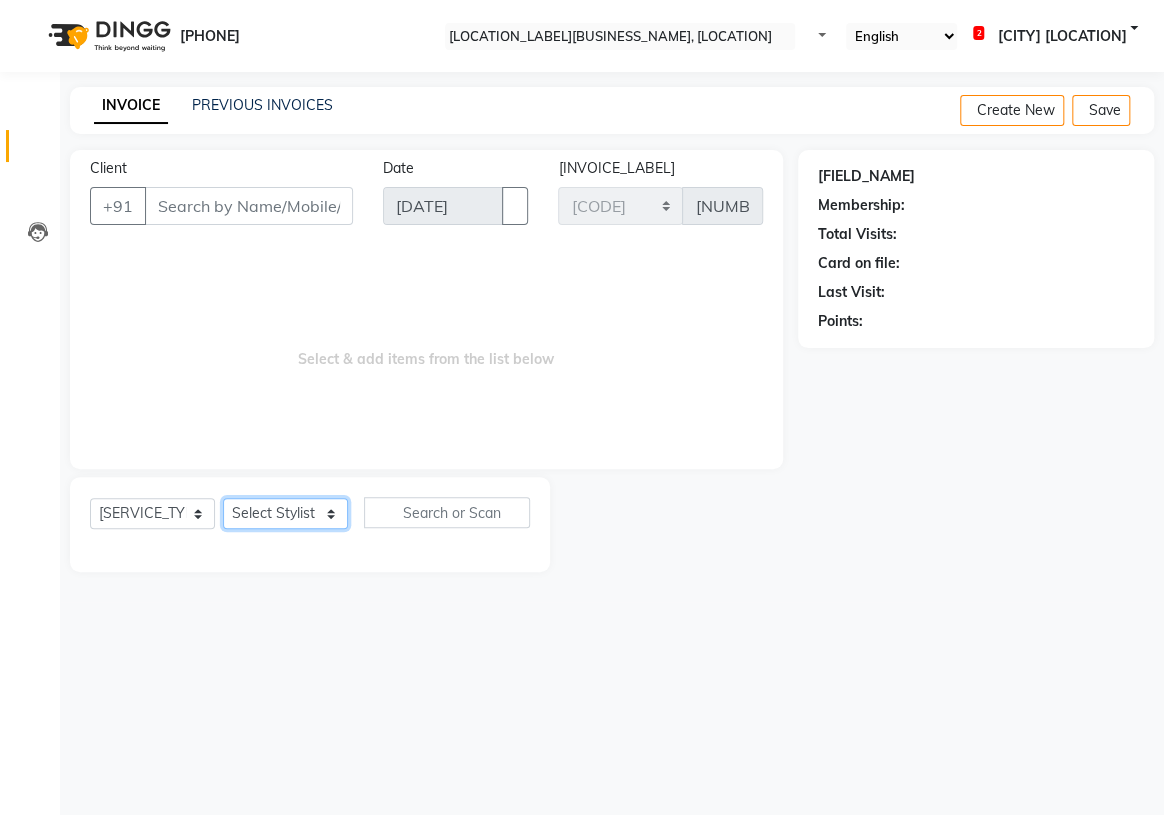 click on "Select Stylist" at bounding box center [285, 513] 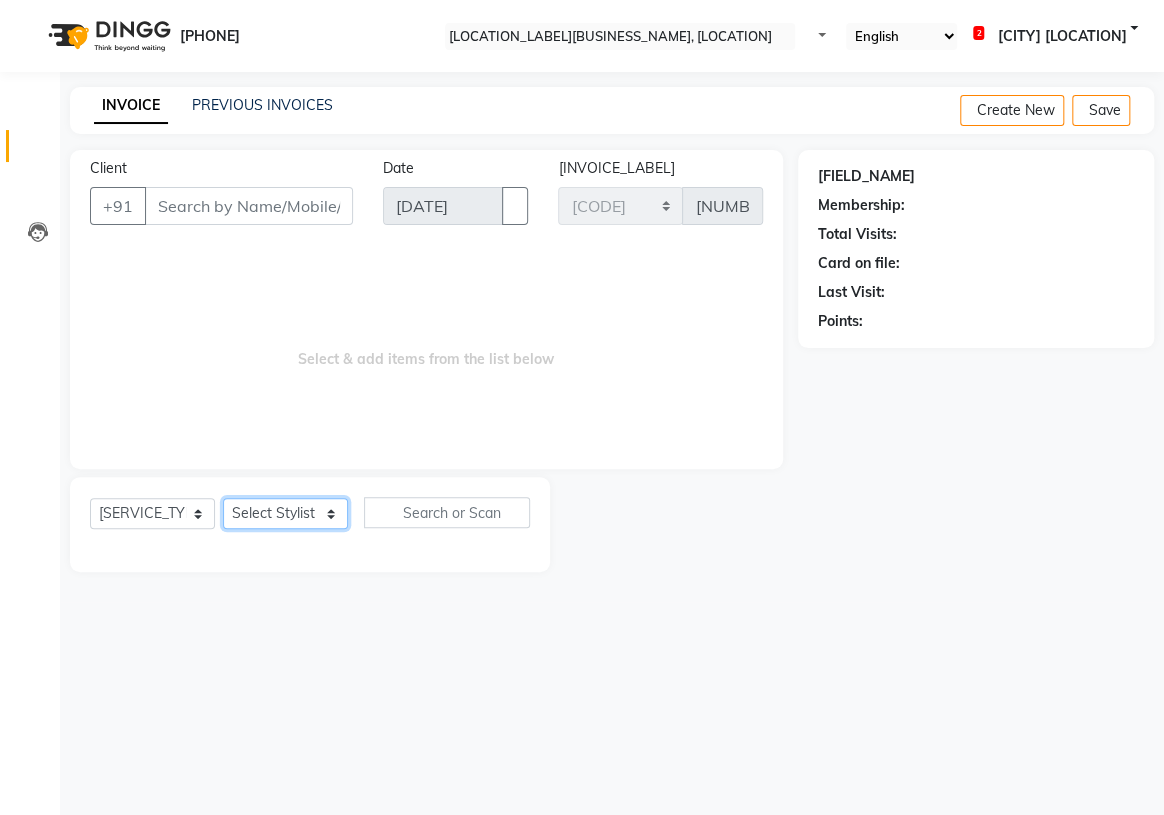 click on "Select Stylist [FIRST] [FIRST] [FIRST] [FIRST] [FIRST] [FIRST] [FIRST] [FIRST] [FIRST] [FIRST] [FIRST] [FIRST]" at bounding box center [285, 513] 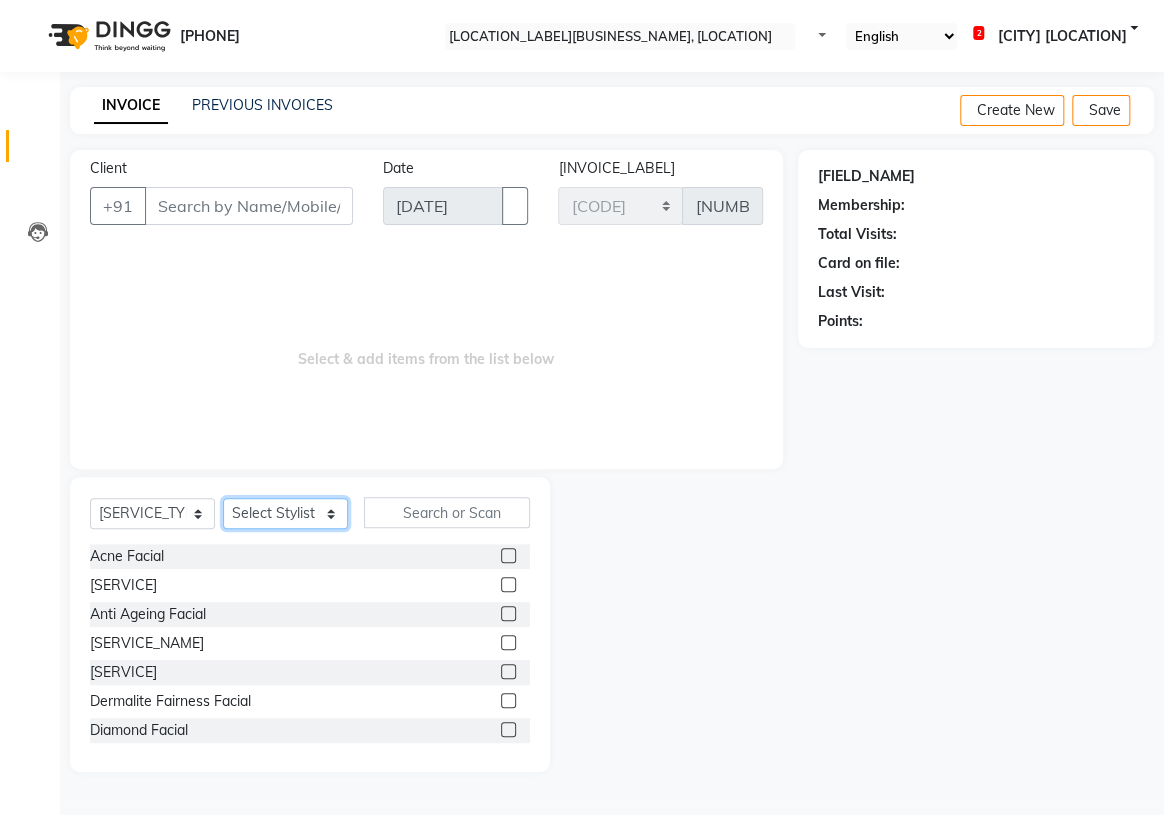 click on "Select Stylist [FIRST] [FIRST] [FIRST] [FIRST] [FIRST] [FIRST] [FIRST] [FIRST] [FIRST] [FIRST] [FIRST] [FIRST]" at bounding box center (285, 513) 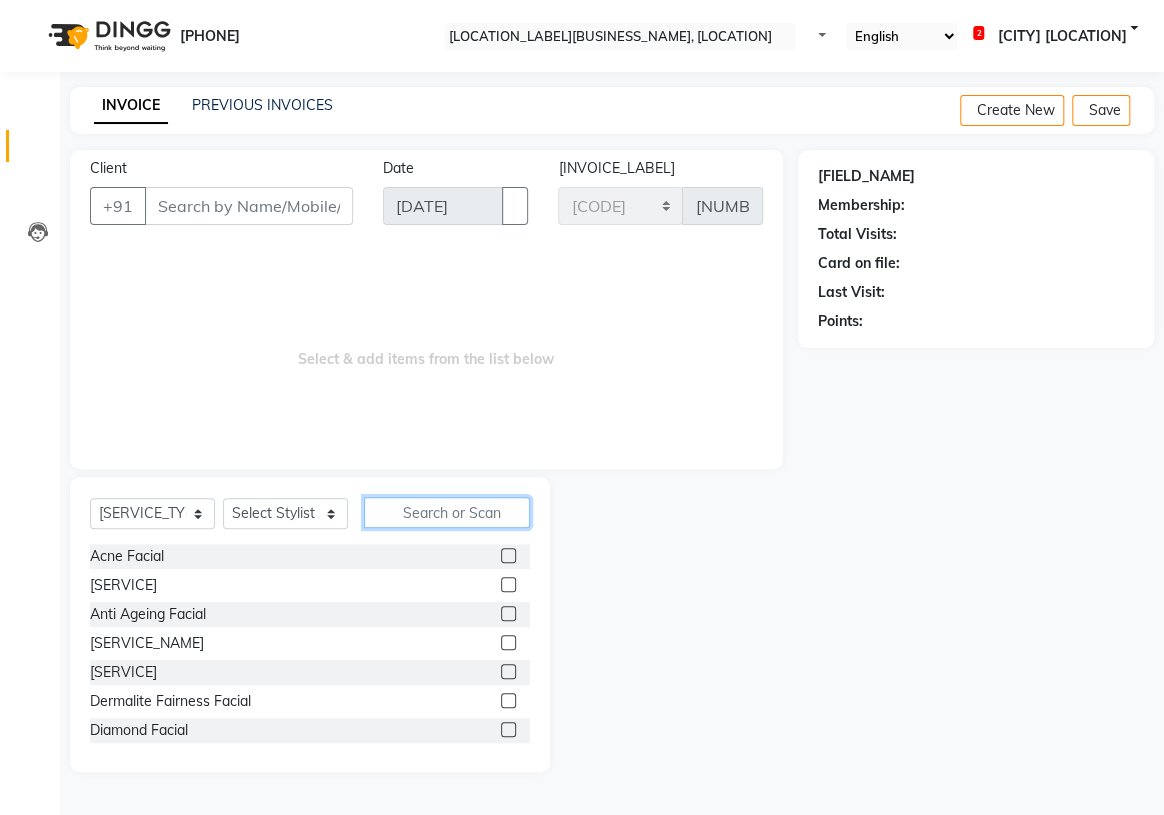 click at bounding box center [447, 512] 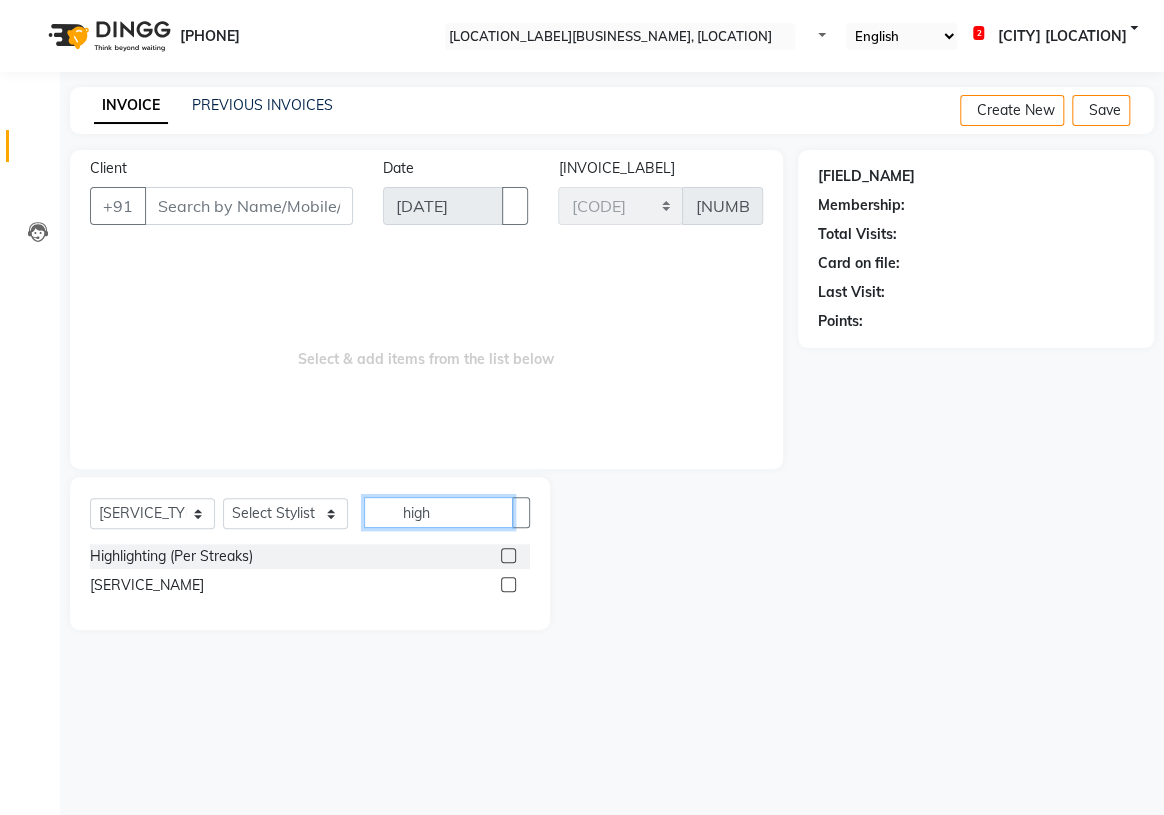 type on "high" 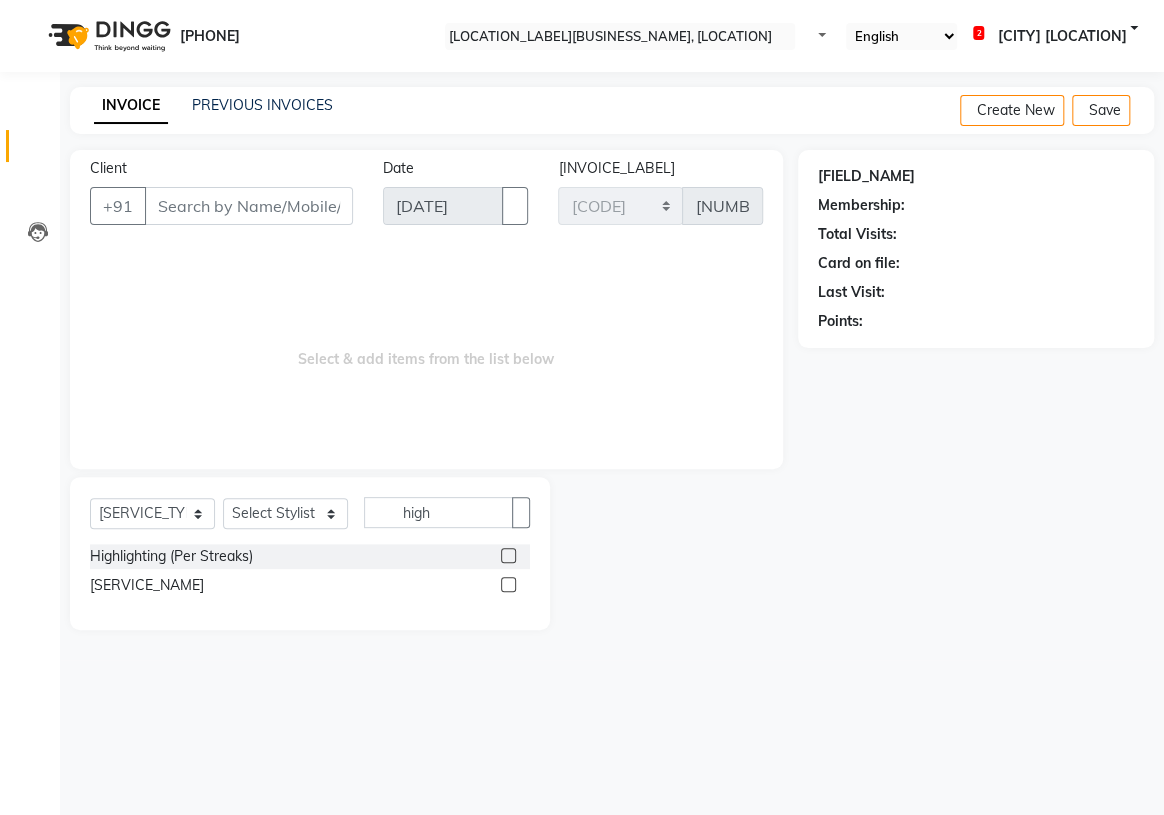 click at bounding box center [508, 555] 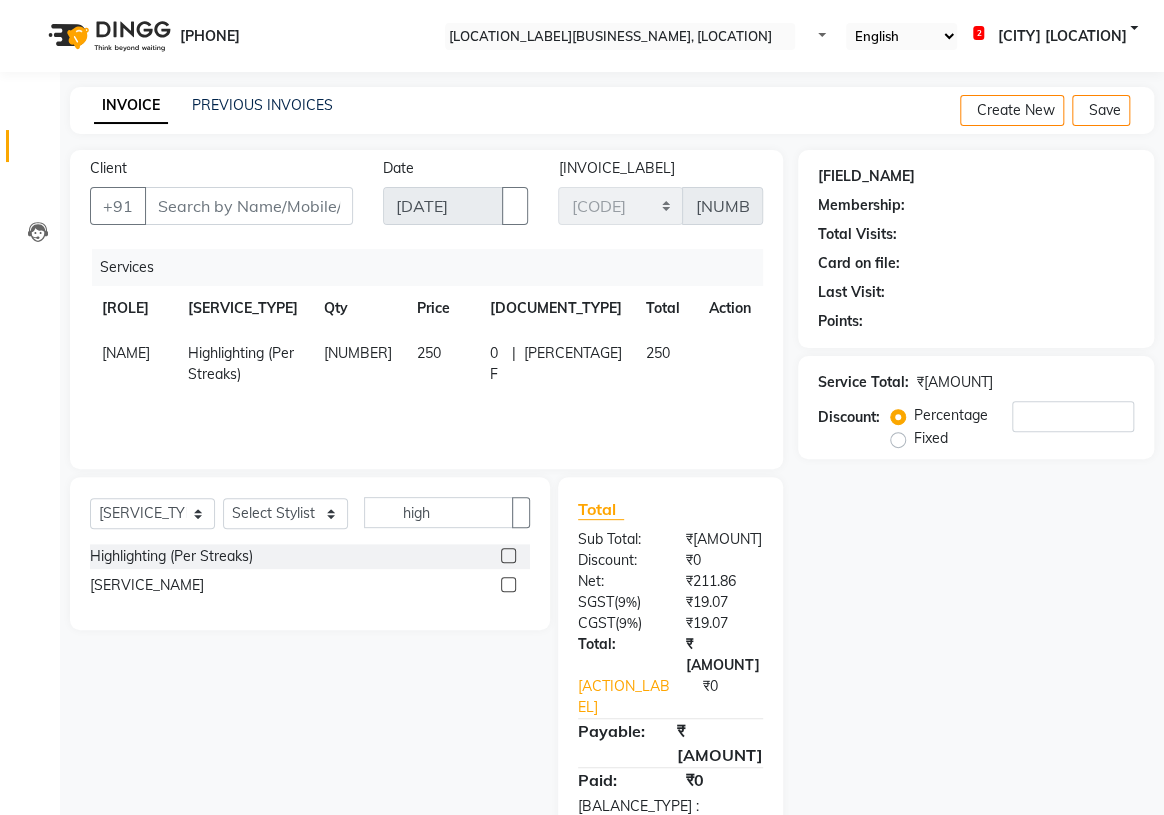 click on "[NUMBER]" at bounding box center (358, 364) 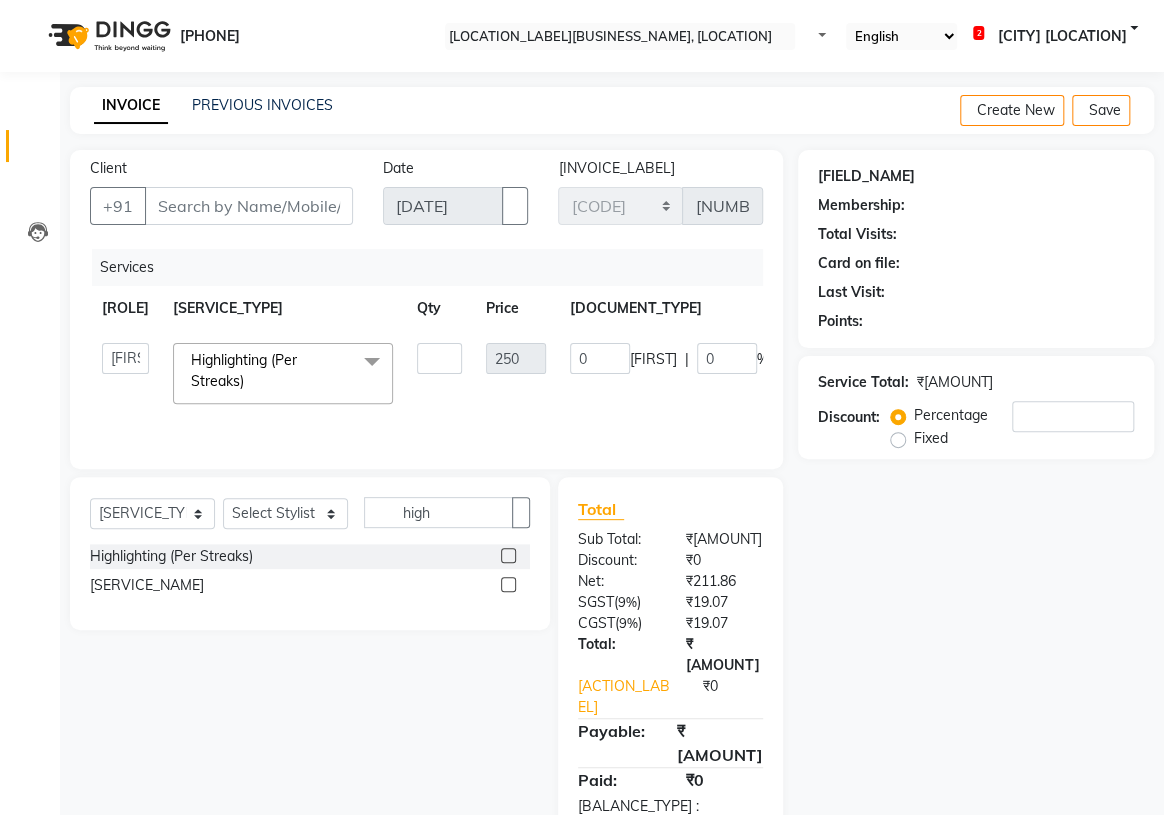 click on "[NUMBER]" at bounding box center [439, 373] 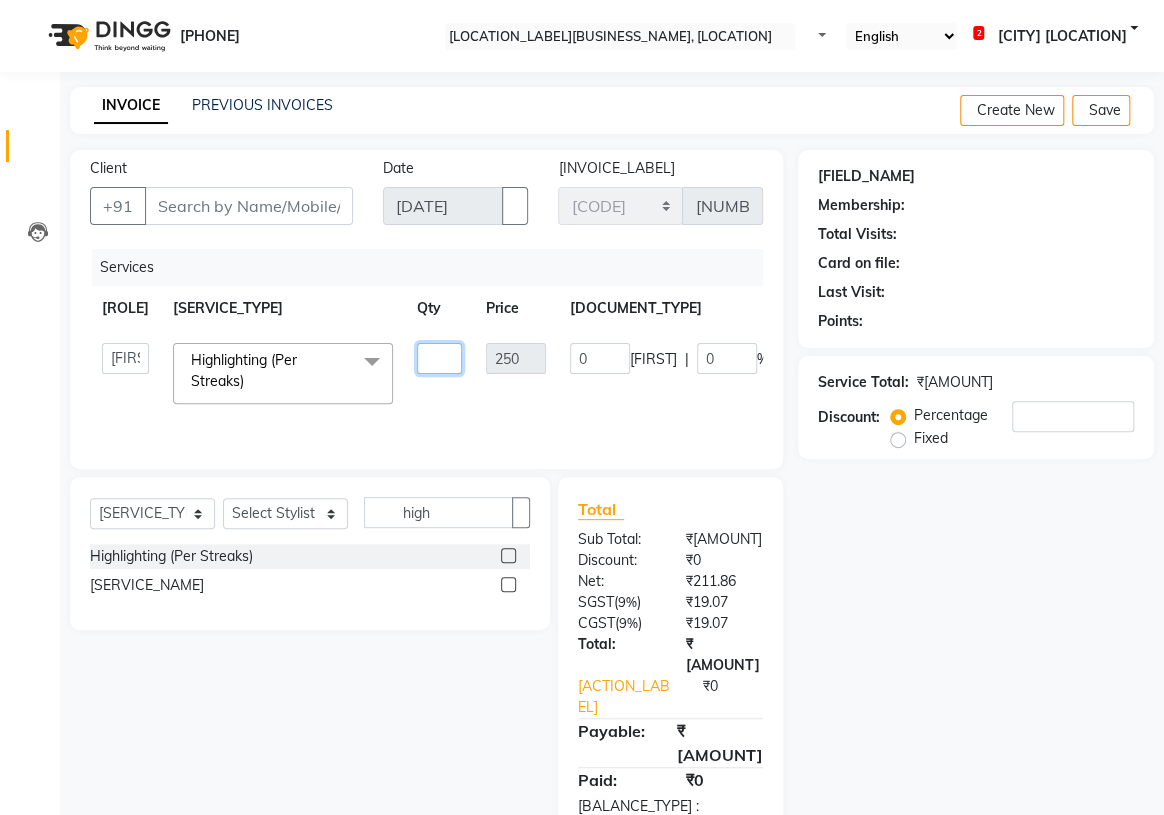 click on "[NUMBER]" at bounding box center [439, 358] 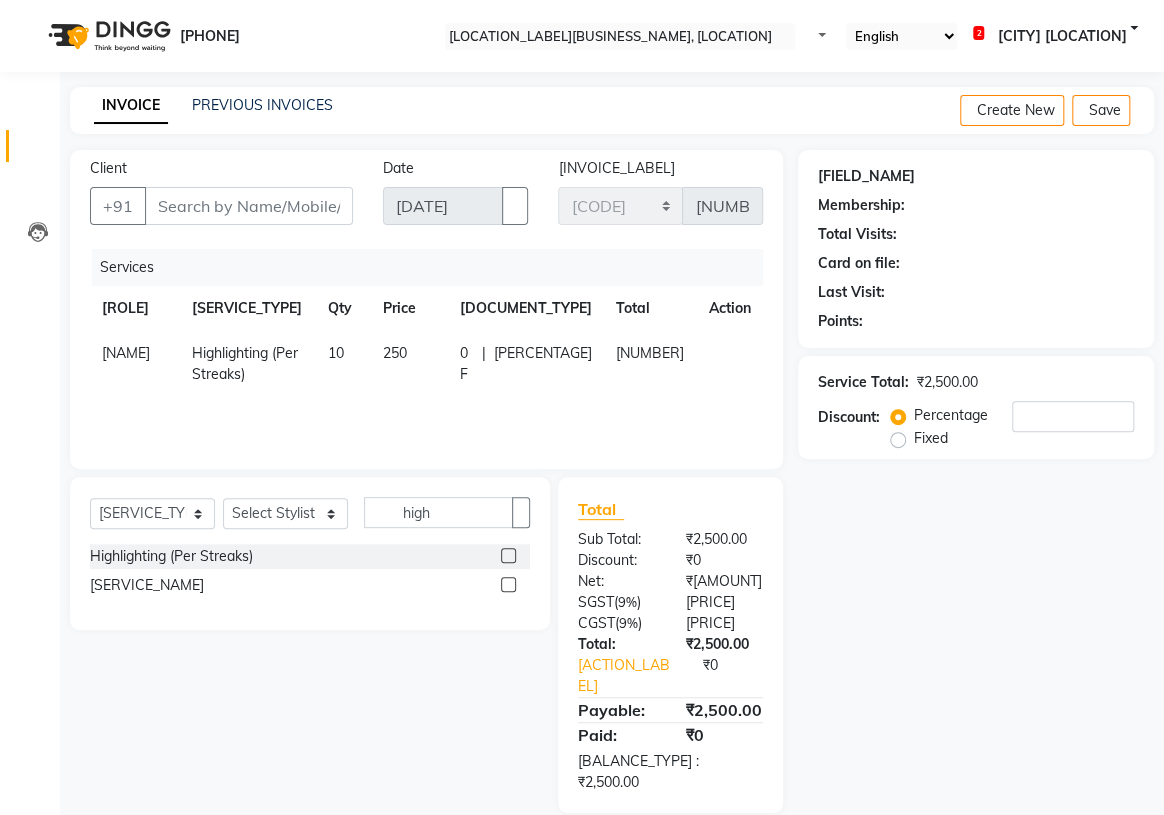 click on "KHEM MAYA Highlighting (Per Streaks) 10 250 0 F | 0 % 2500" at bounding box center [426, 349] 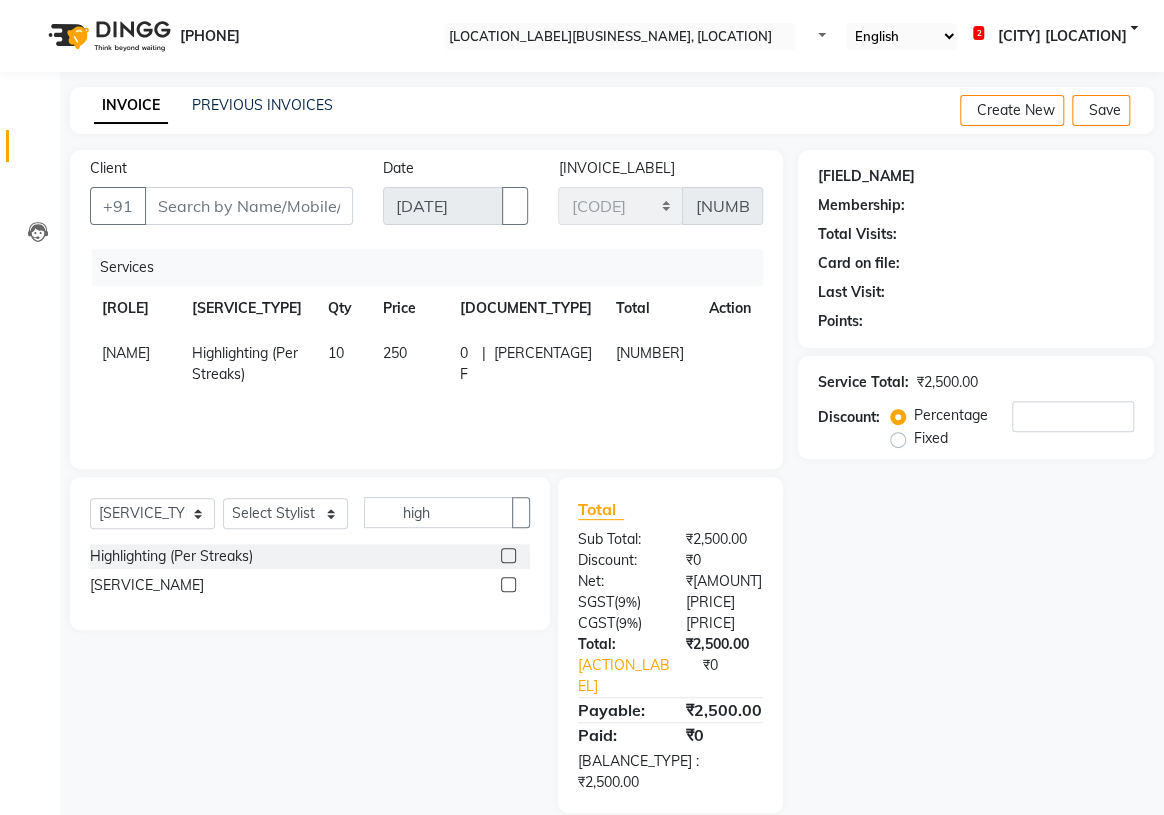 click at bounding box center [717, 355] 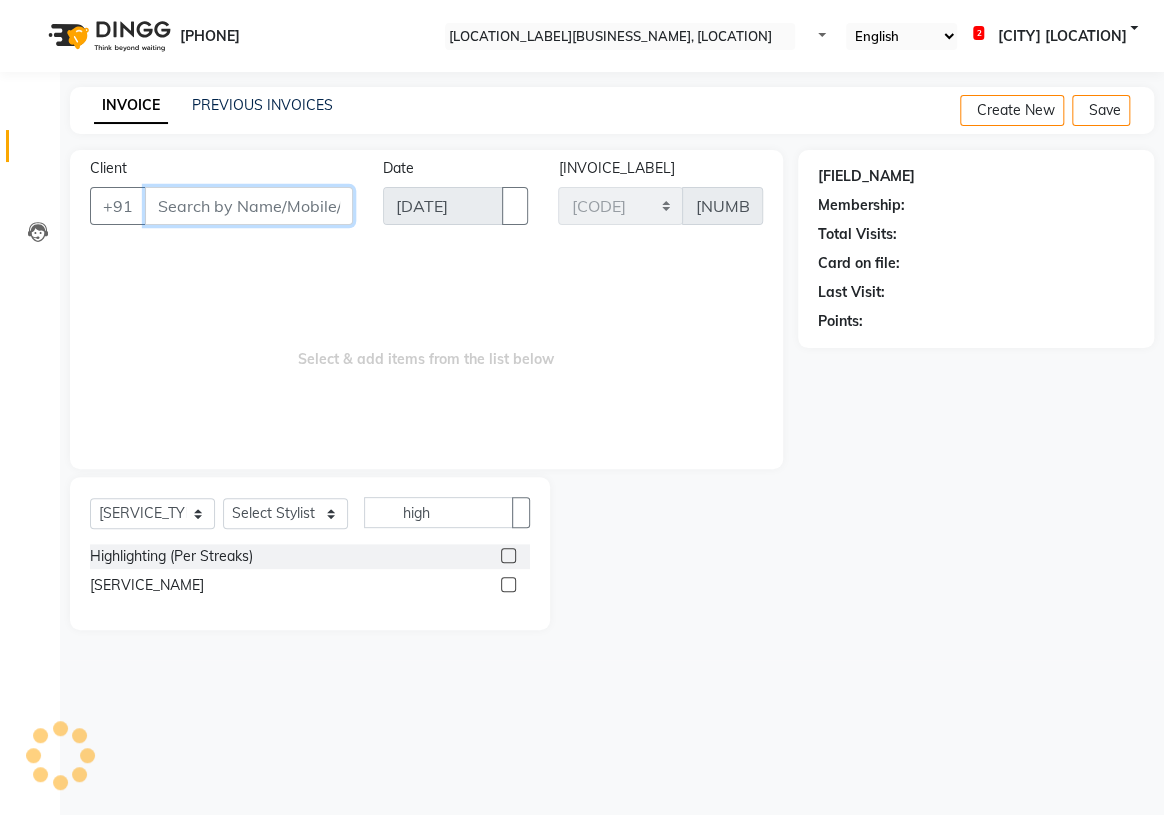 click on "Client" at bounding box center (249, 206) 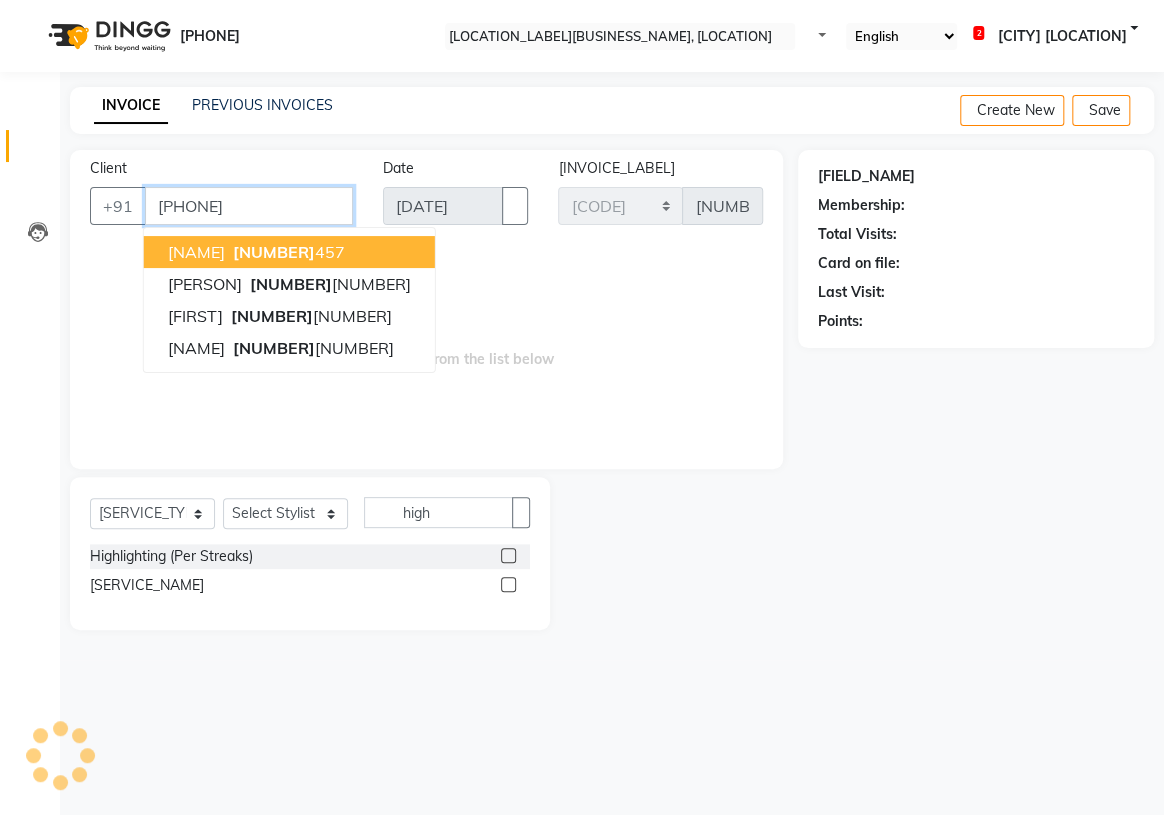 type on "[PHONE]" 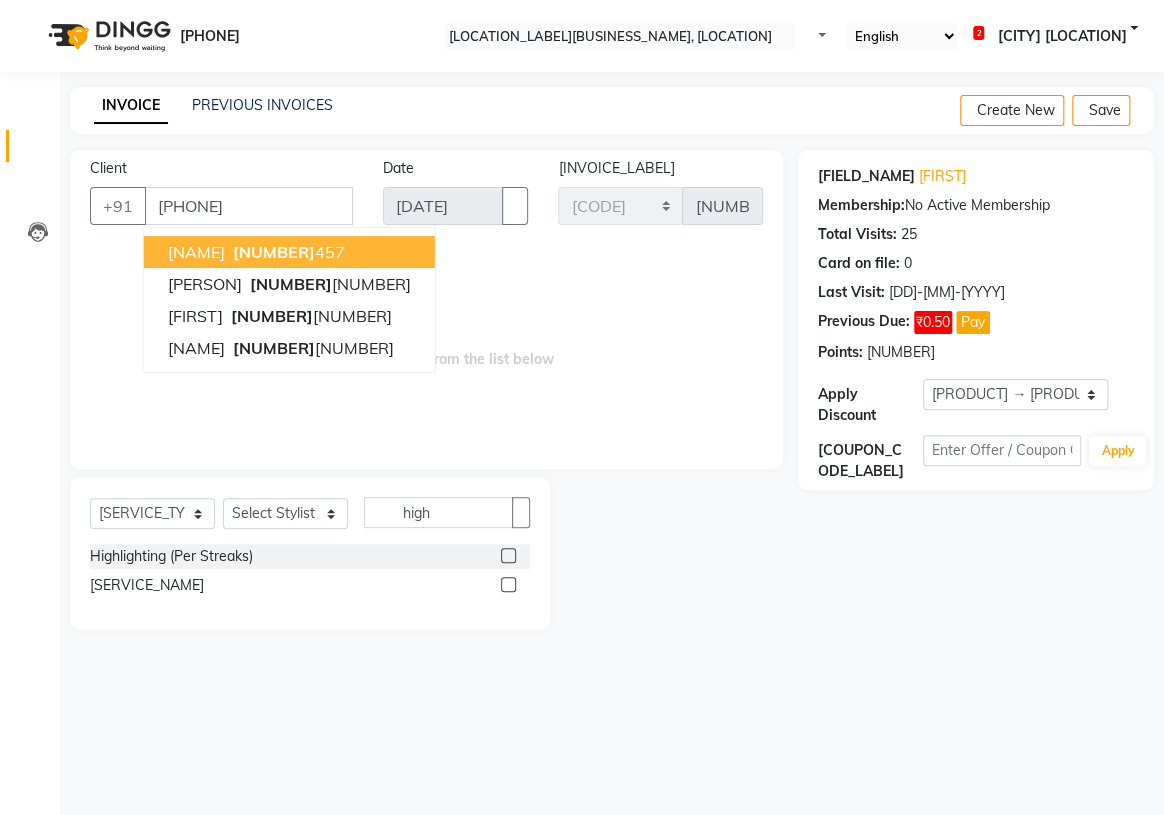 click on "[NUMBER]" at bounding box center [274, 252] 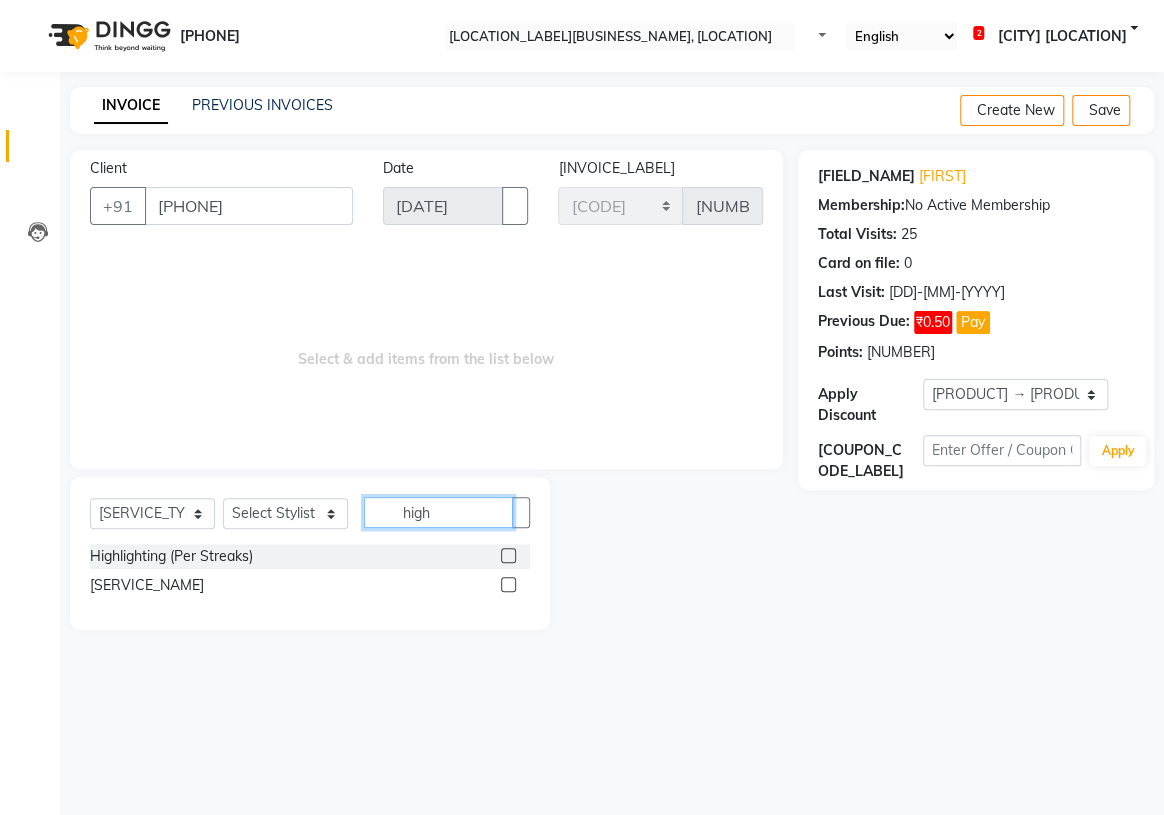 drag, startPoint x: 439, startPoint y: 516, endPoint x: 376, endPoint y: 514, distance: 63.03174 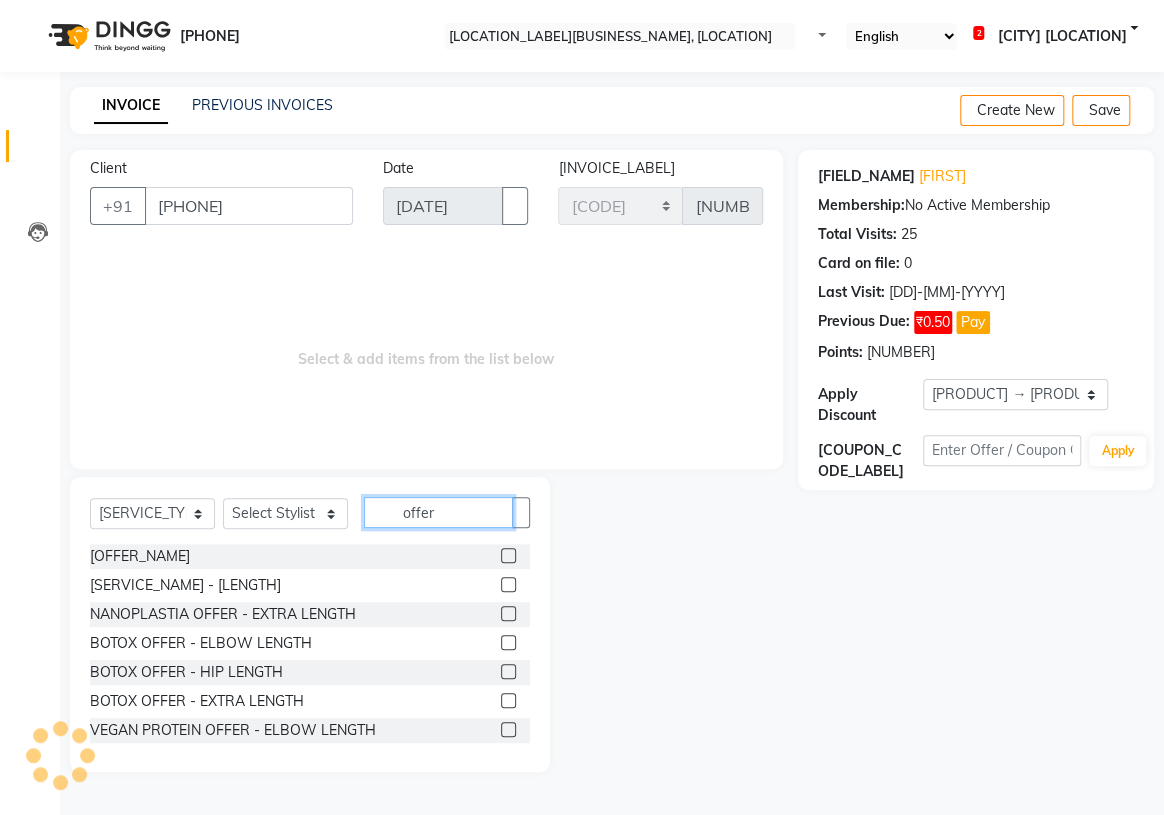 type on "offer" 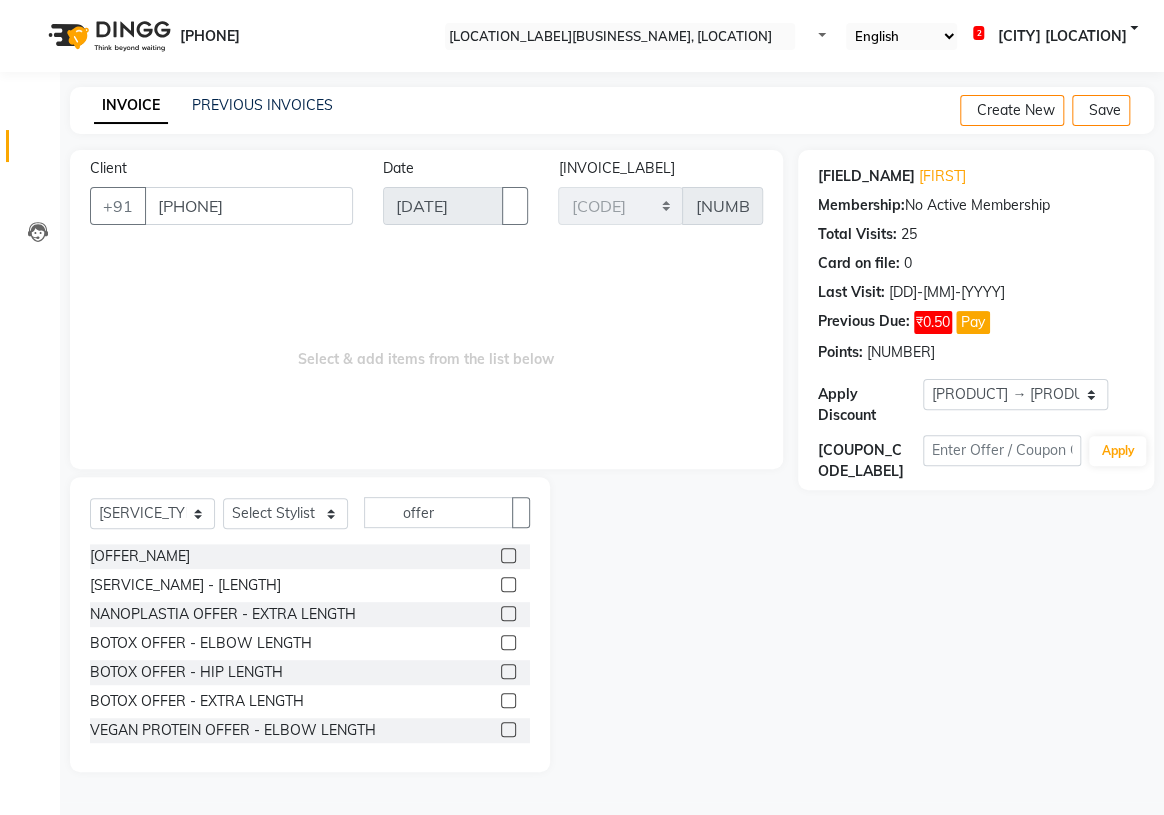 click at bounding box center (508, 555) 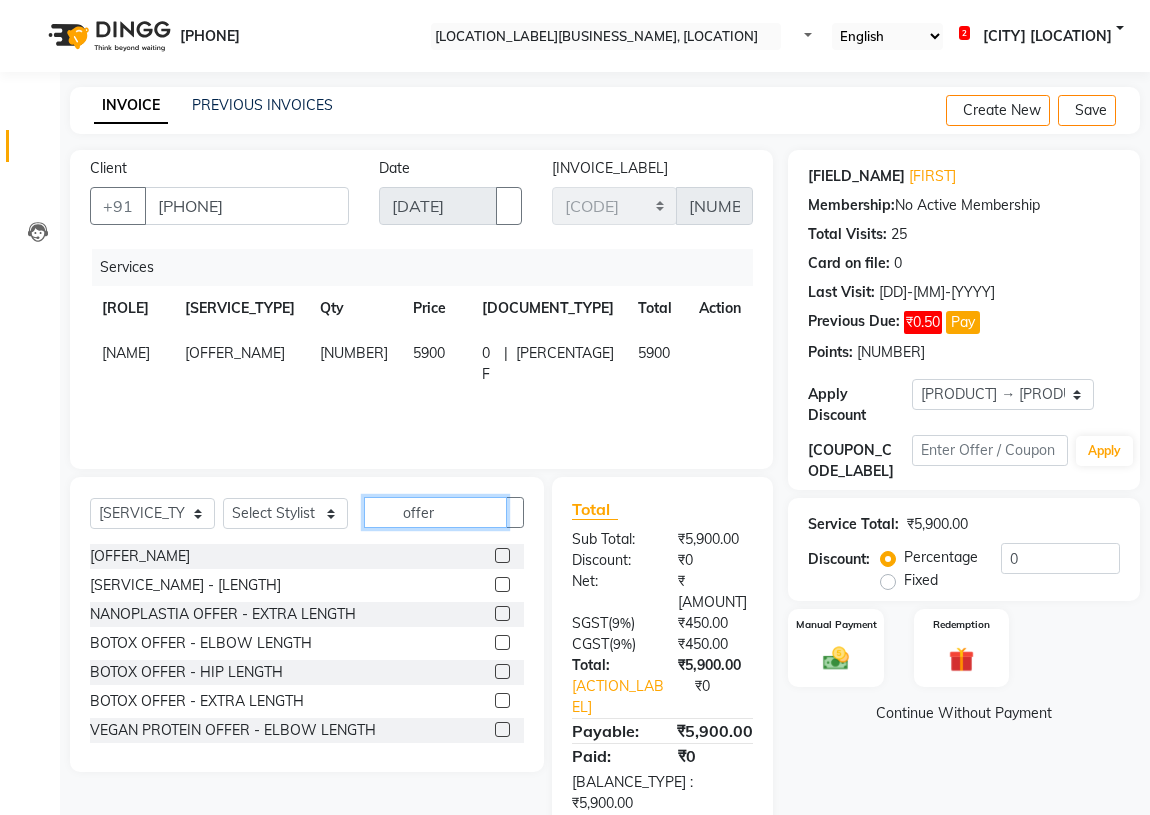 drag, startPoint x: 446, startPoint y: 534, endPoint x: 390, endPoint y: 533, distance: 56.008926 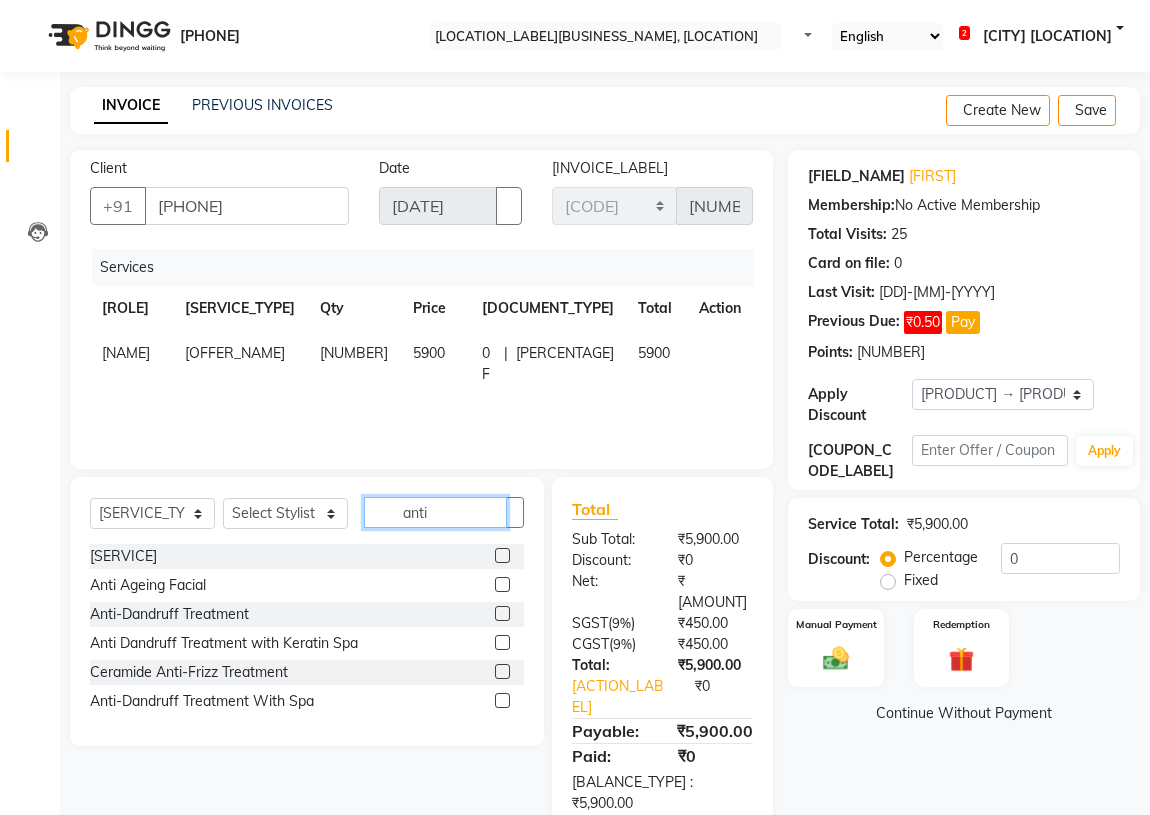 type on "anti" 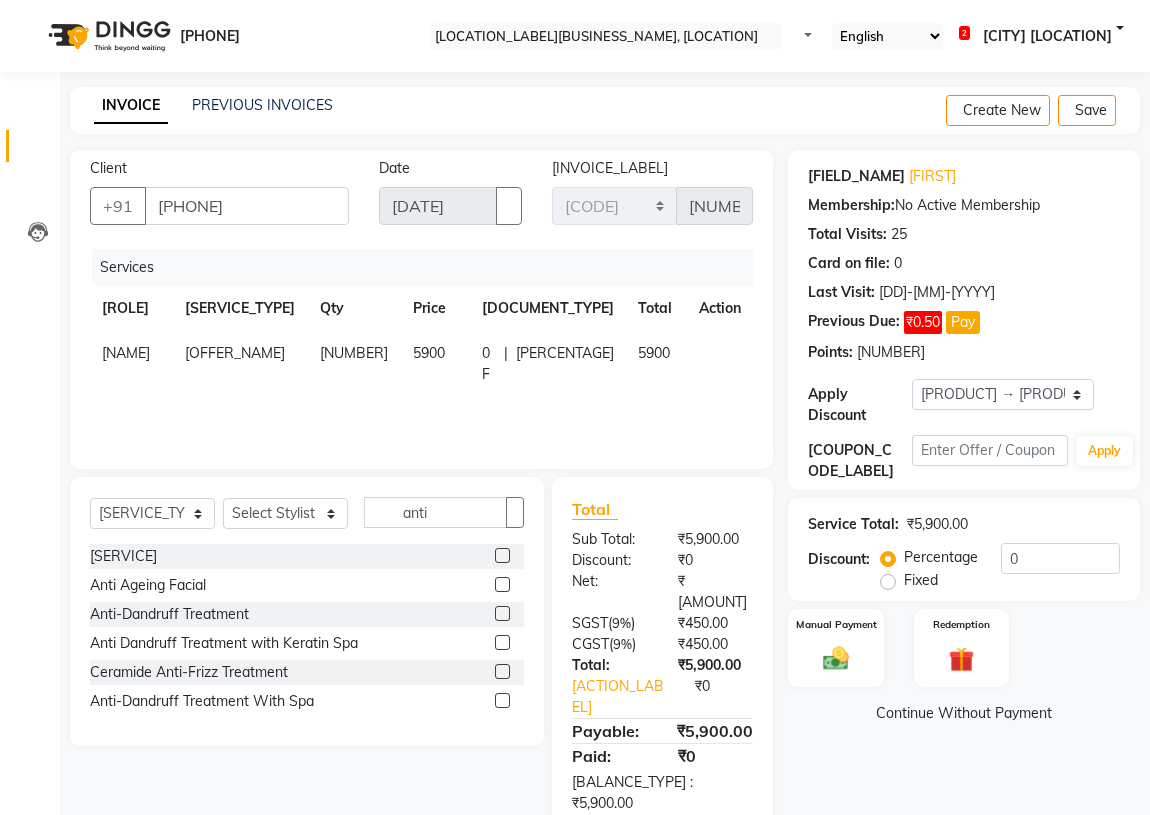 click at bounding box center (502, 613) 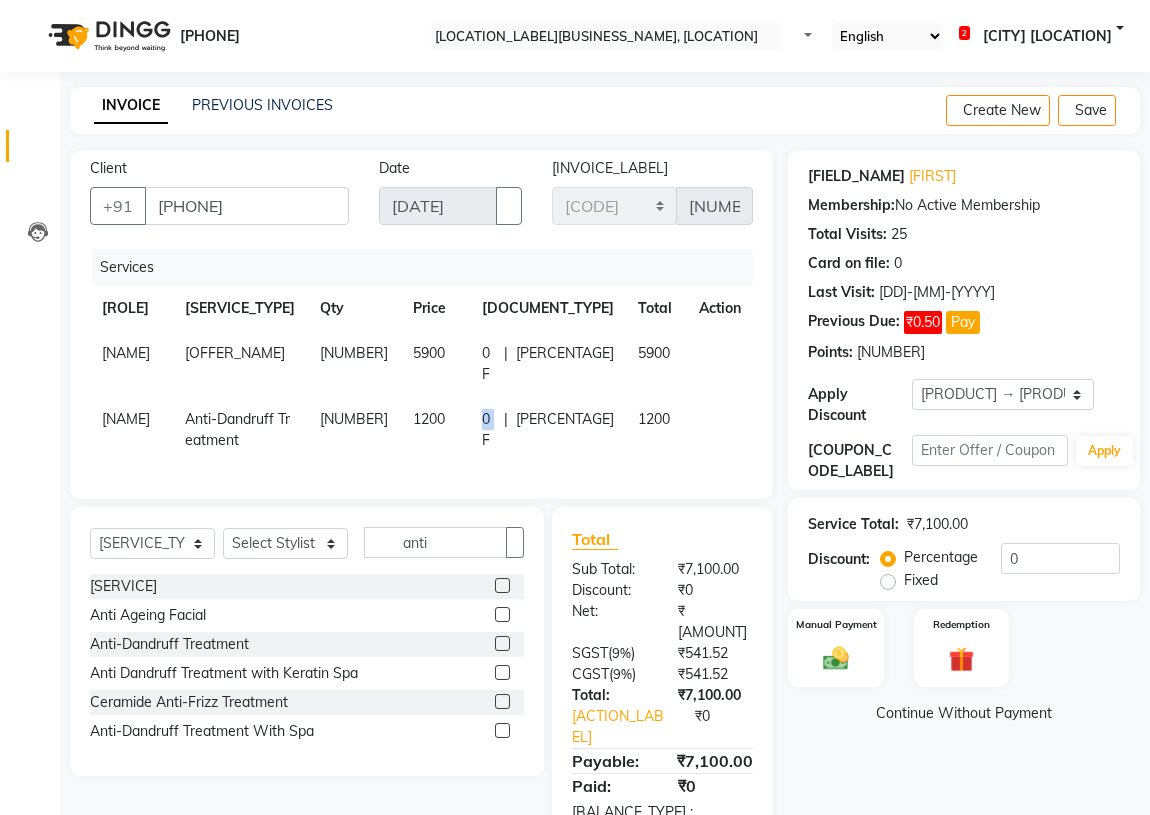 drag, startPoint x: 534, startPoint y: 458, endPoint x: 523, endPoint y: 459, distance: 11.045361 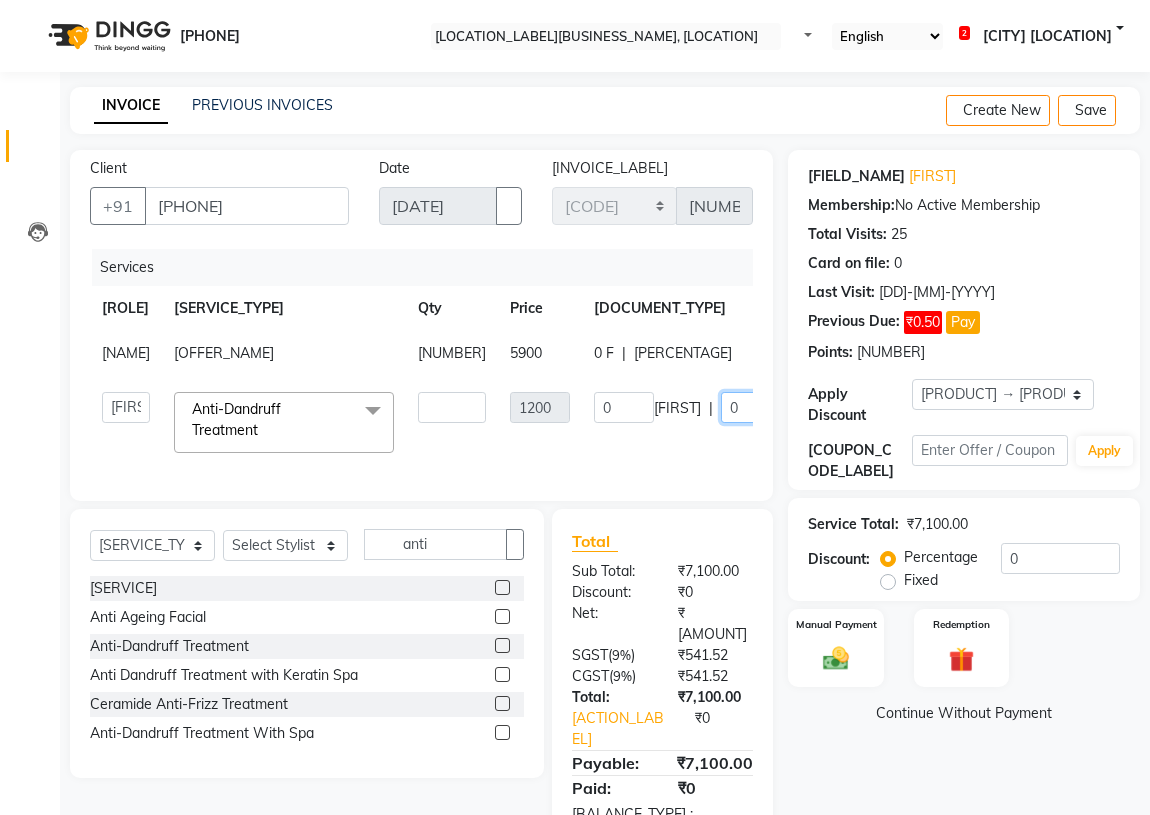 click on "0" at bounding box center (751, 407) 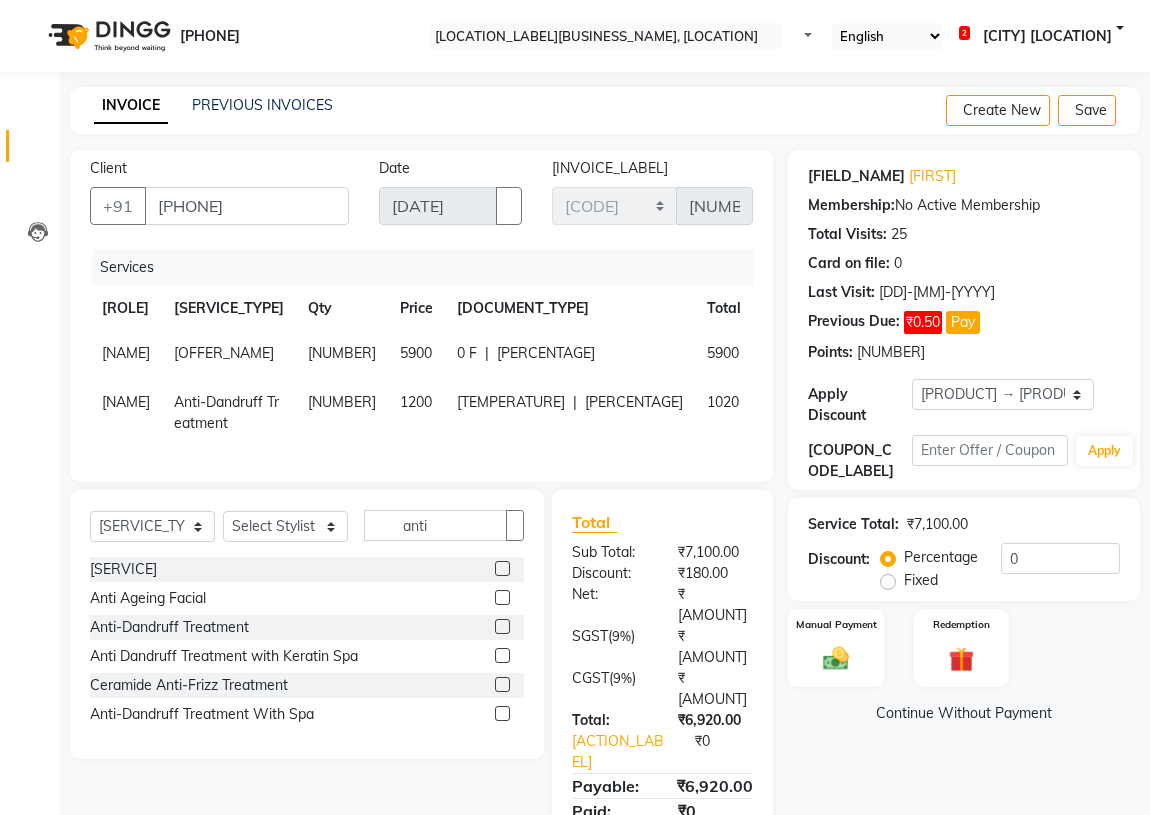 click on "KHEM MAYA Anti-Dandruff Treatment  1 1200 180 F | 15 % 1020" at bounding box center (454, 413) 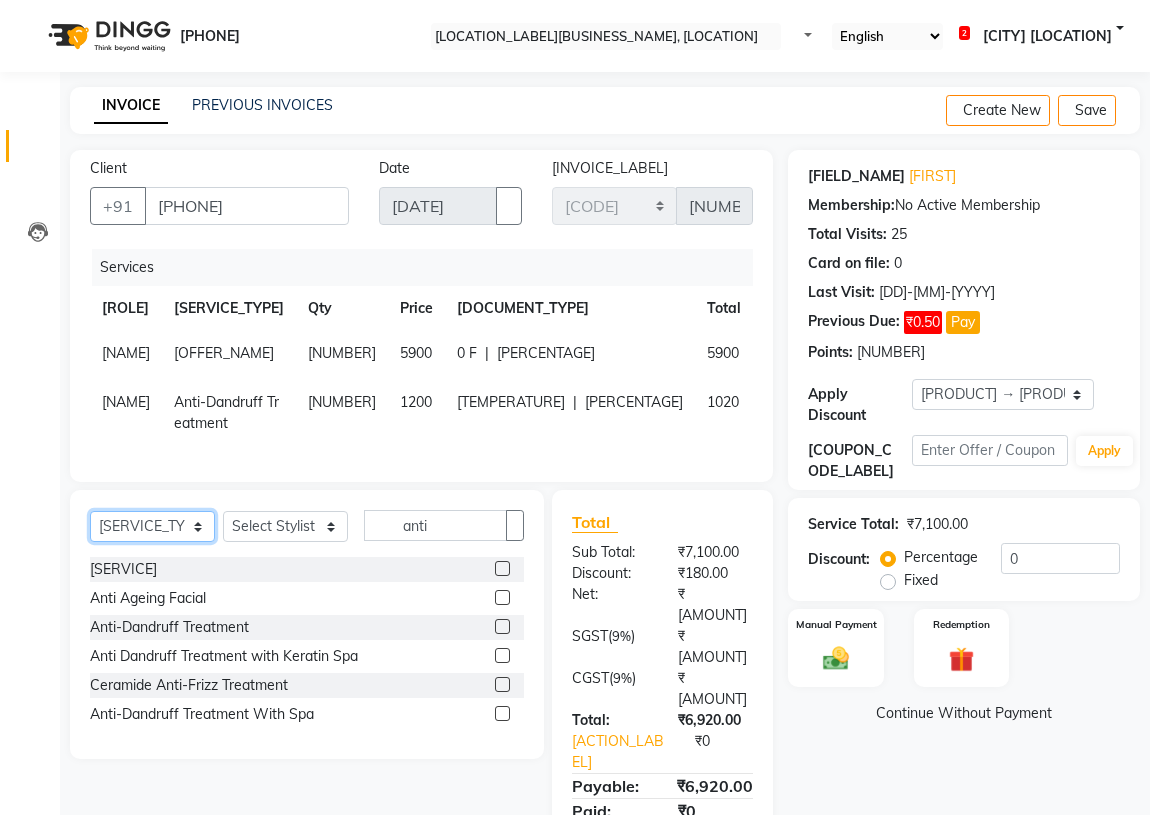 click on "Select Service Product Membership Package Voucher Prepaid Gift Card" at bounding box center [152, 526] 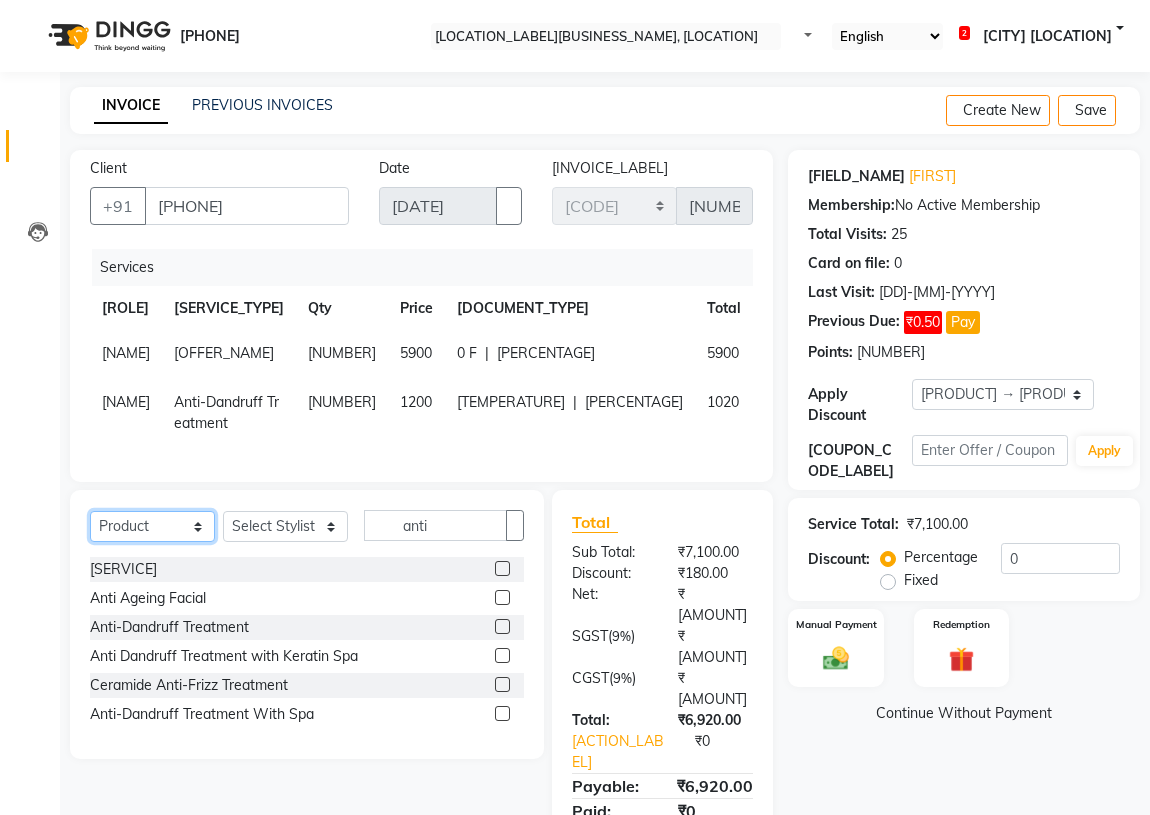 click on "Select Service Product Membership Package Voucher Prepaid Gift Card" at bounding box center [152, 526] 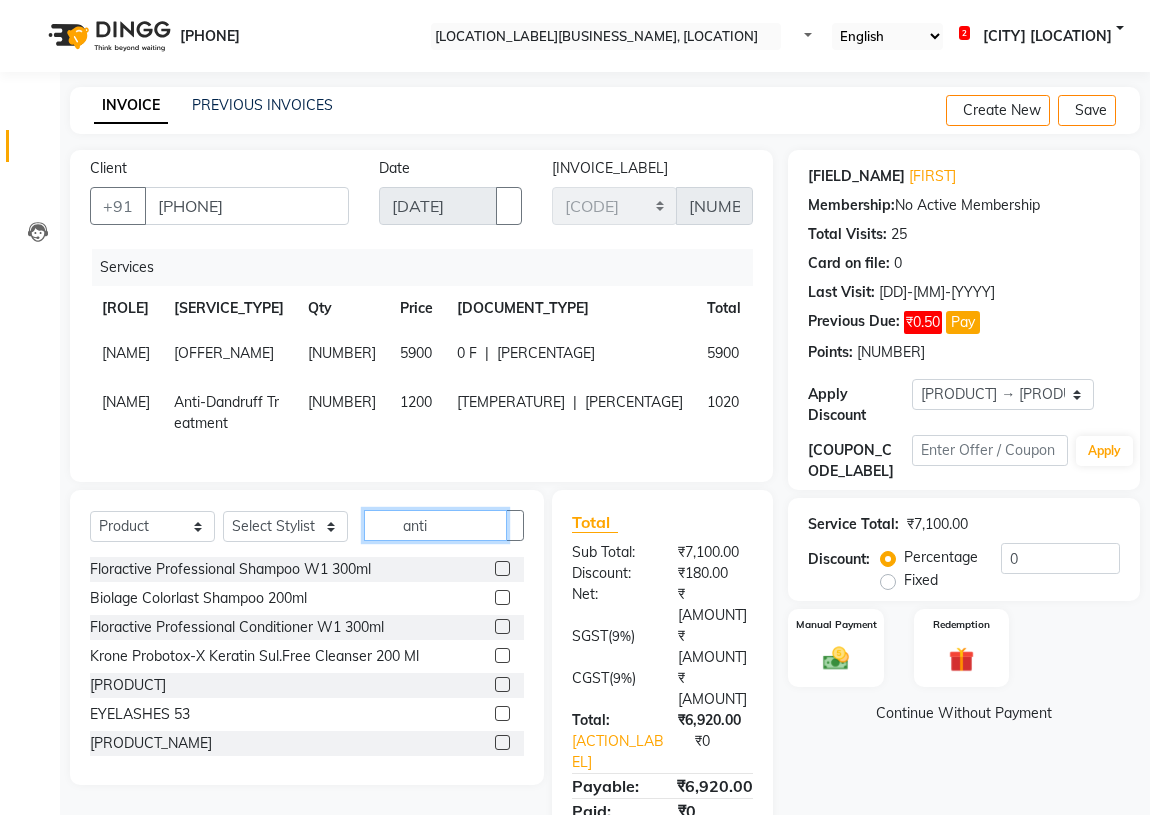 drag, startPoint x: 443, startPoint y: 622, endPoint x: 390, endPoint y: 627, distance: 53.235325 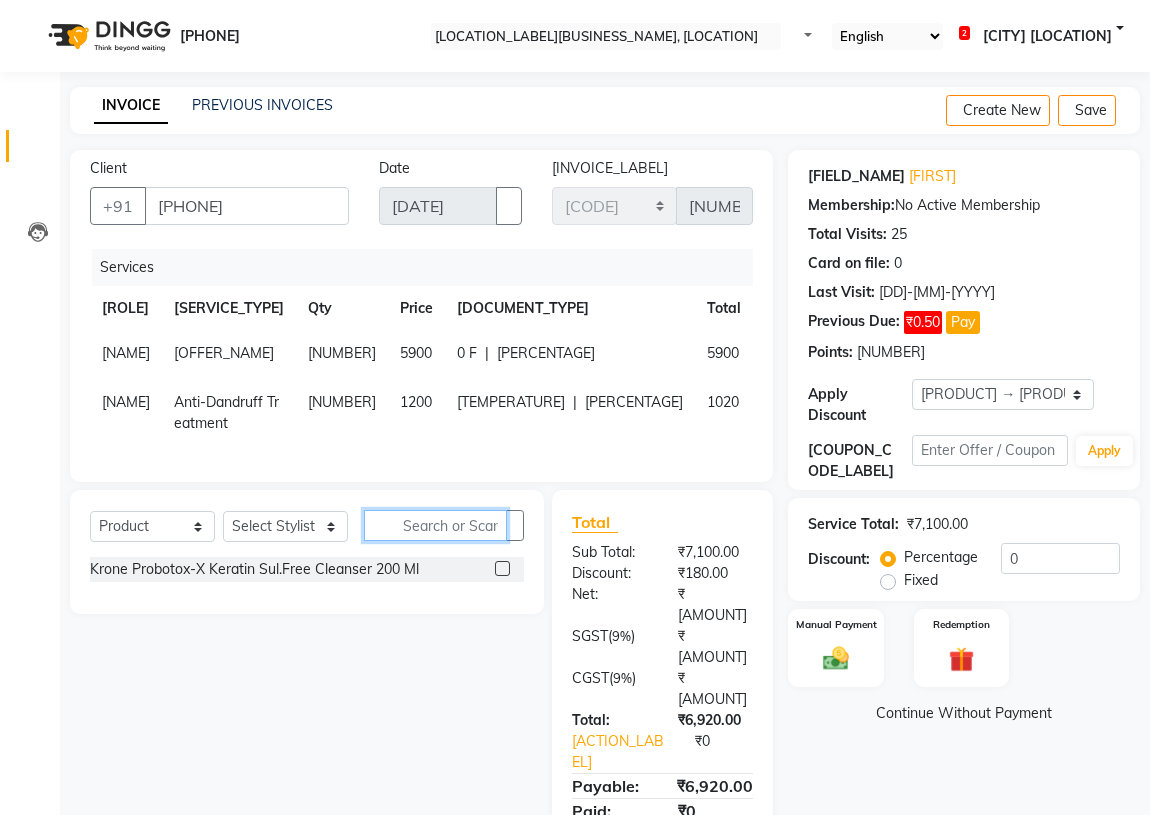 scroll, scrollTop: 0, scrollLeft: 0, axis: both 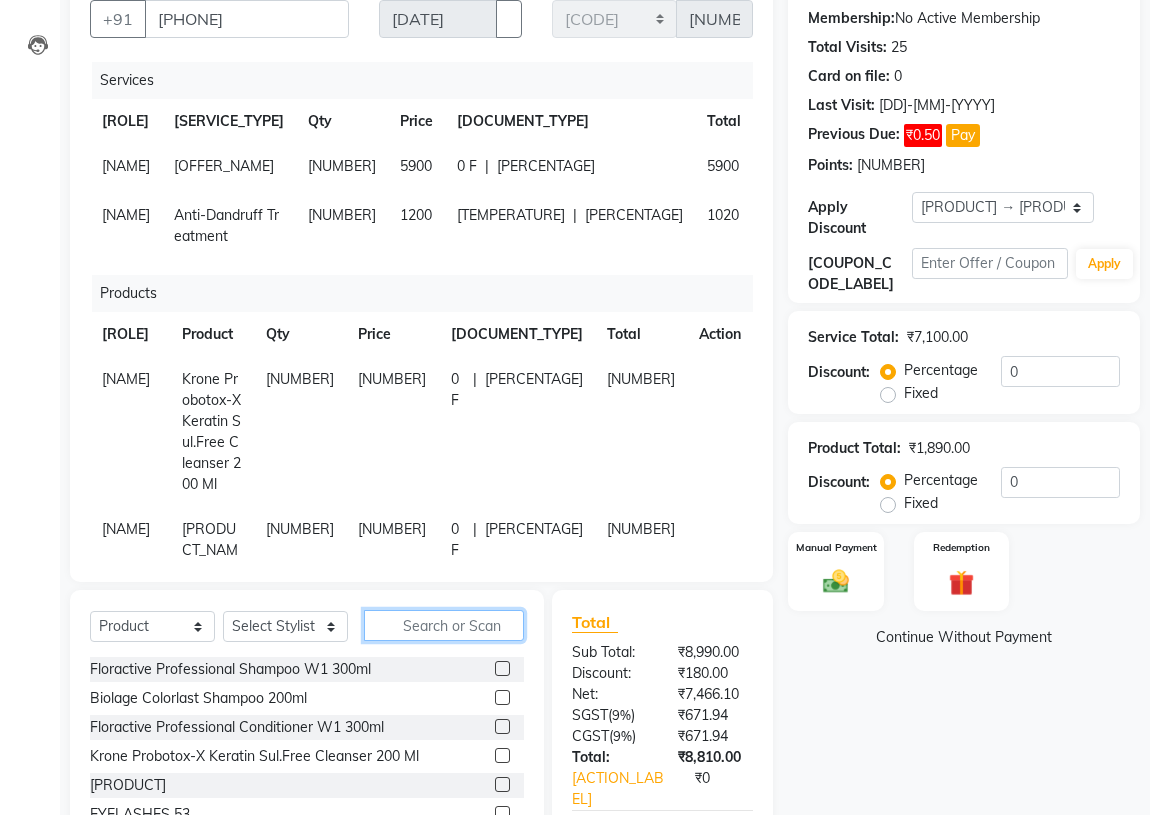 click at bounding box center [444, 625] 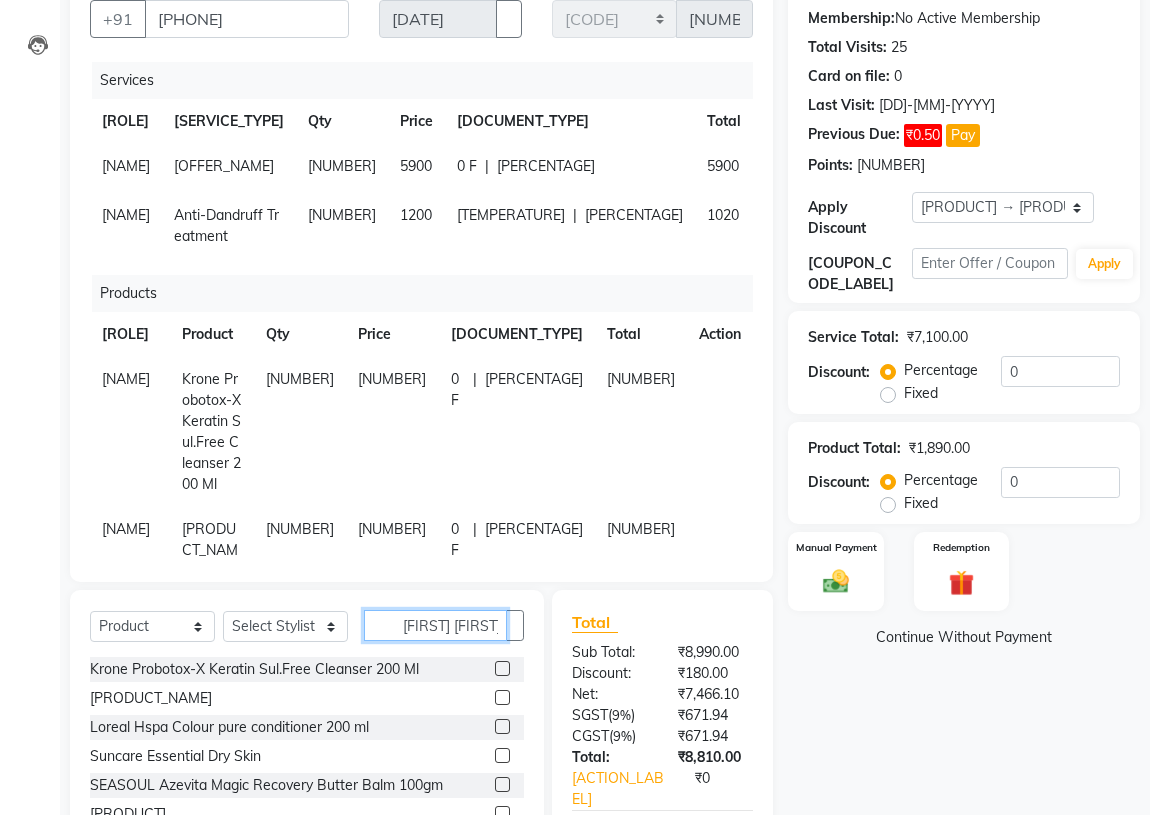 type on "[FIRST] [FIRST]" 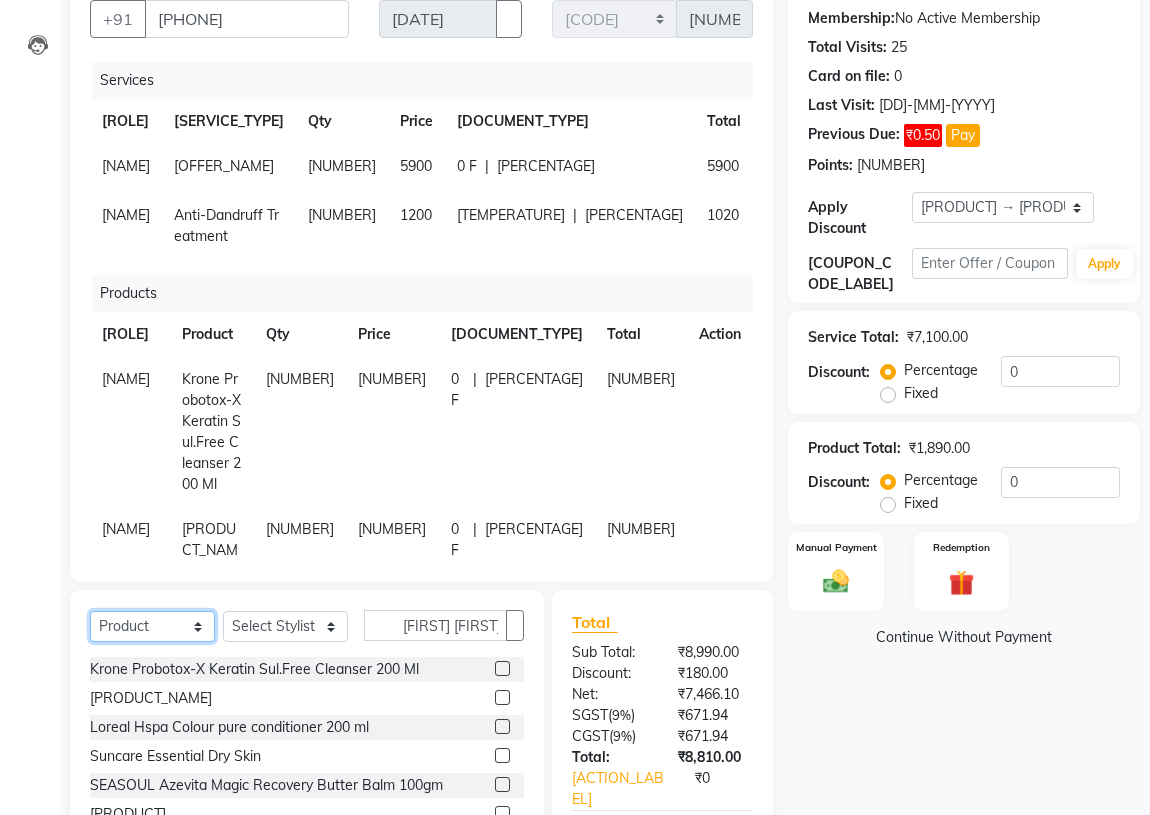 click on "Select Service Product Membership Package Voucher Prepaid Gift Card" at bounding box center (152, 626) 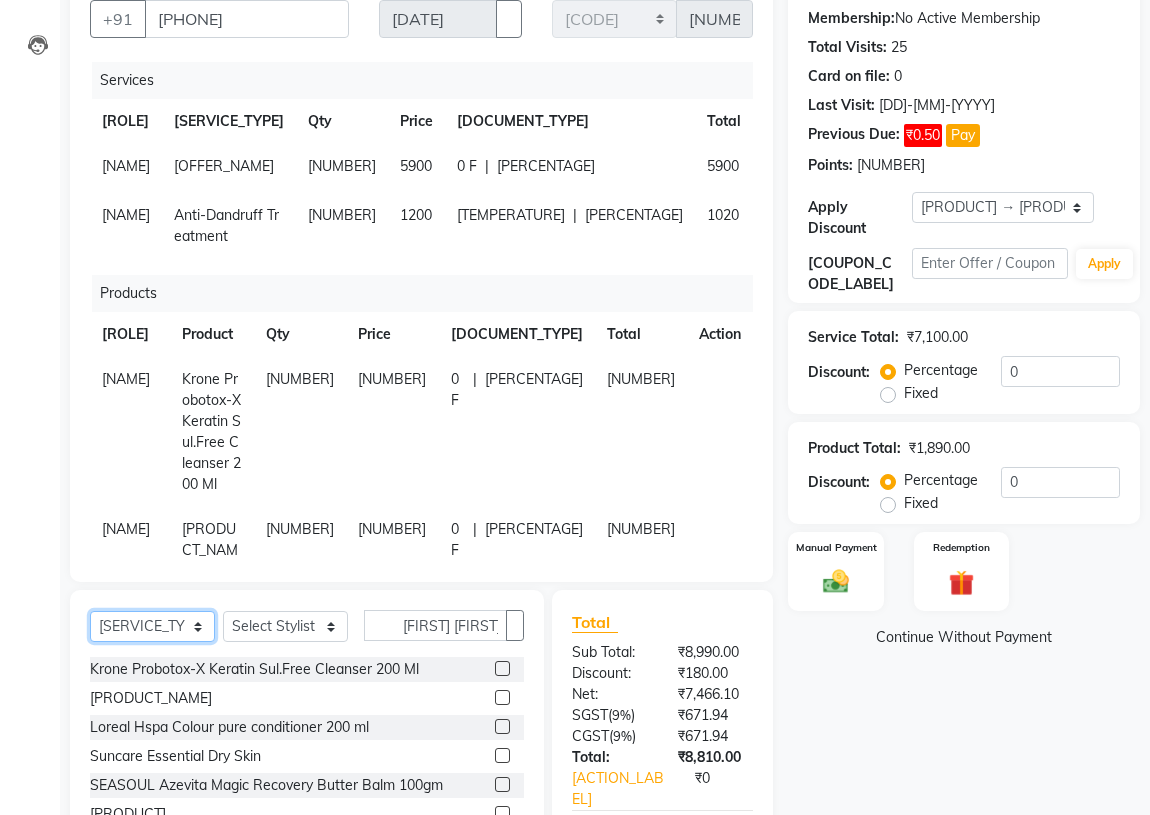 click on "Select Service Product Membership Package Voucher Prepaid Gift Card" at bounding box center [152, 626] 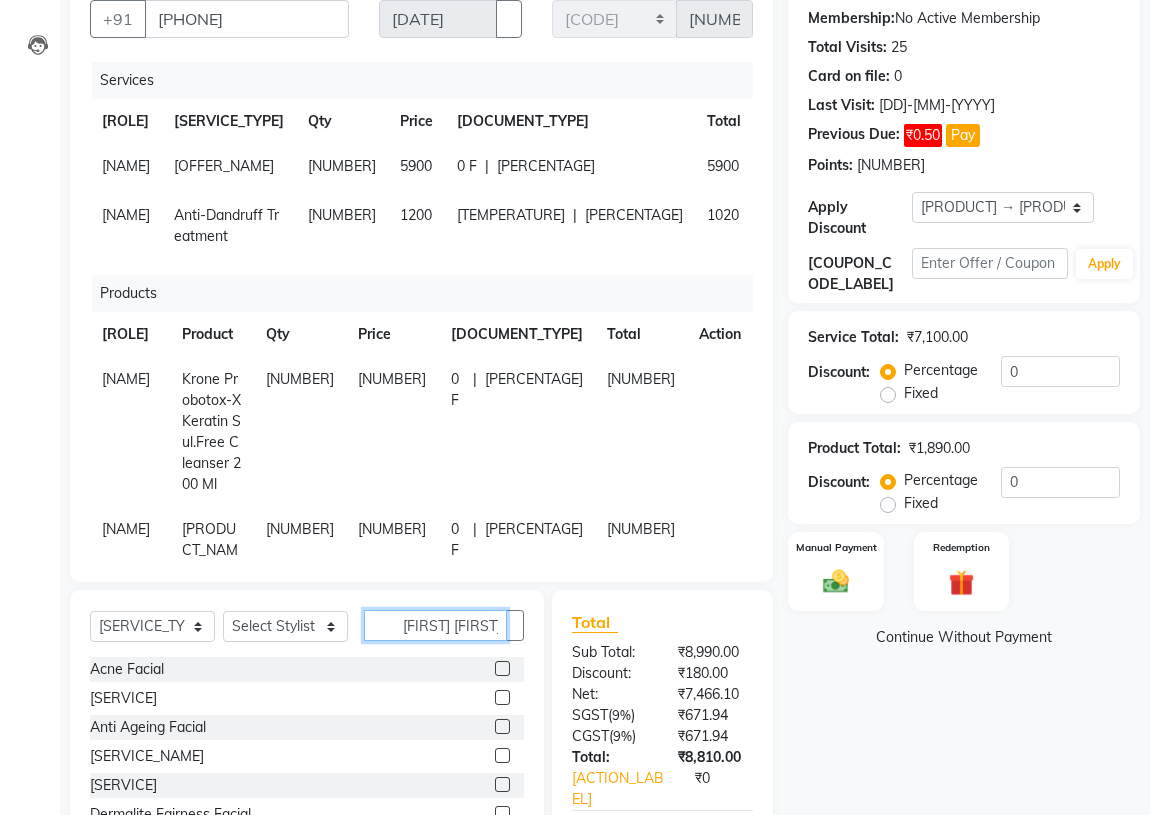 drag, startPoint x: 435, startPoint y: 625, endPoint x: 385, endPoint y: 625, distance: 50 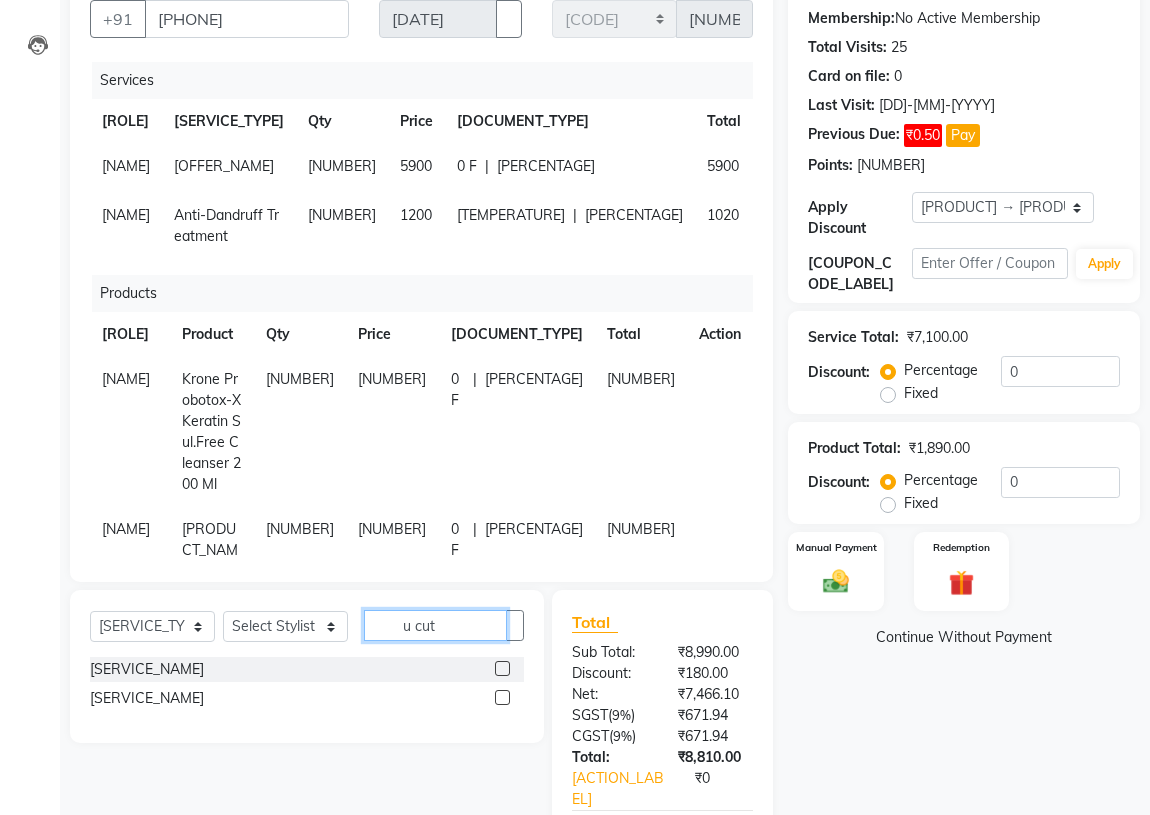 type on "u cut" 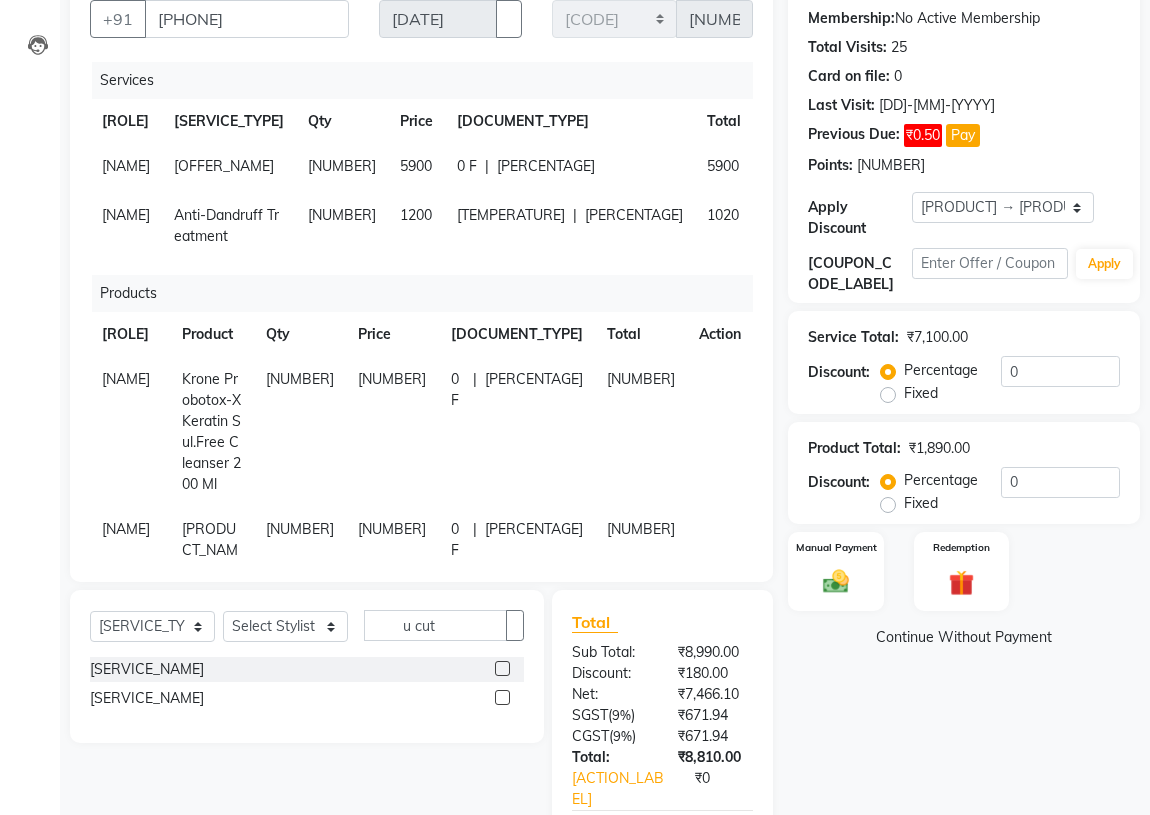 drag, startPoint x: 501, startPoint y: 695, endPoint x: 499, endPoint y: 669, distance: 26.076809 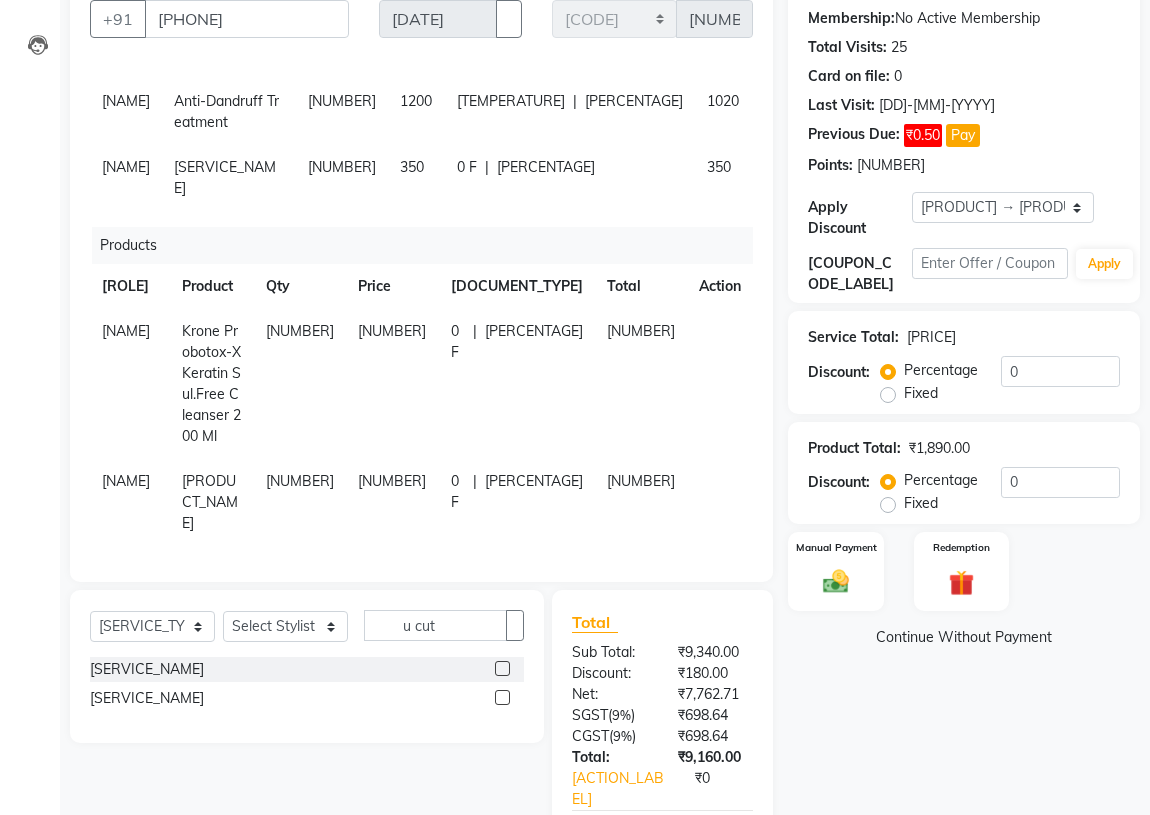 scroll, scrollTop: 207, scrollLeft: 0, axis: vertical 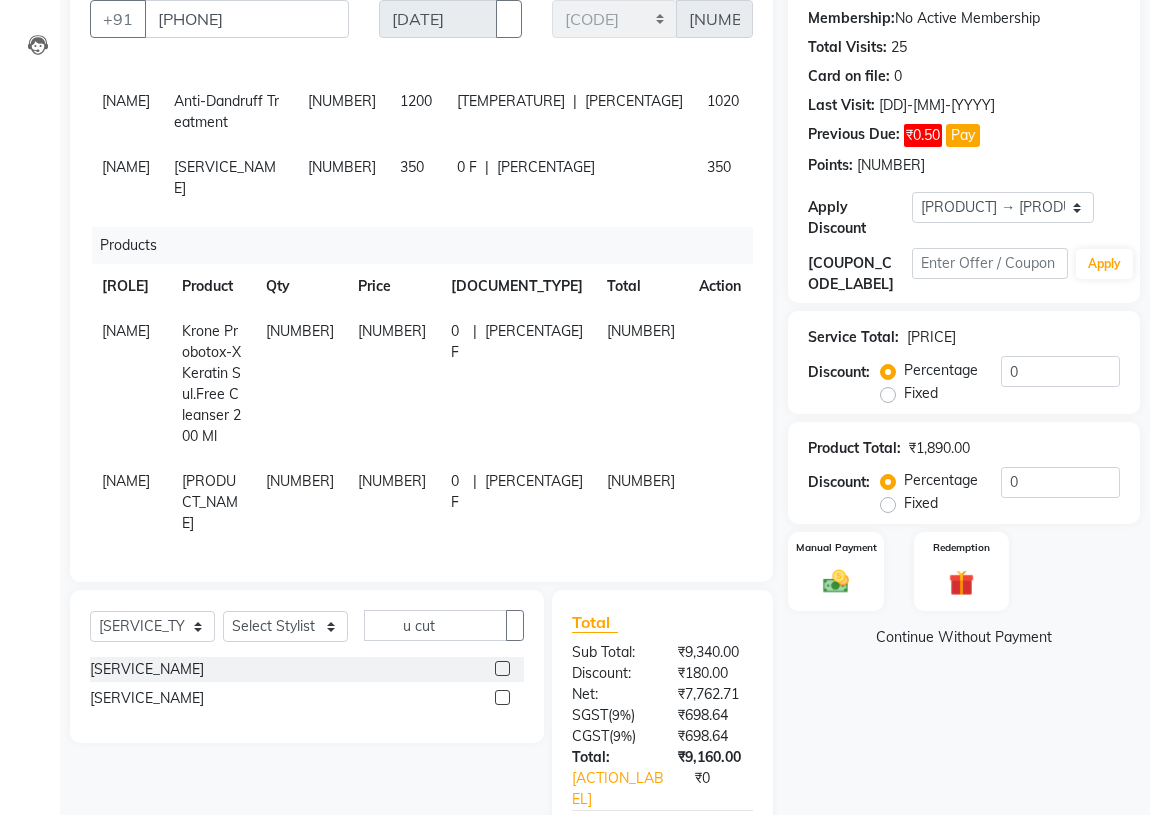 drag, startPoint x: 547, startPoint y: 152, endPoint x: 551, endPoint y: 162, distance: 10.770329 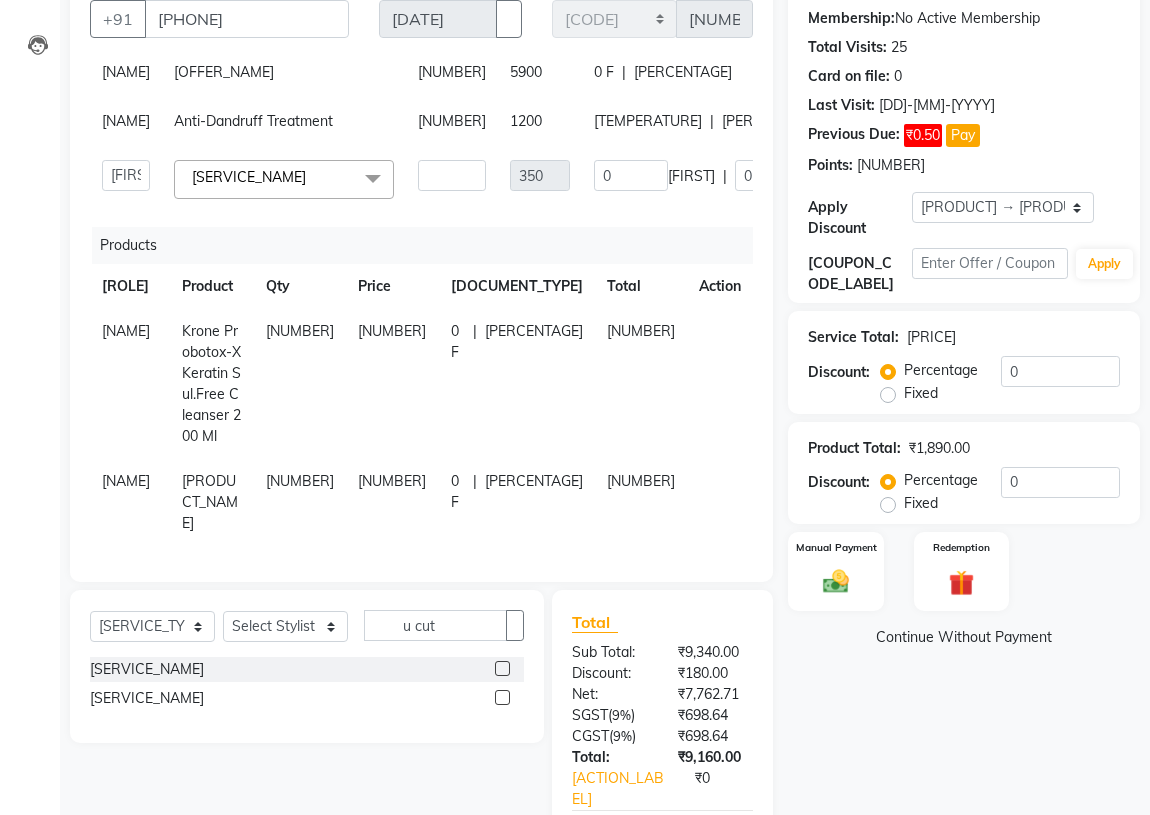 scroll, scrollTop: 184, scrollLeft: 0, axis: vertical 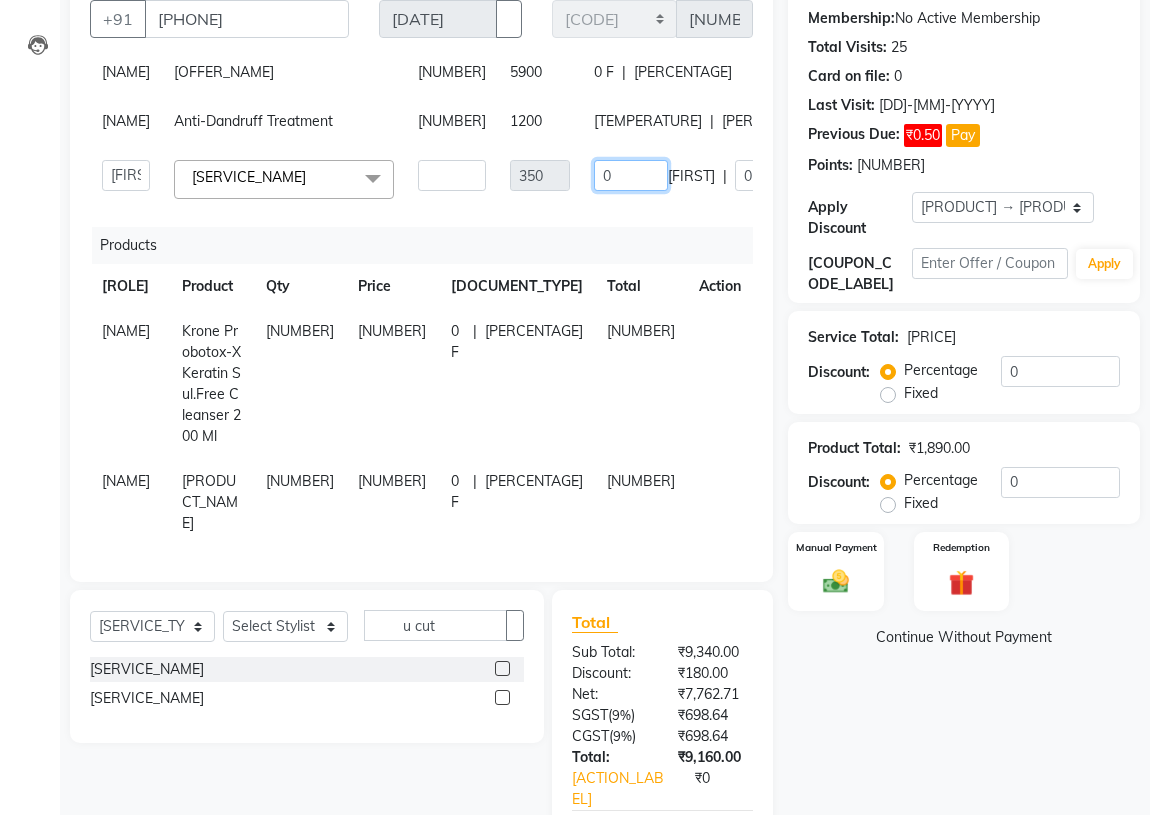 click on "0" at bounding box center [631, 175] 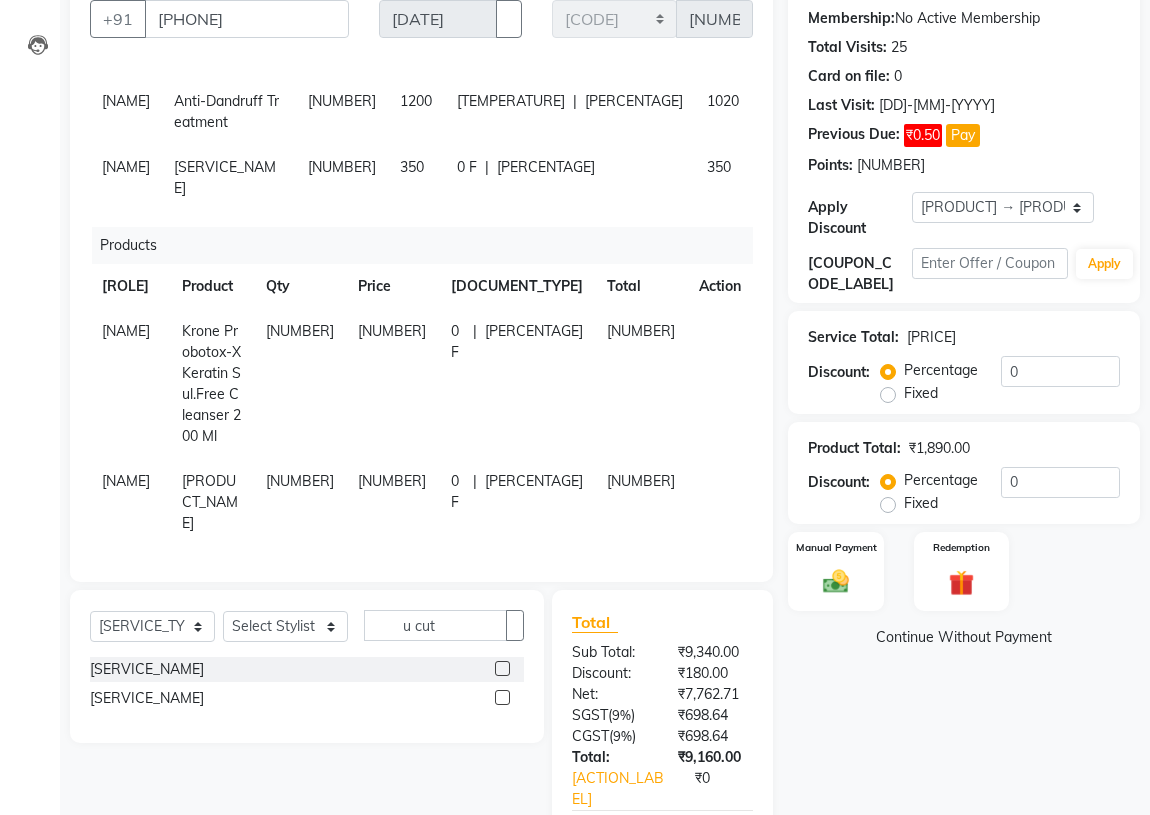 scroll, scrollTop: 205, scrollLeft: 0, axis: vertical 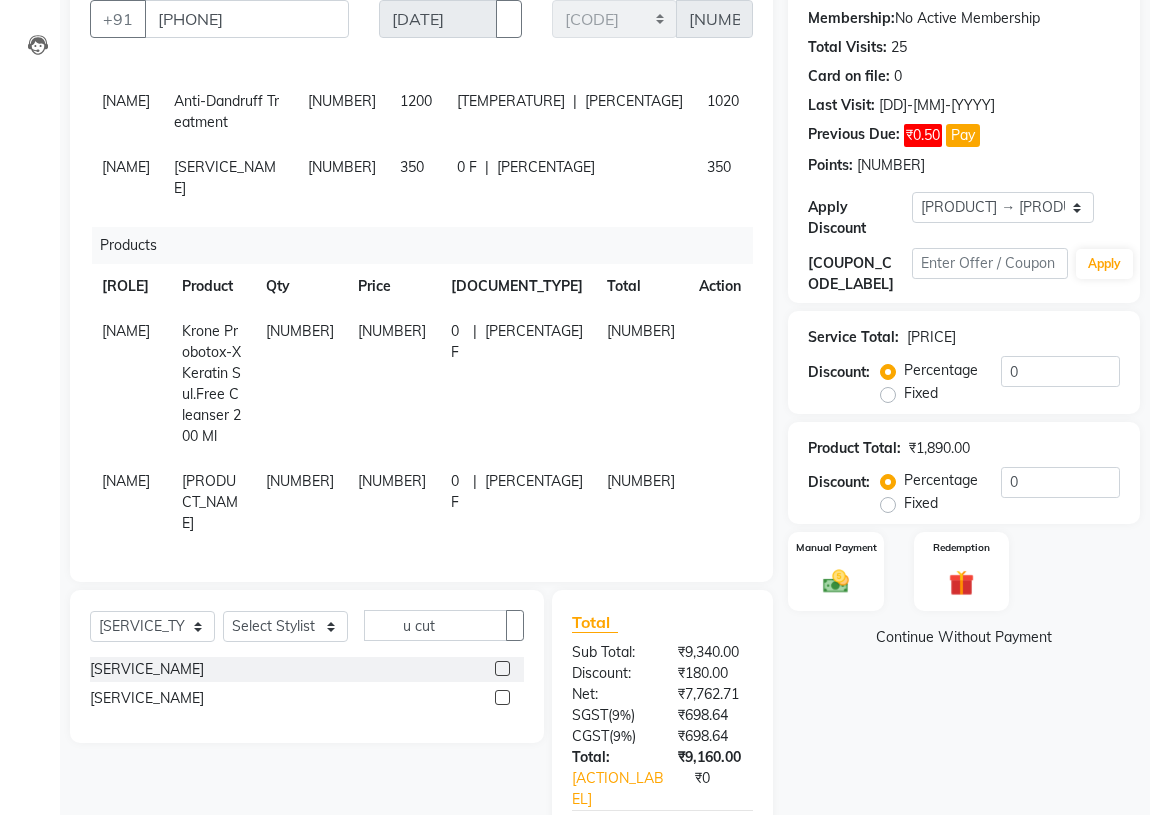 click on "[PERCENTAGE]" at bounding box center (546, 52) 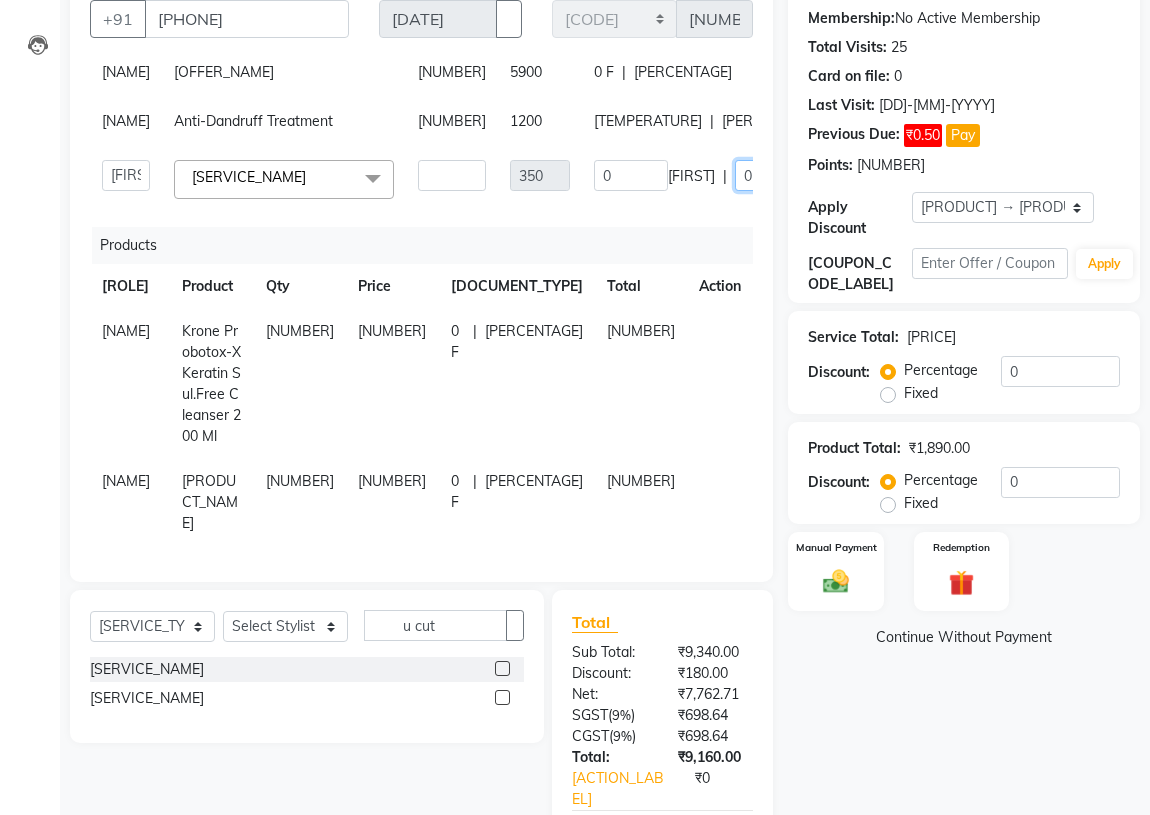 click on "0" at bounding box center [772, 175] 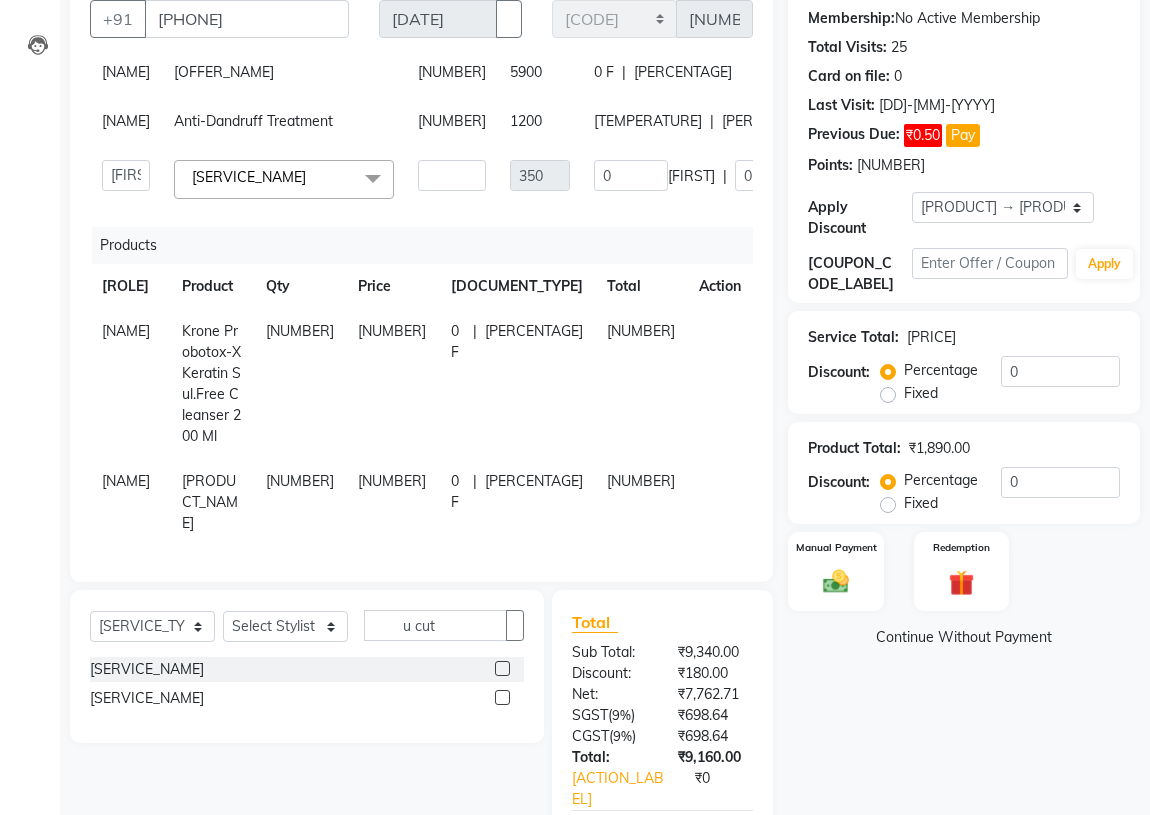scroll, scrollTop: 205, scrollLeft: 0, axis: vertical 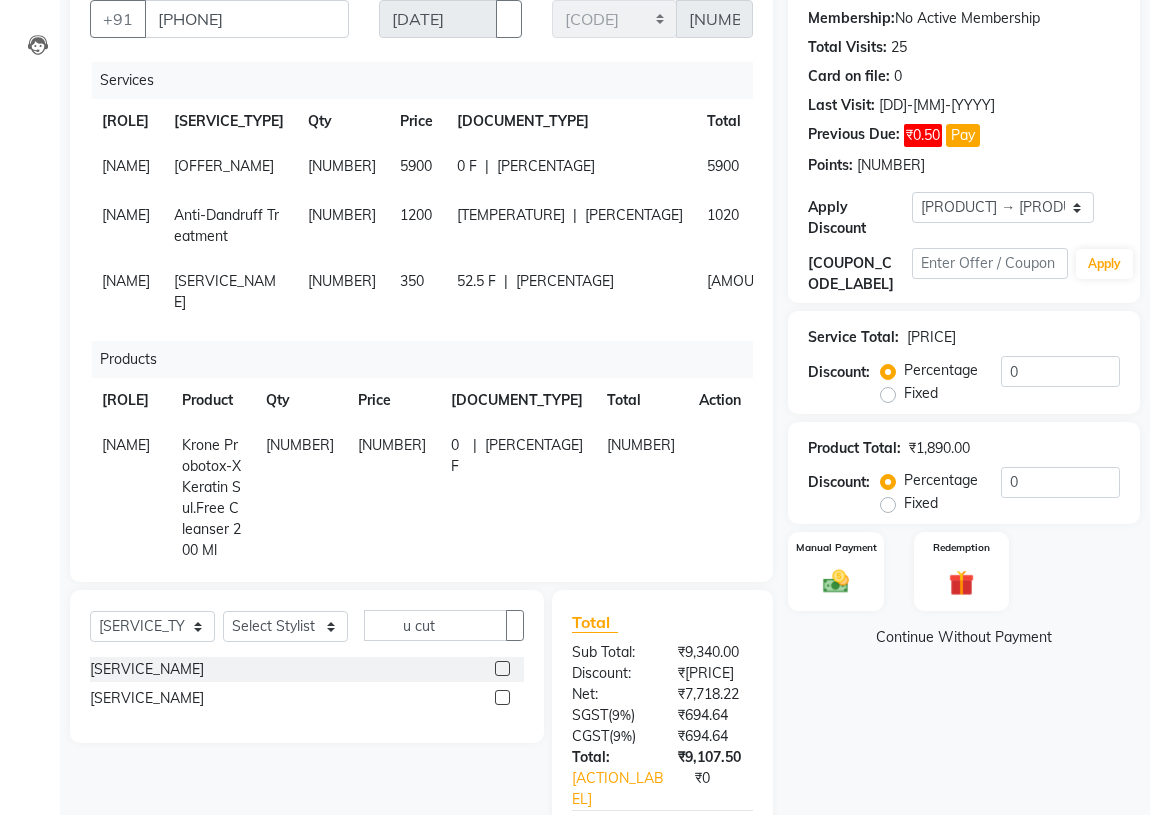 click on "[PERCENTAGE]" at bounding box center (546, 166) 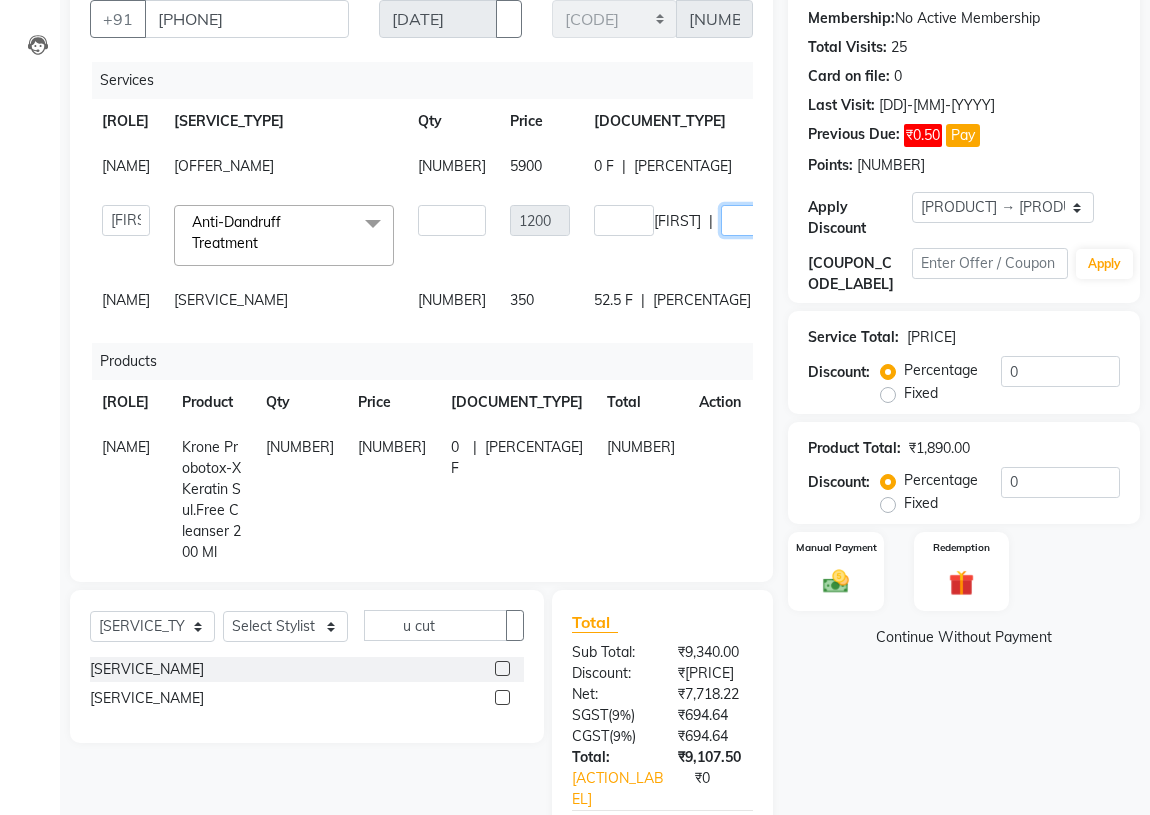 click on "[NUMBER]" at bounding box center [751, 220] 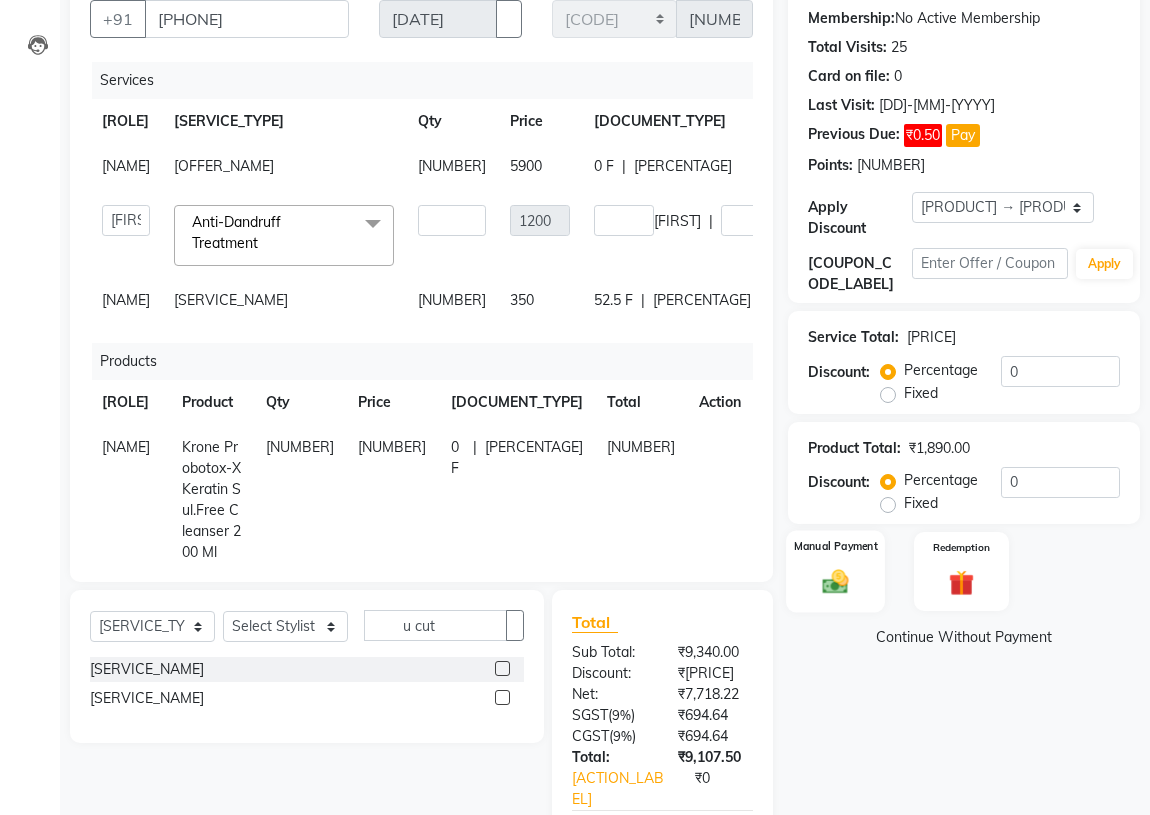 click on "Manual Payment" at bounding box center (835, 571) 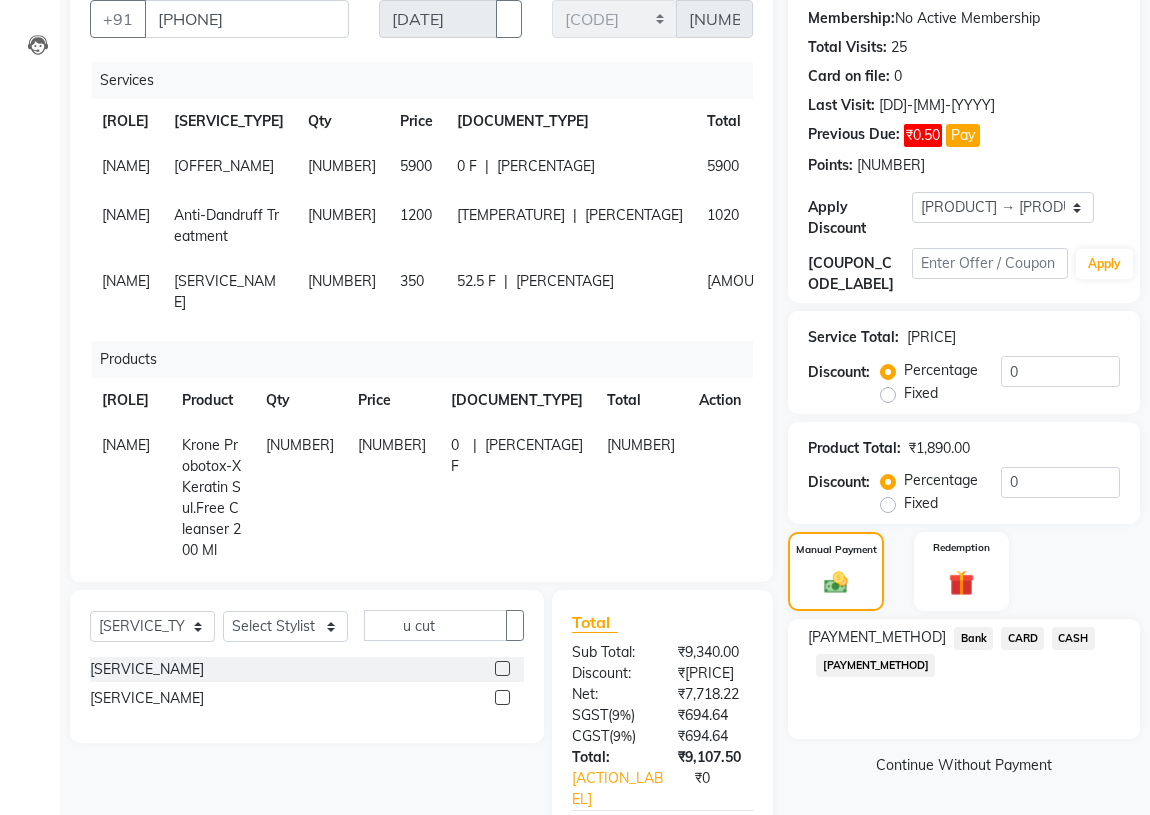 click on "[PAYMENT_METHOD]" at bounding box center (973, 638) 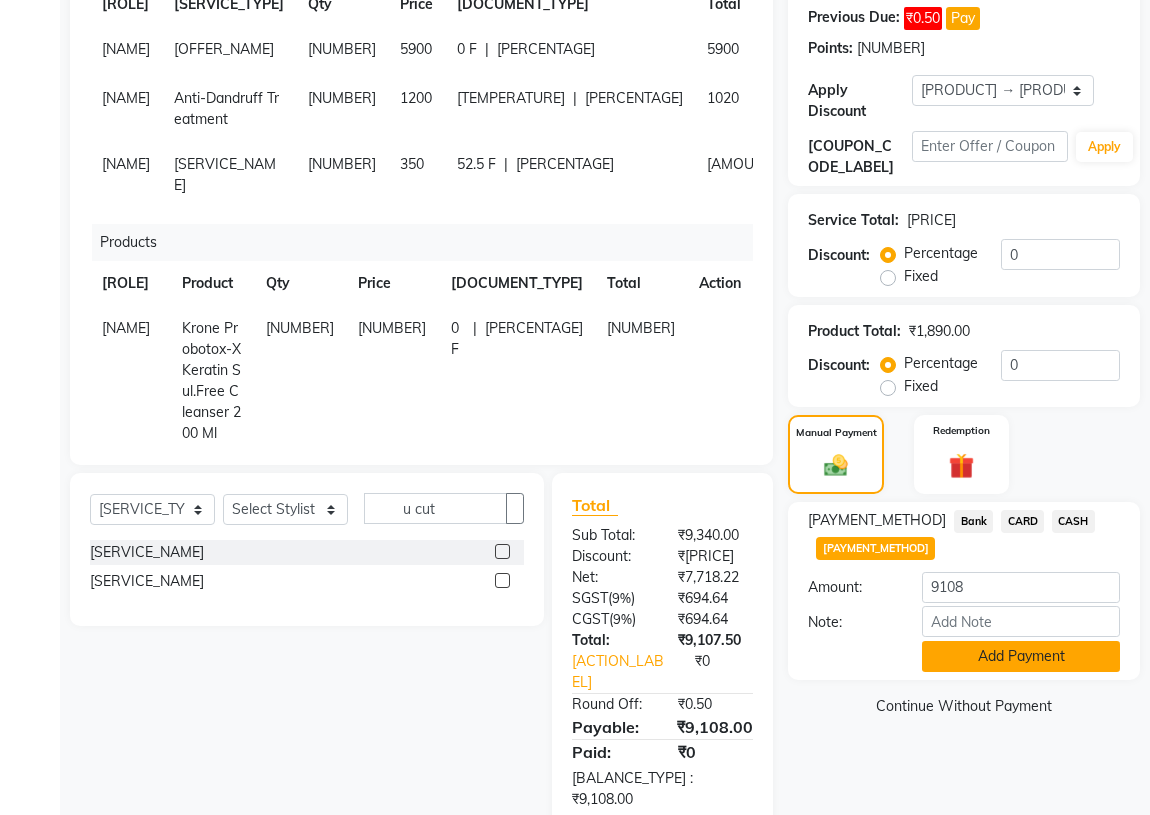 scroll, scrollTop: 306, scrollLeft: 0, axis: vertical 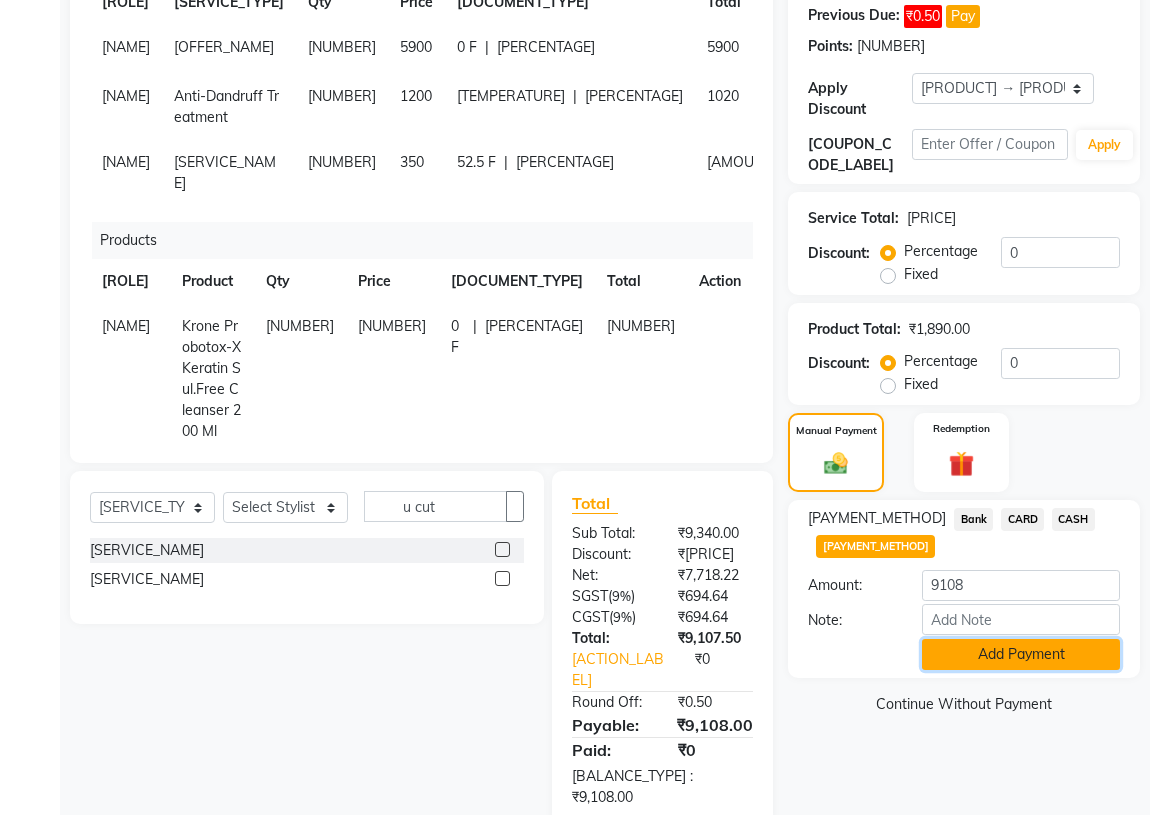 click on "Add Payment" at bounding box center [1021, 654] 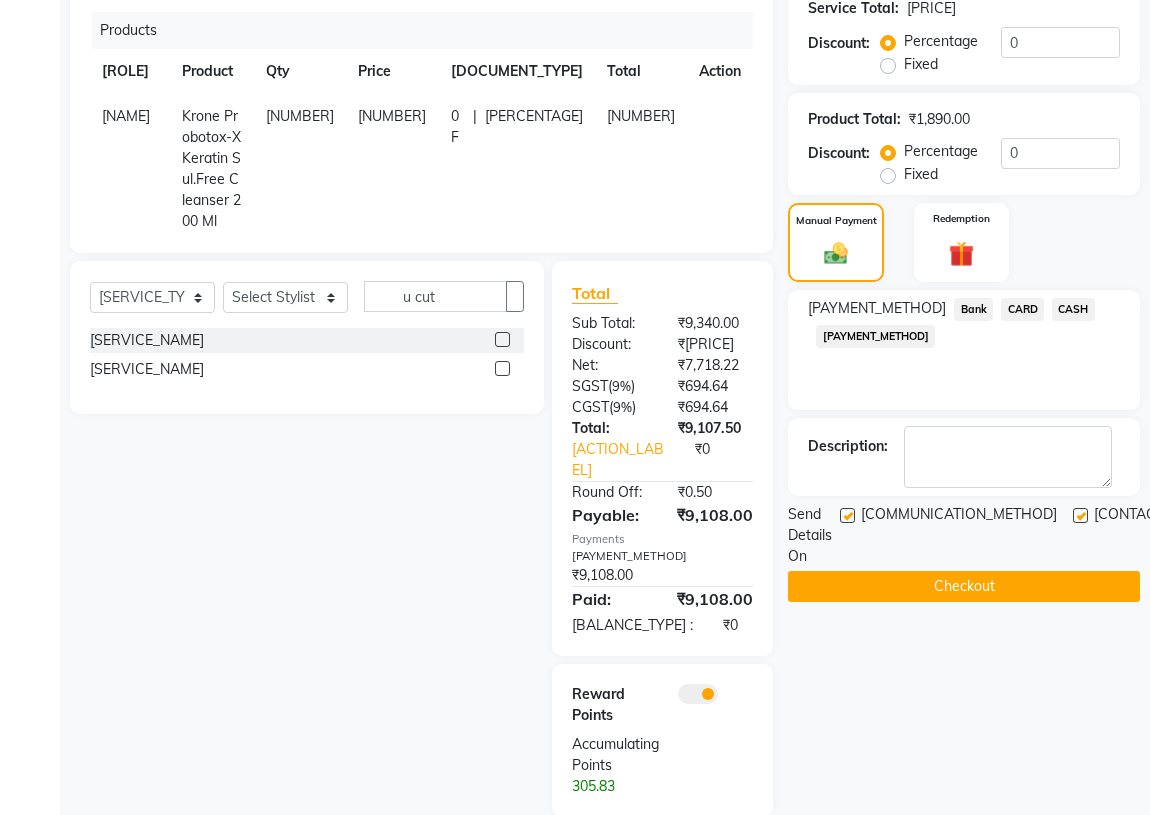 scroll, scrollTop: 530, scrollLeft: 0, axis: vertical 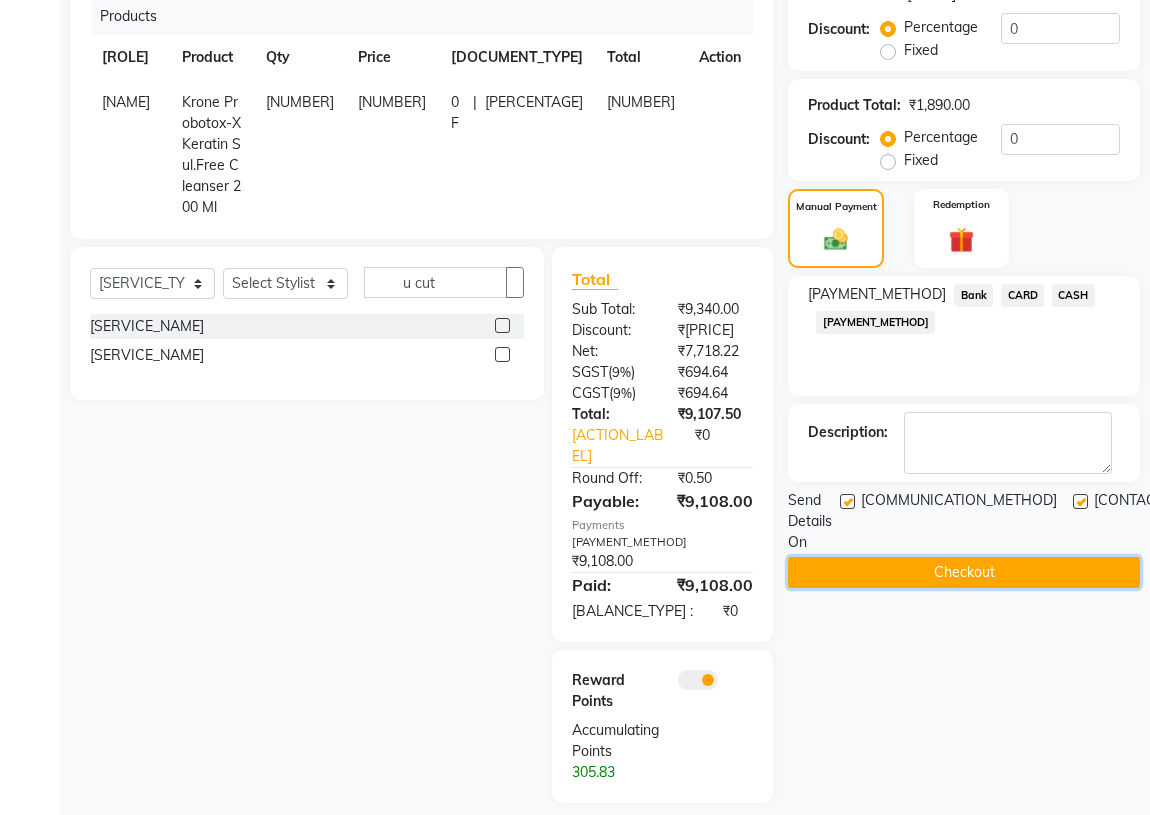 click on "Checkout" at bounding box center (964, 572) 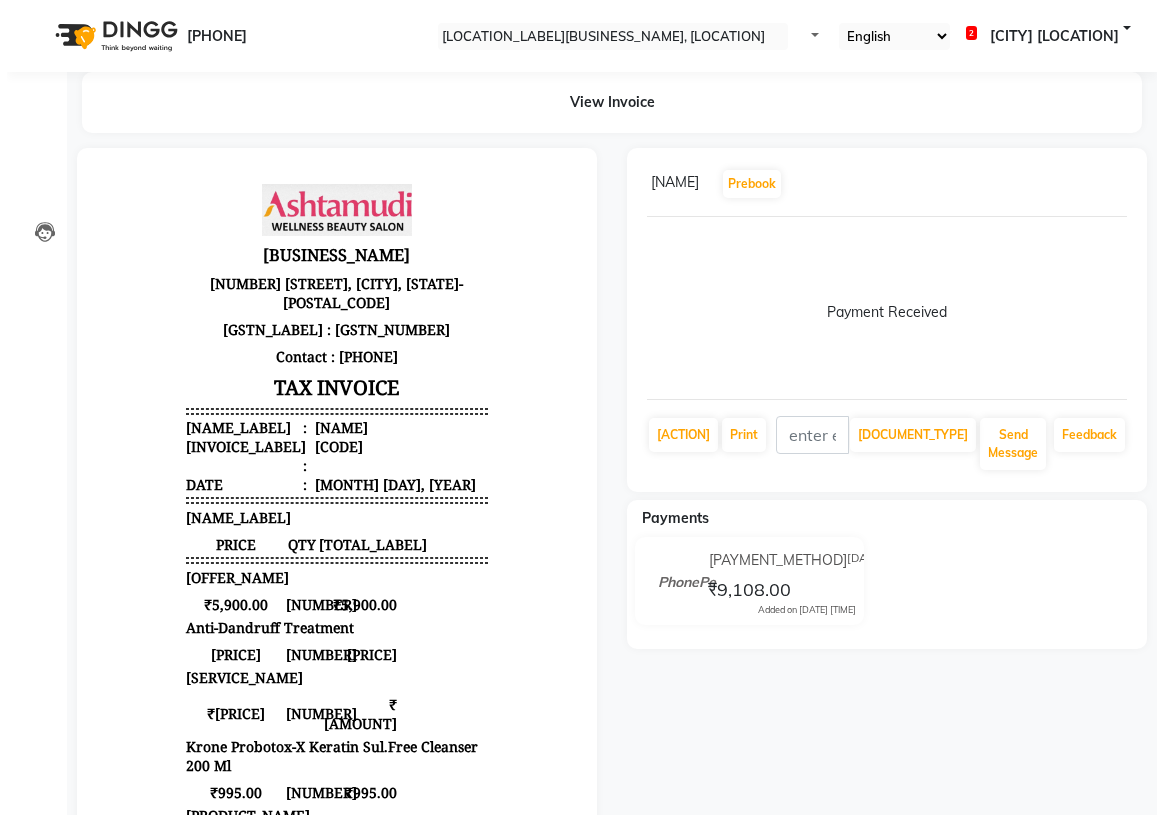 scroll, scrollTop: 0, scrollLeft: 0, axis: both 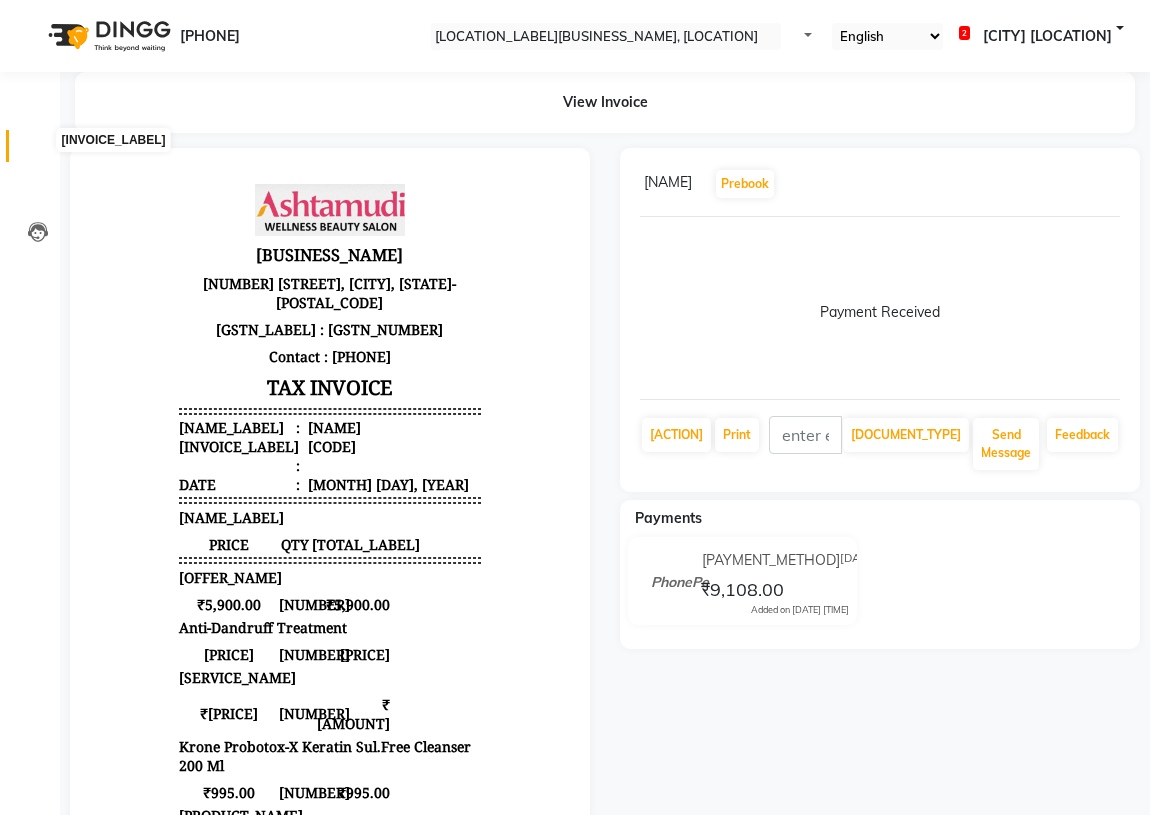 click at bounding box center [38, 151] 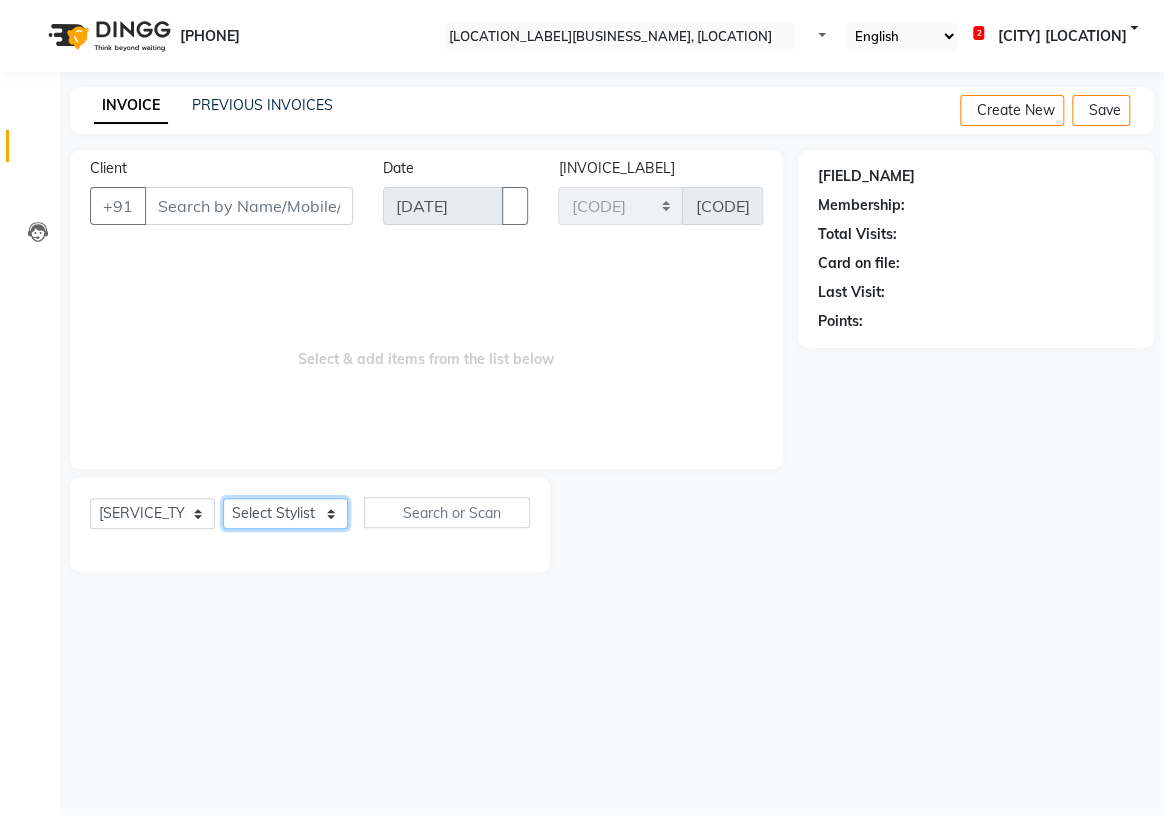 click on "Select Stylist" at bounding box center (285, 513) 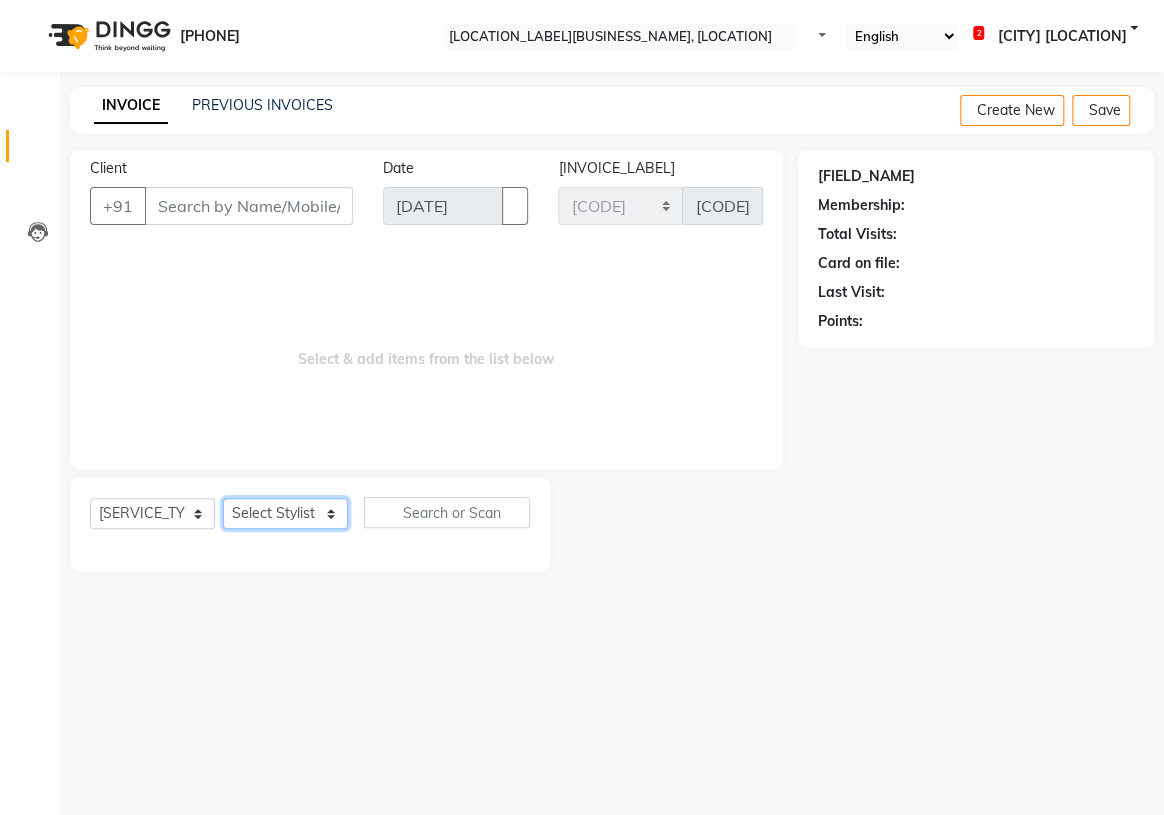 click on "Select Stylist [FIRST] [FIRST] [FIRST] [FIRST] [FIRST] [FIRST] [FIRST] [FIRST] [FIRST] [FIRST] [FIRST] [FIRST]" at bounding box center [285, 513] 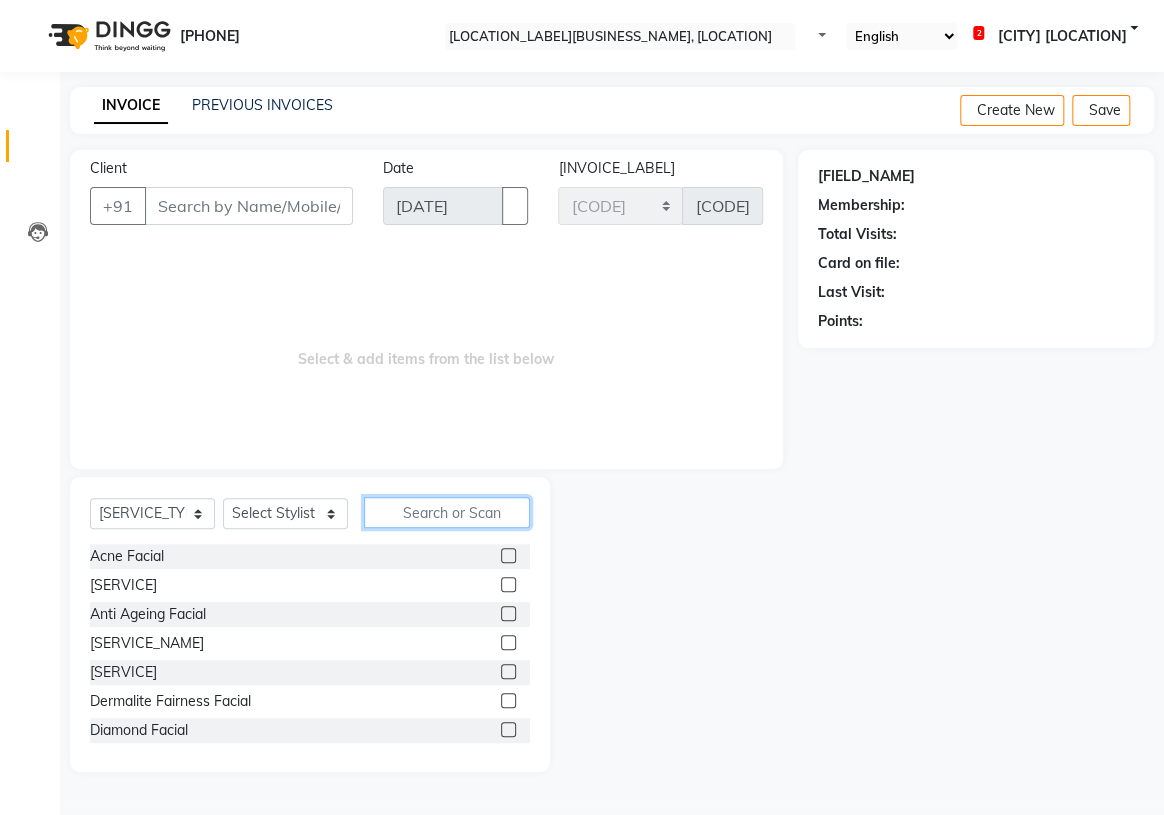 click at bounding box center [447, 512] 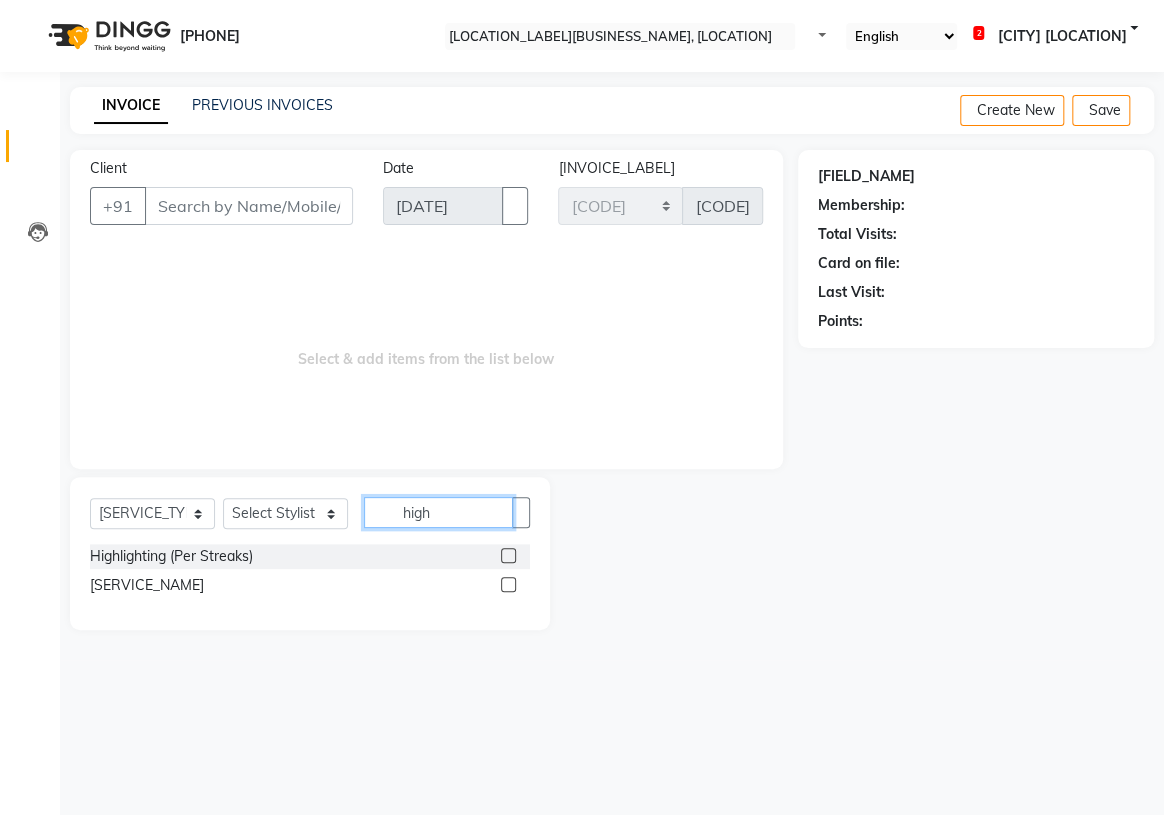 type on "high" 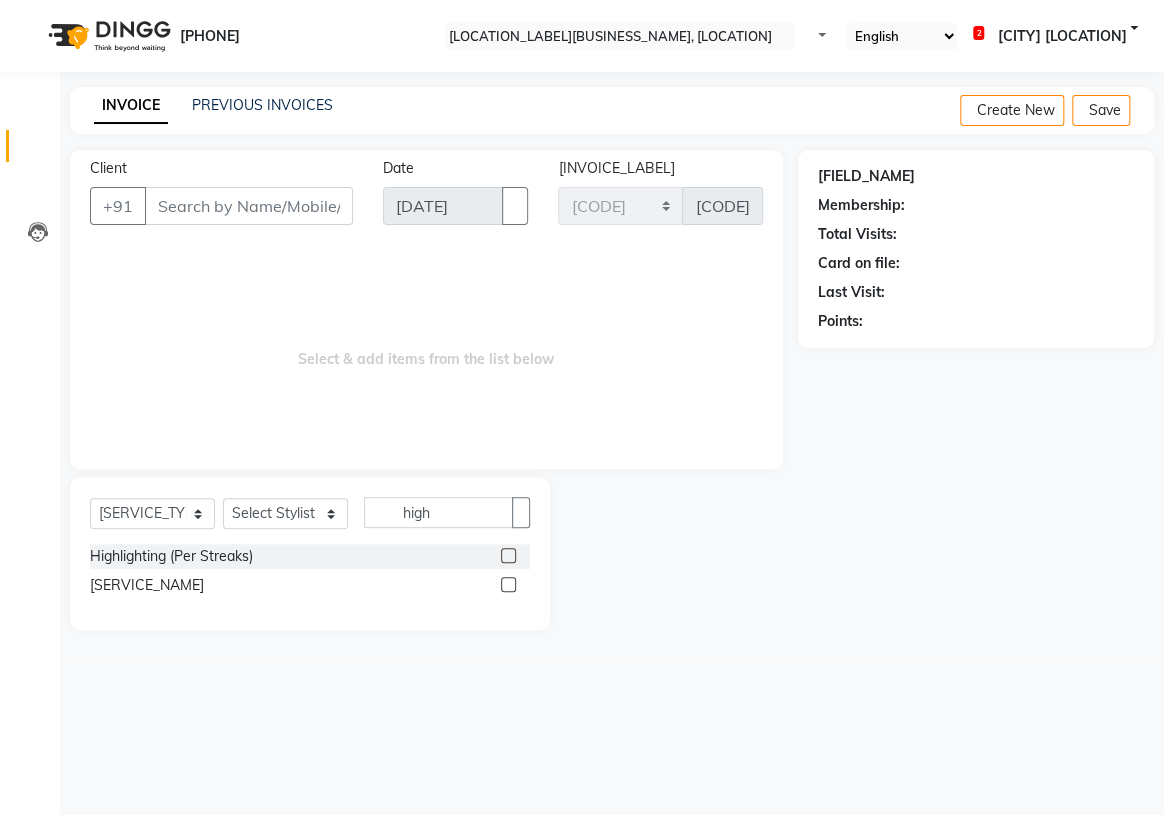 drag, startPoint x: 509, startPoint y: 560, endPoint x: 500, endPoint y: 543, distance: 19.235384 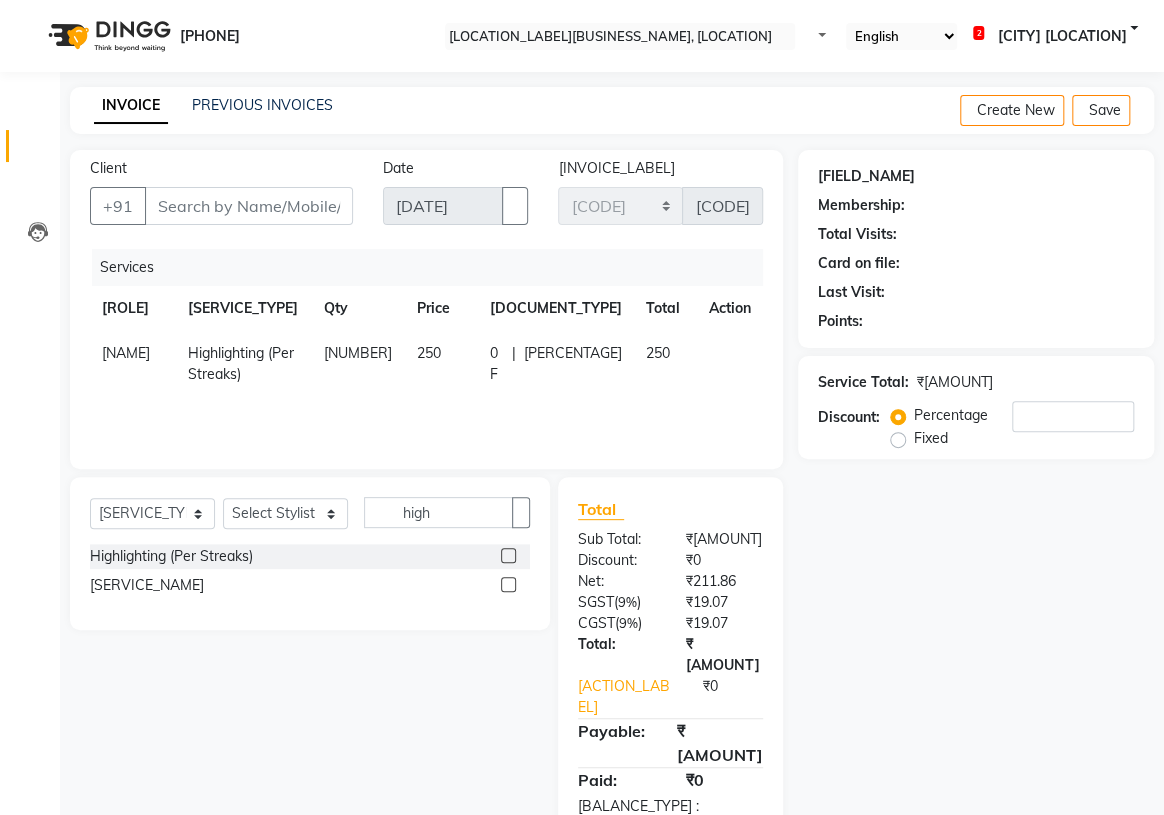click on "[NUMBER]" at bounding box center (358, 364) 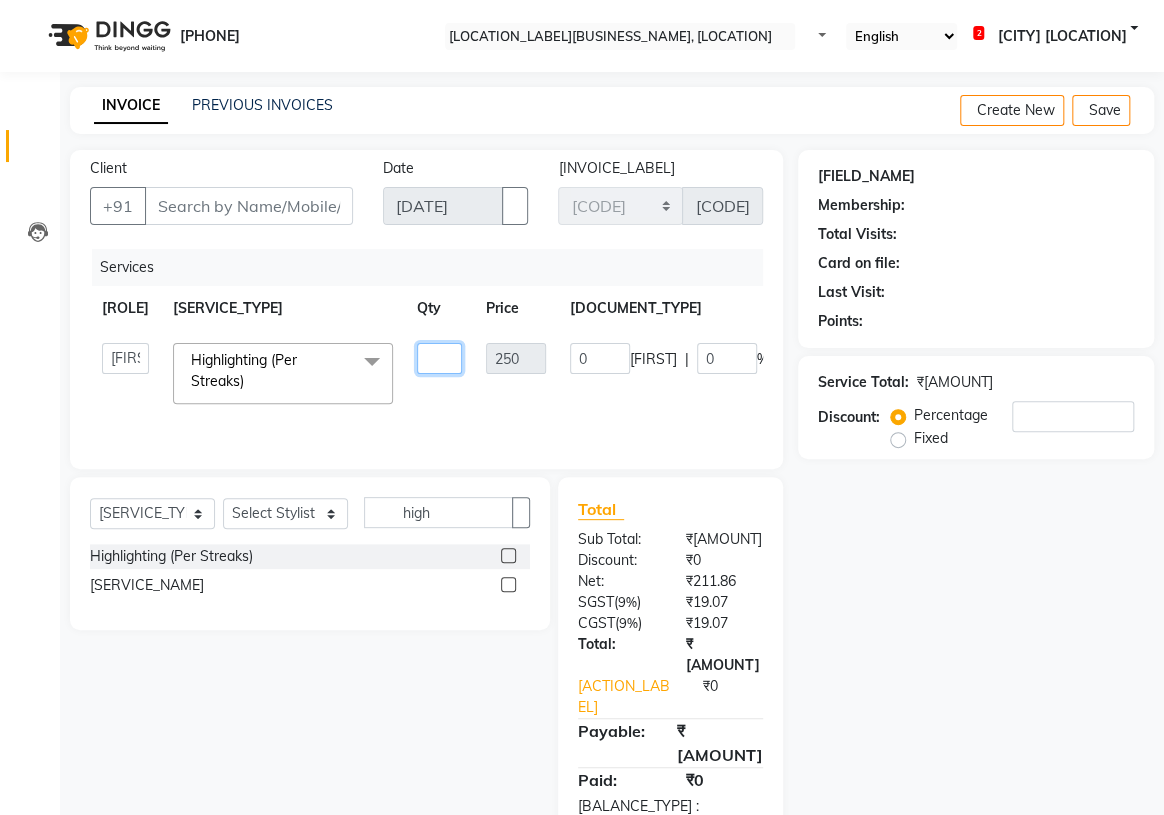 click on "[NUMBER]" at bounding box center (439, 358) 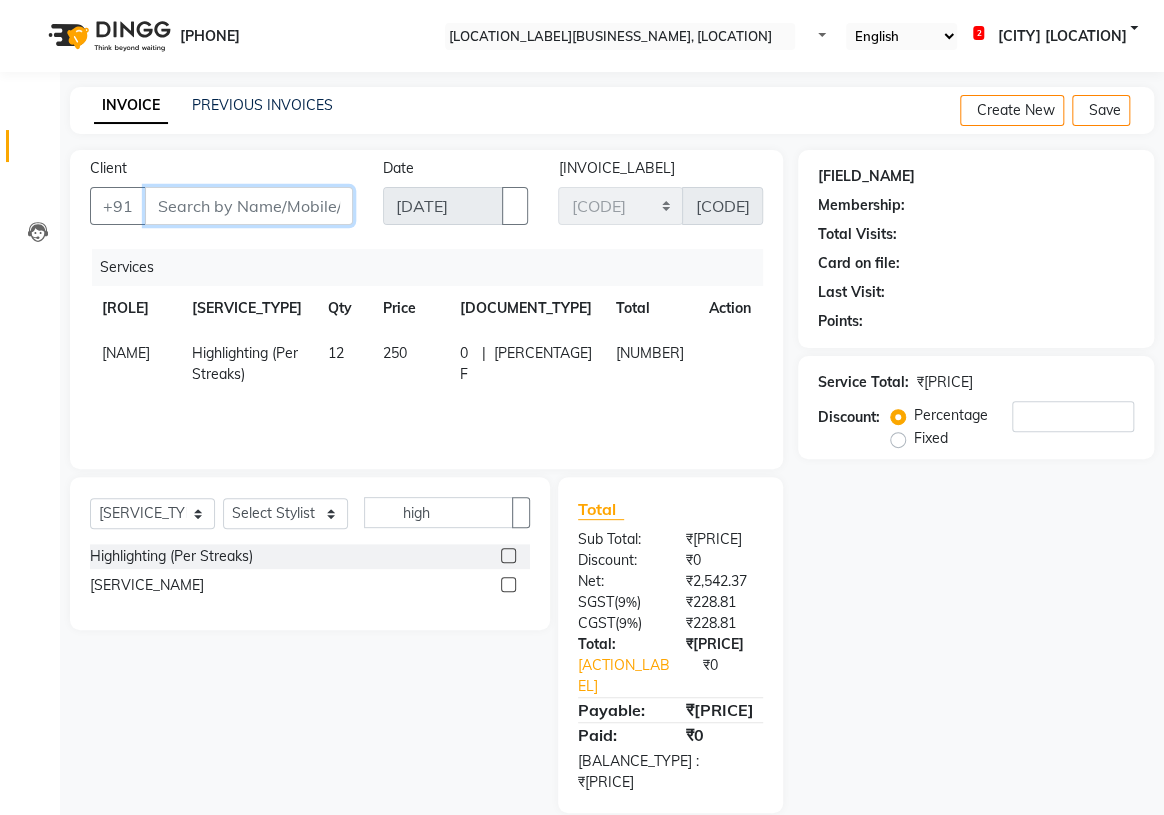 click on "Client" at bounding box center [249, 206] 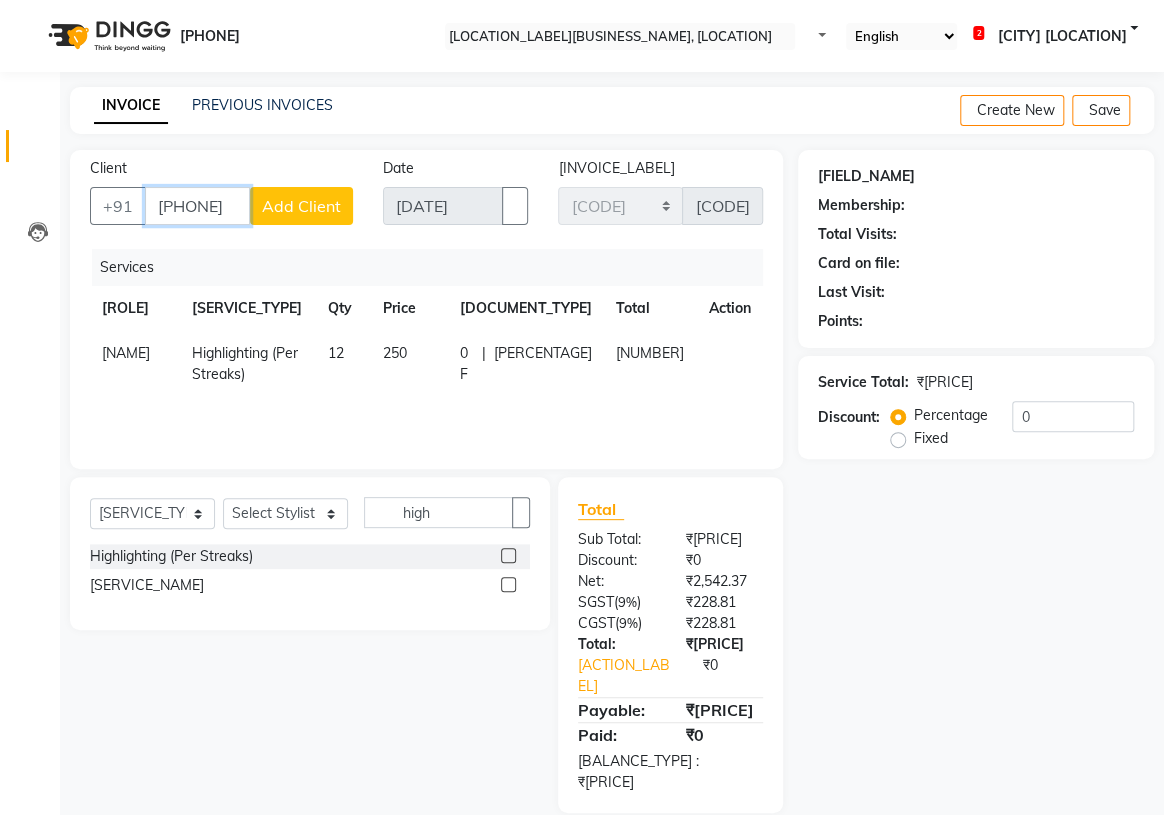type on "[PHONE]" 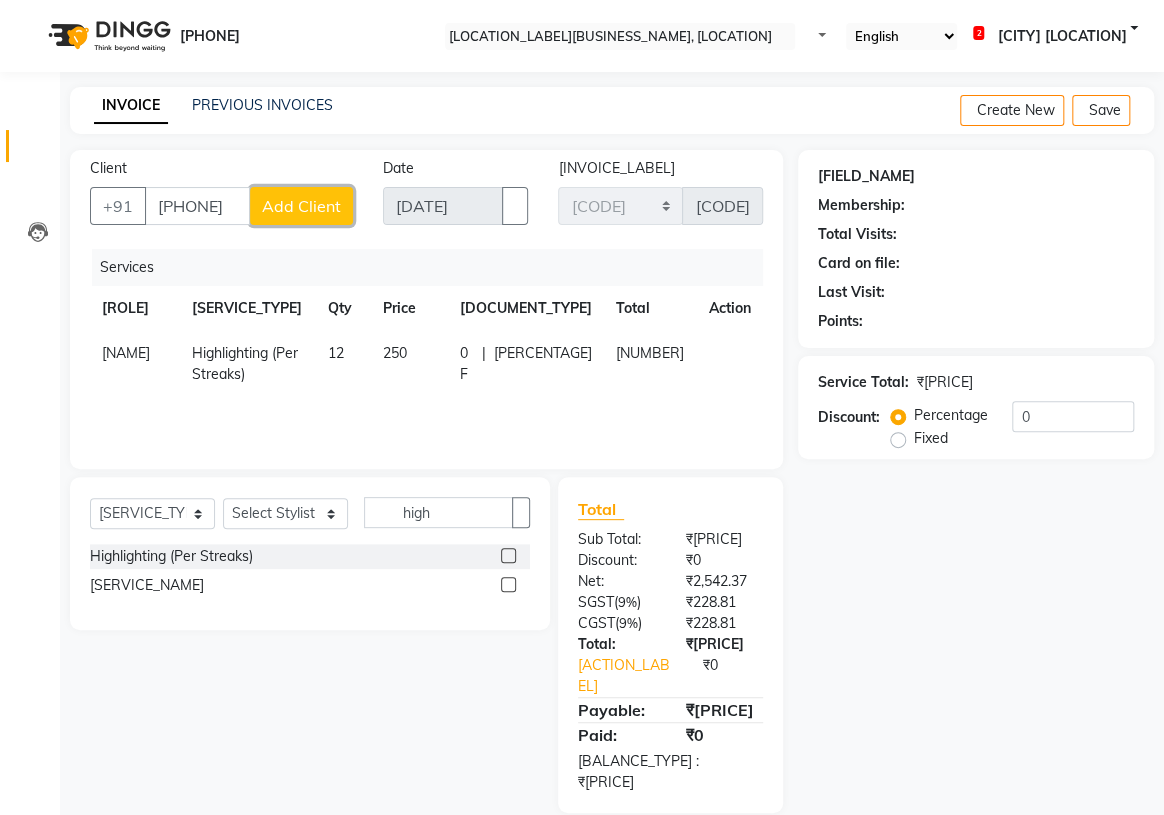 click on "Add Client" at bounding box center [301, 206] 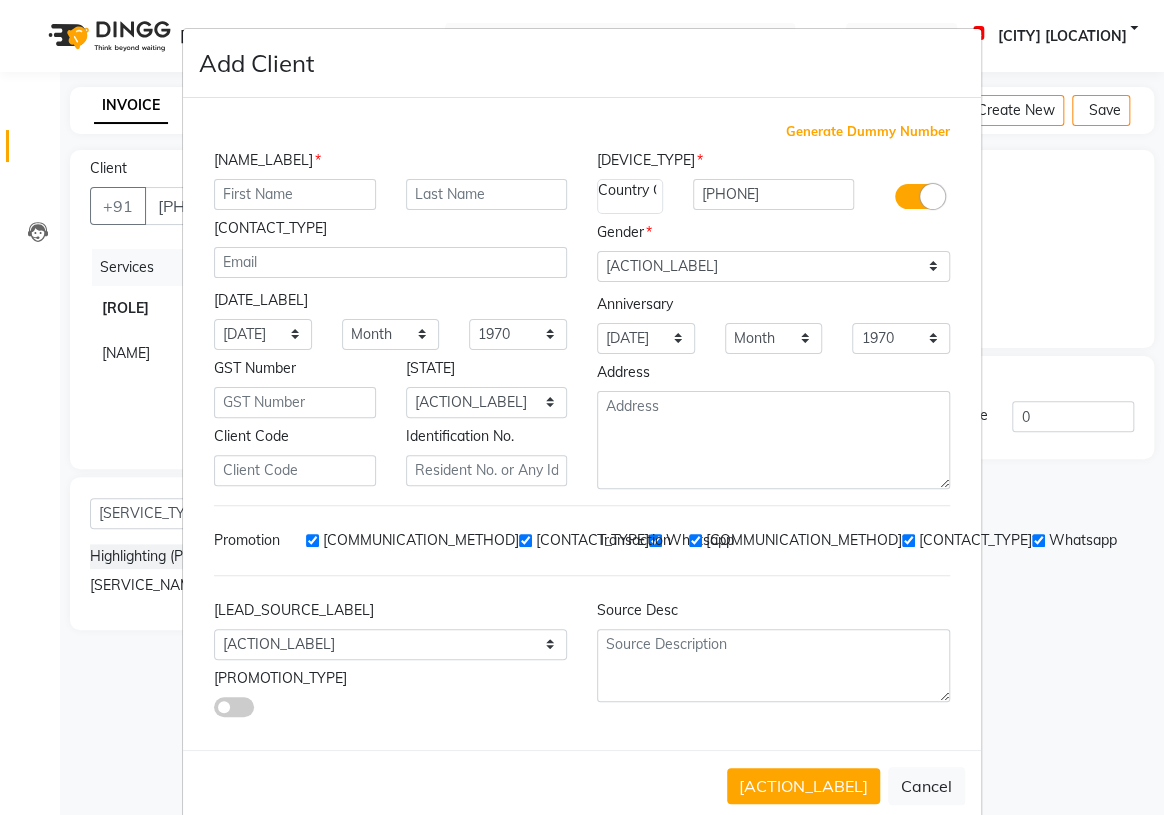 click at bounding box center [295, 194] 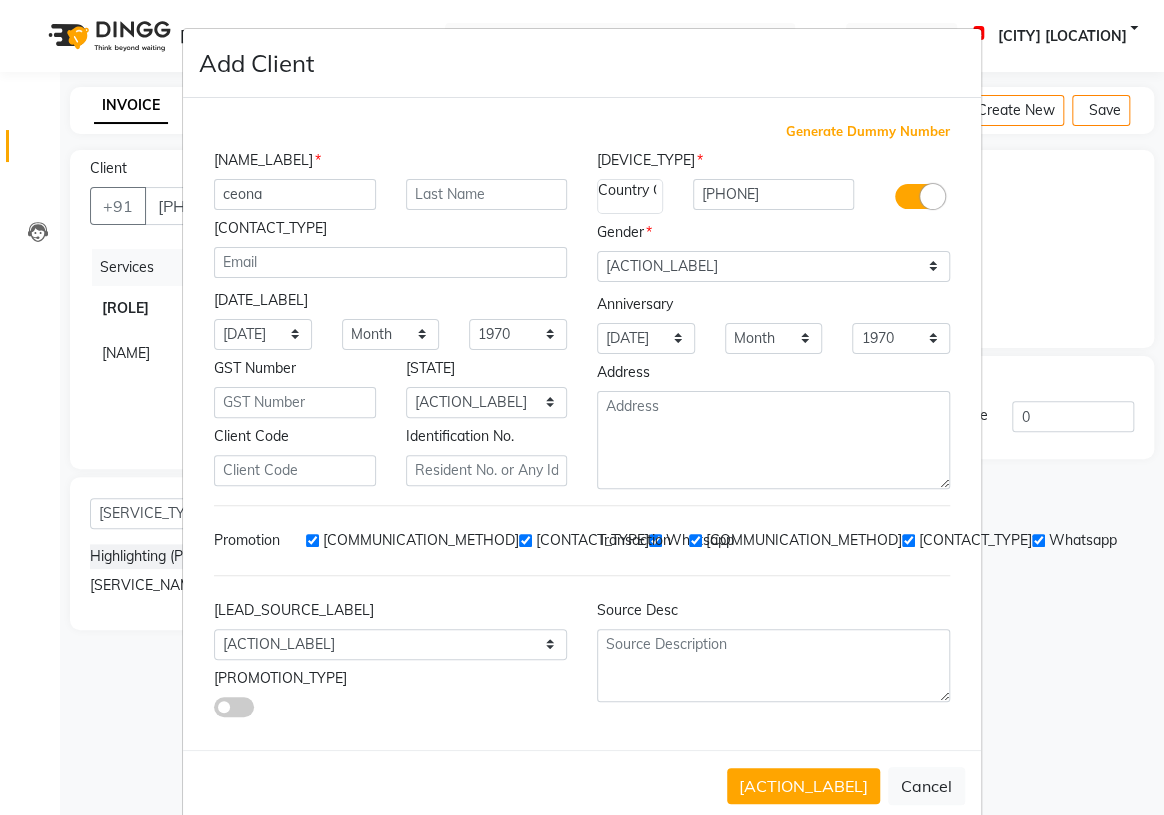 type on "ceona" 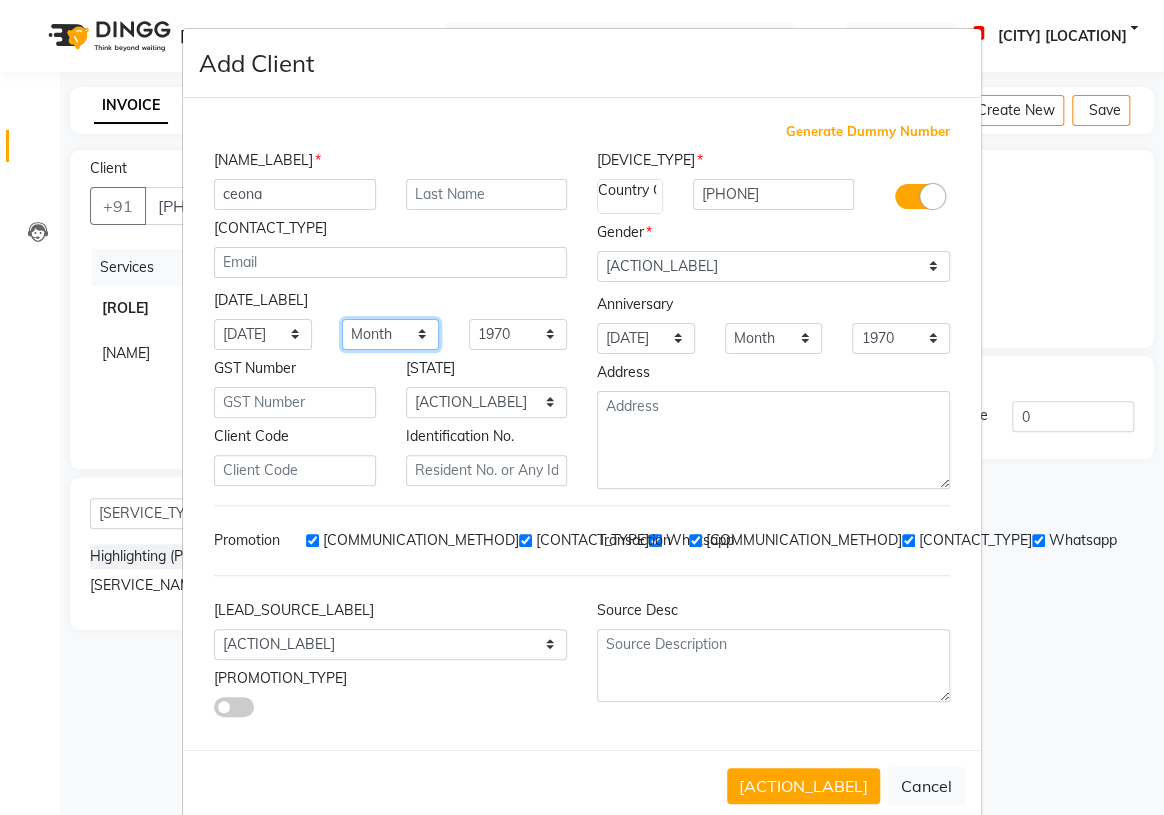 click on "Month January February March April May June July August September October November December" at bounding box center (263, 334) 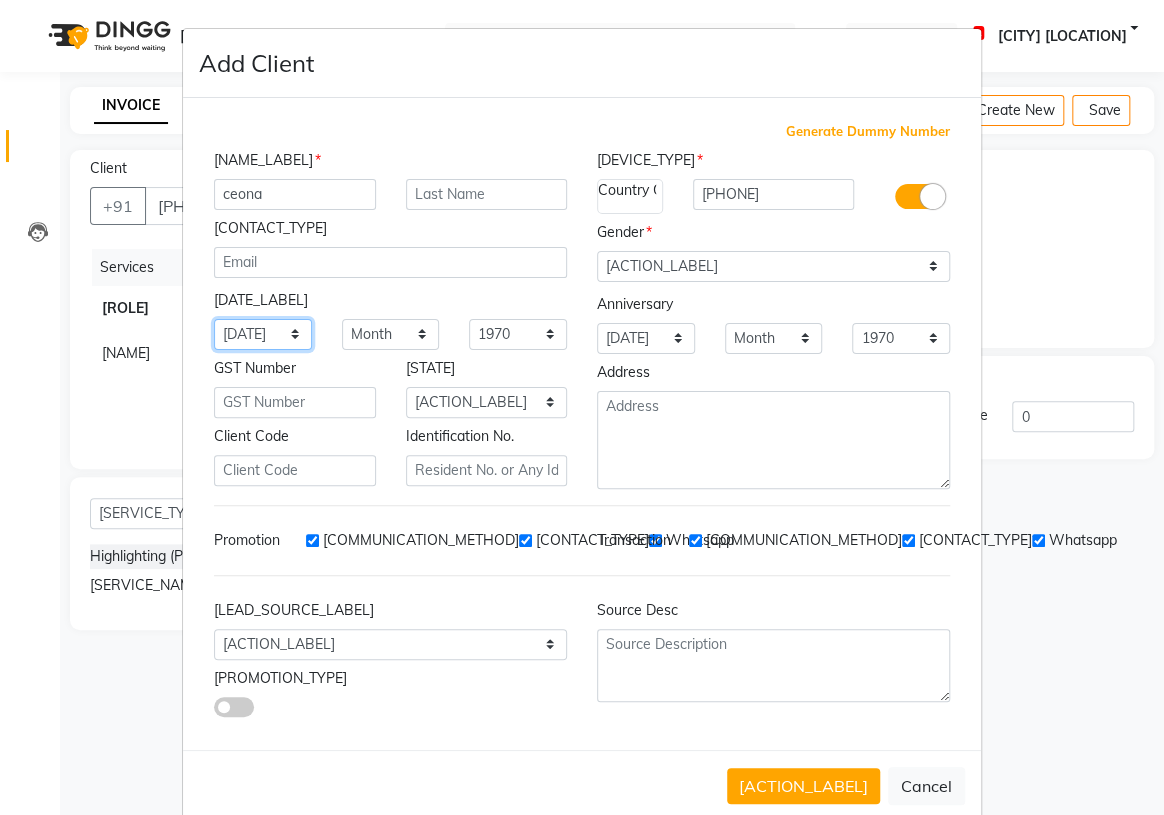 click on "Day 01 02 03 04 05 06 07 08 09 10 11 12 13 14 15 16 17 18 19 20 21 22 23 24 25 26 27 28 29 30 31" at bounding box center (263, 334) 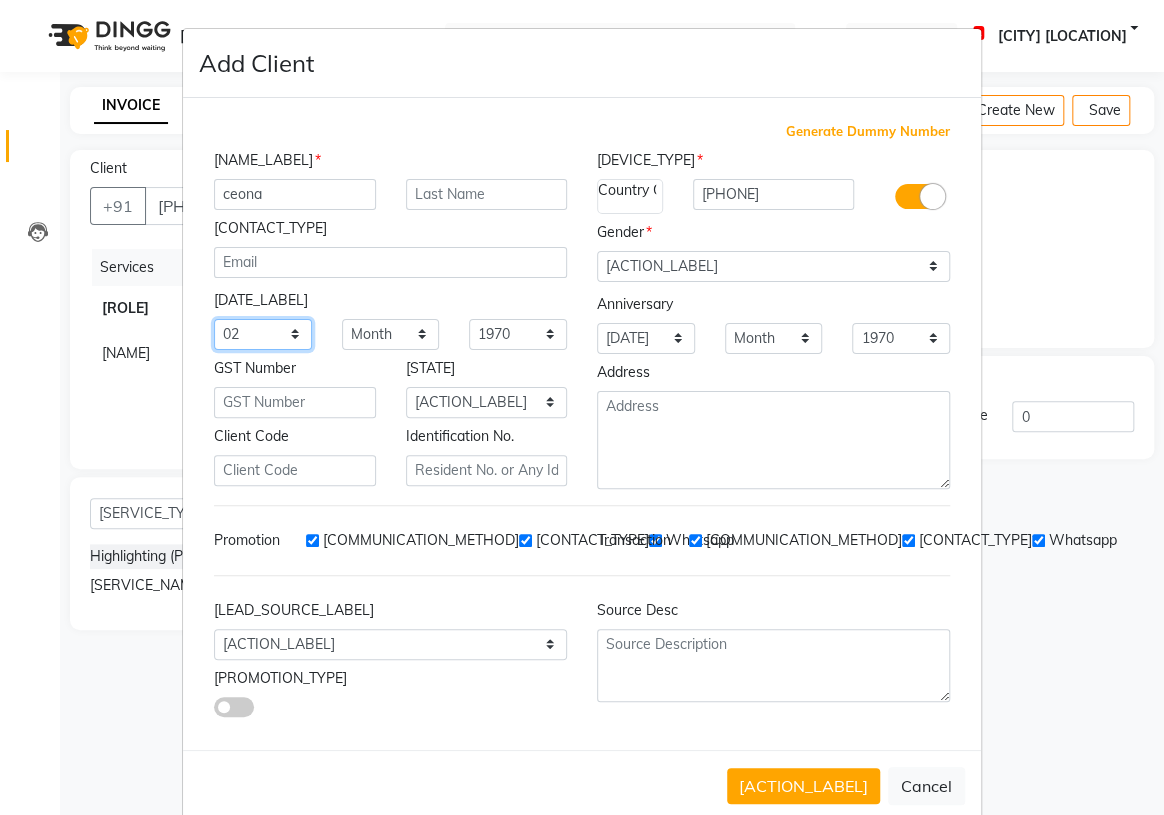 click on "Day 01 02 03 04 05 06 07 08 09 10 11 12 13 14 15 16 17 18 19 20 21 22 23 24 25 26 27 28 29 30 31" at bounding box center (263, 334) 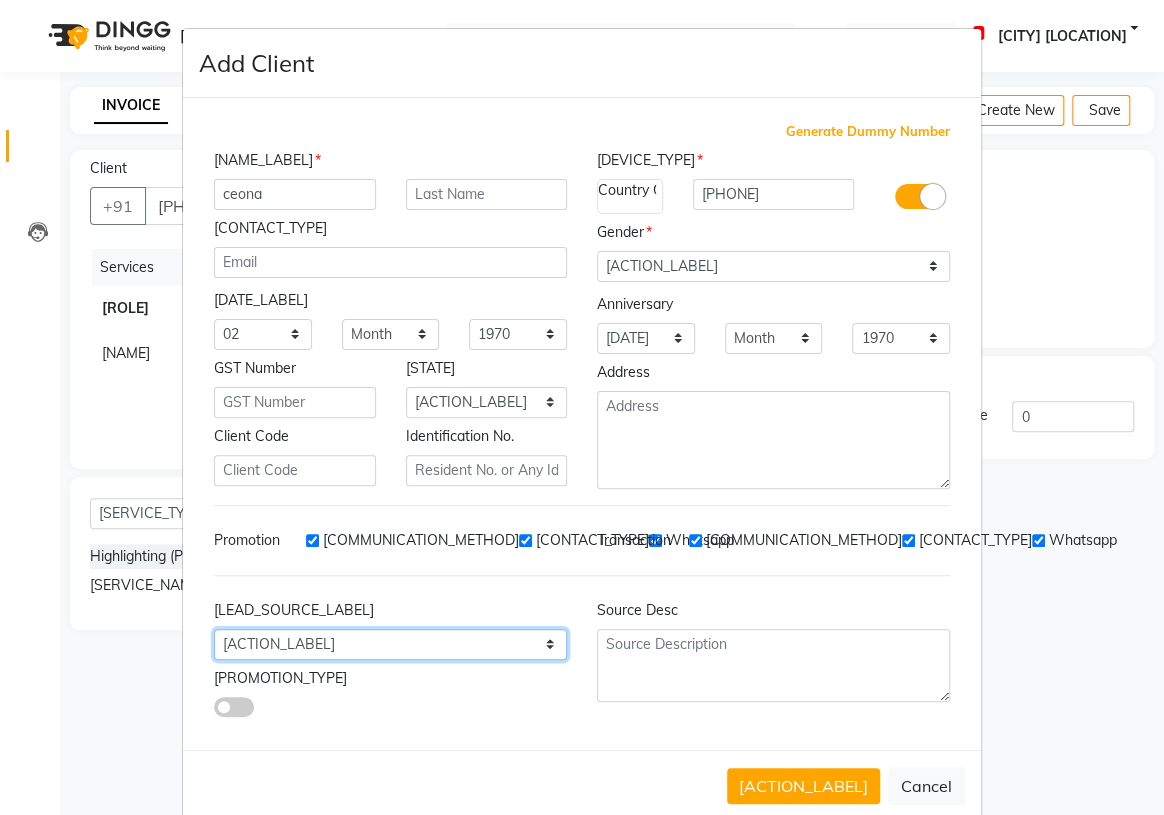 click on "Select [LEAD_SOURCE] [LEAD_SOURCE] [LEAD_SOURCE] [LEAD_SOURCE] [LEAD_SOURCE] [LEAD_SOURCE] [LEAD_SOURCE] [LEAD_SOURCE] [LEAD_SOURCE] [LEAD_SOURCE] [LEAD_SOURCE]" at bounding box center (518, 334) 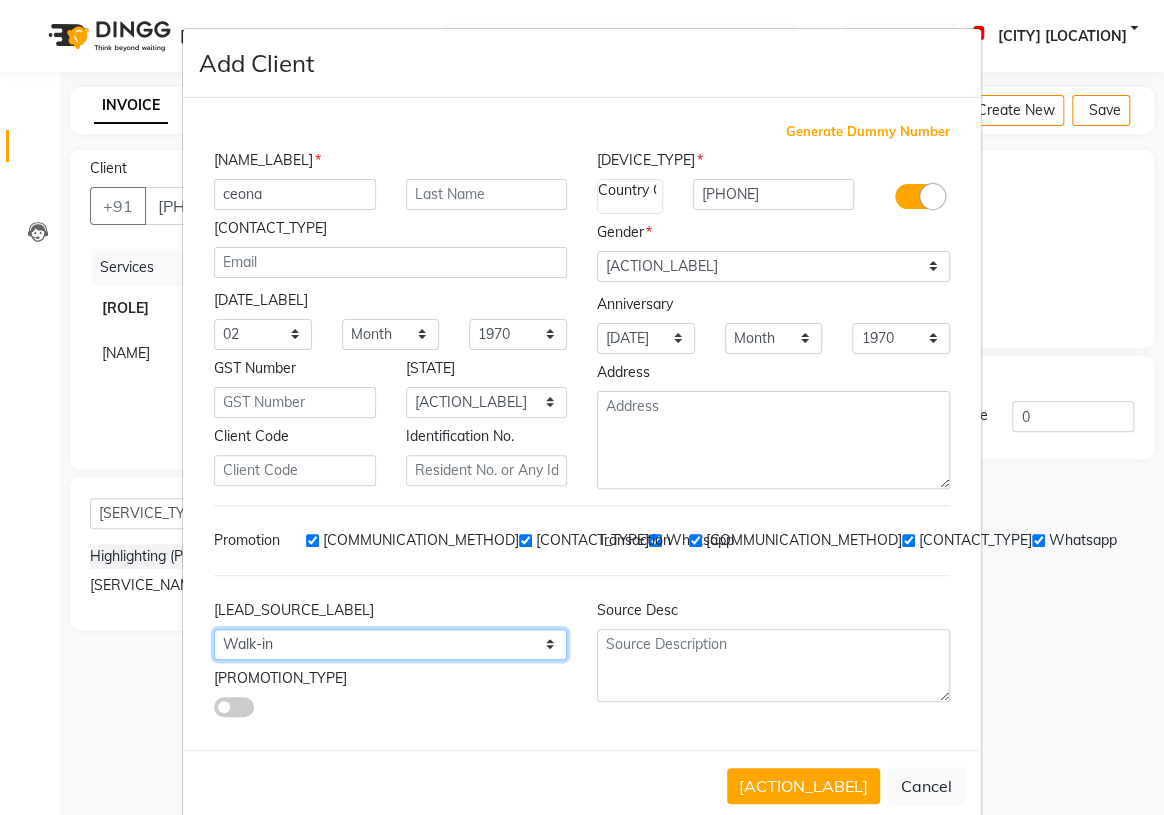 click on "Select [LEAD_SOURCE] [LEAD_SOURCE] [LEAD_SOURCE] [LEAD_SOURCE] [LEAD_SOURCE] [LEAD_SOURCE] [LEAD_SOURCE] [LEAD_SOURCE] [LEAD_SOURCE] [LEAD_SOURCE] [LEAD_SOURCE]" at bounding box center (518, 334) 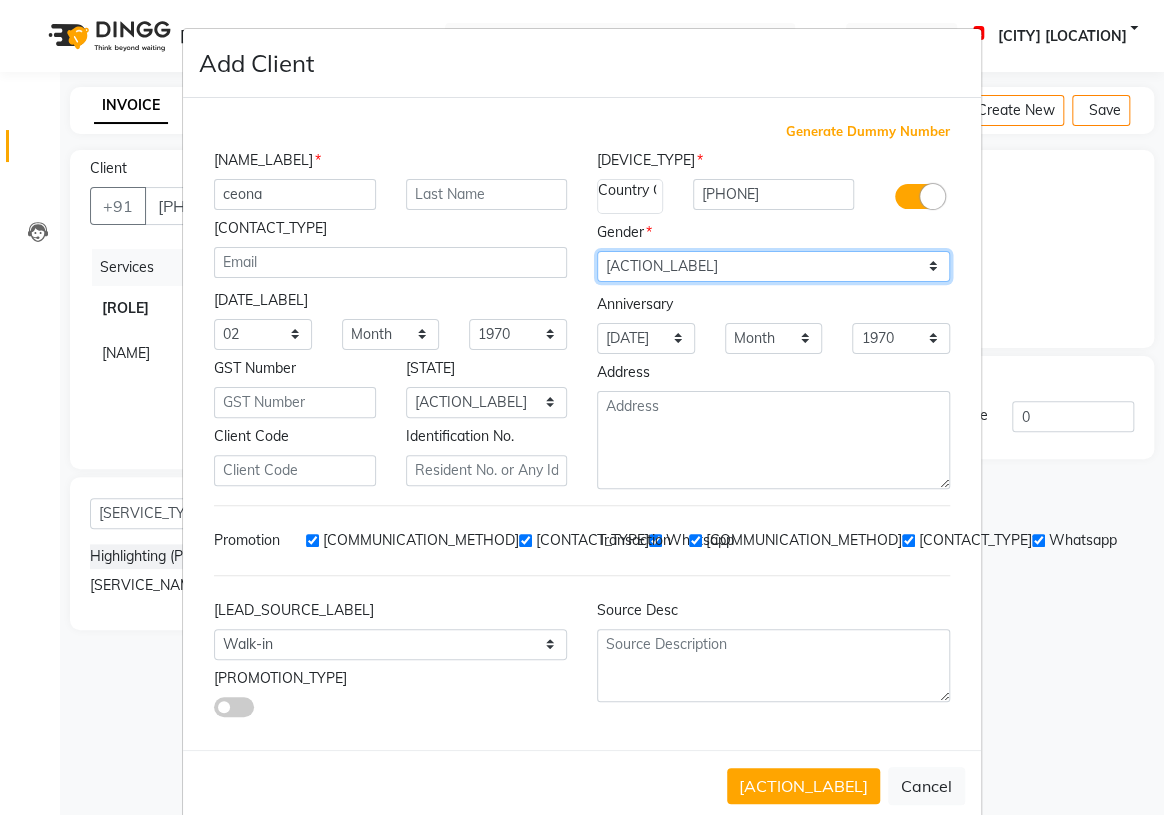 click on "Select Male Female Other Prefer Not To Say" at bounding box center (773, 266) 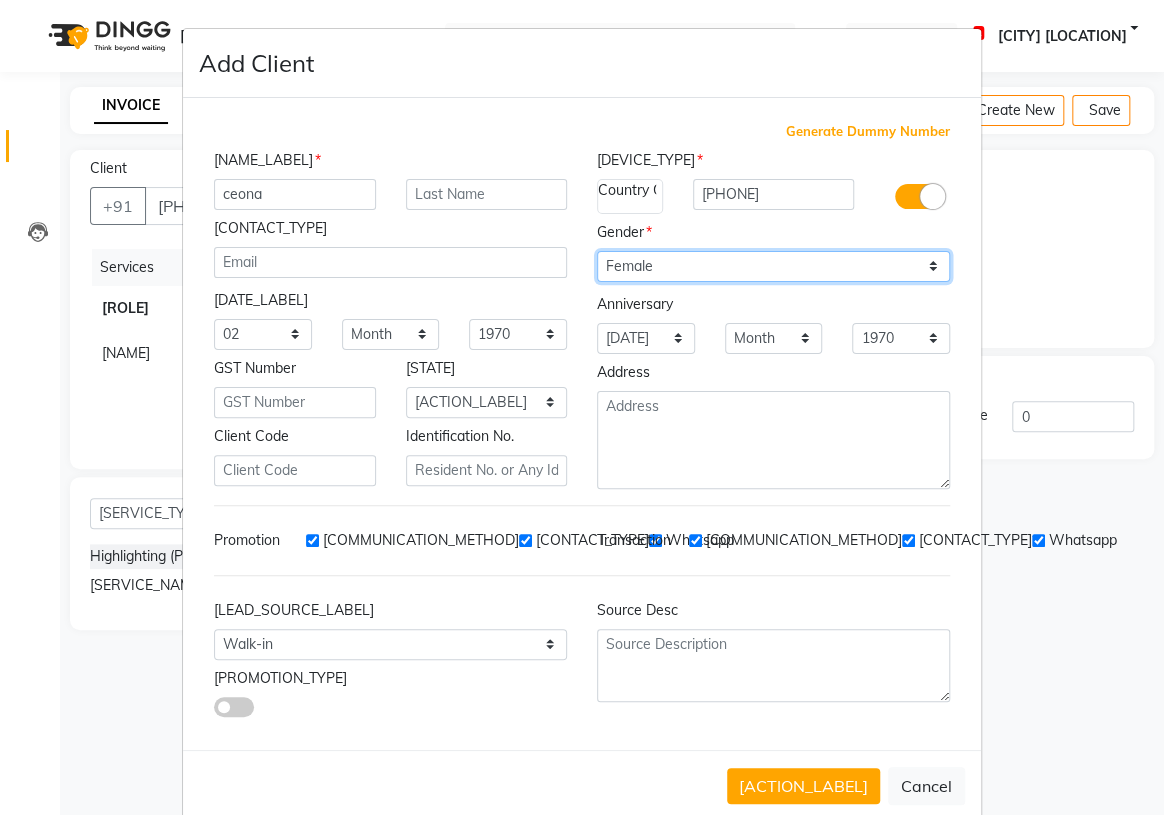 click on "Select Male Female Other Prefer Not To Say" at bounding box center (773, 266) 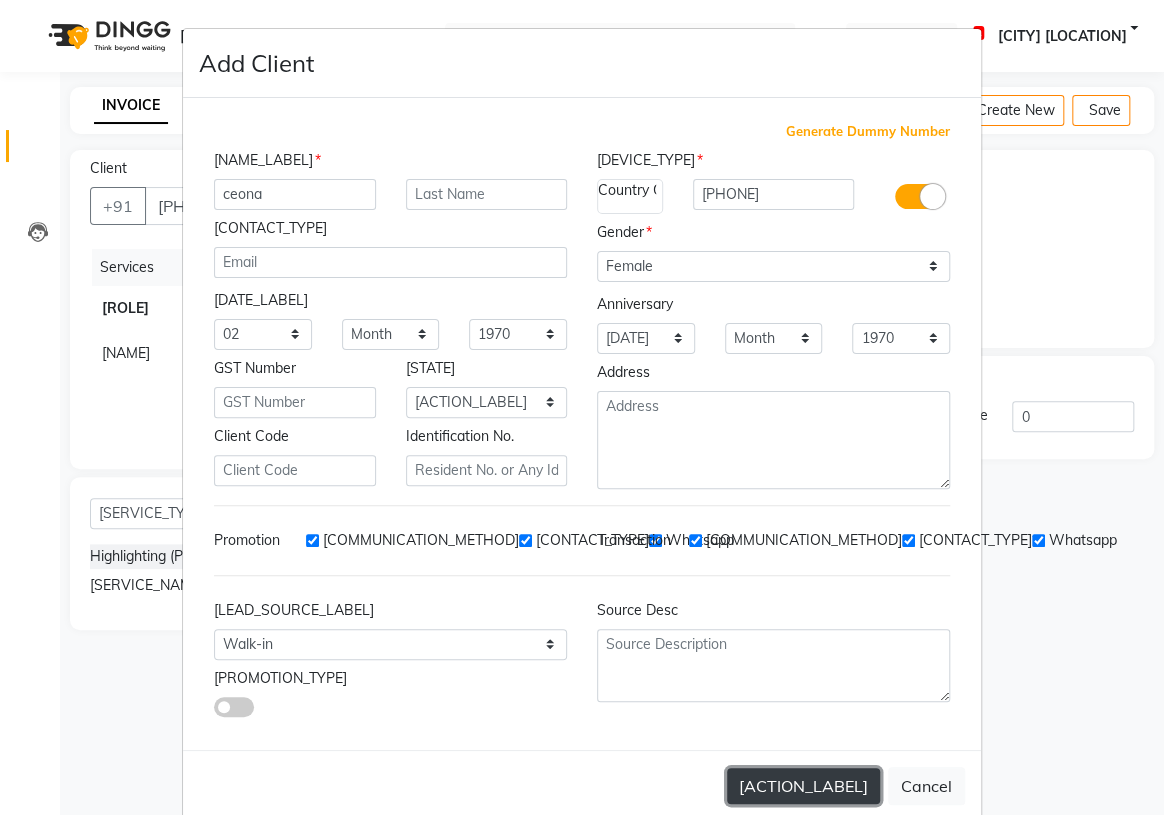 click on "[ACTION_LABEL]" at bounding box center (803, 786) 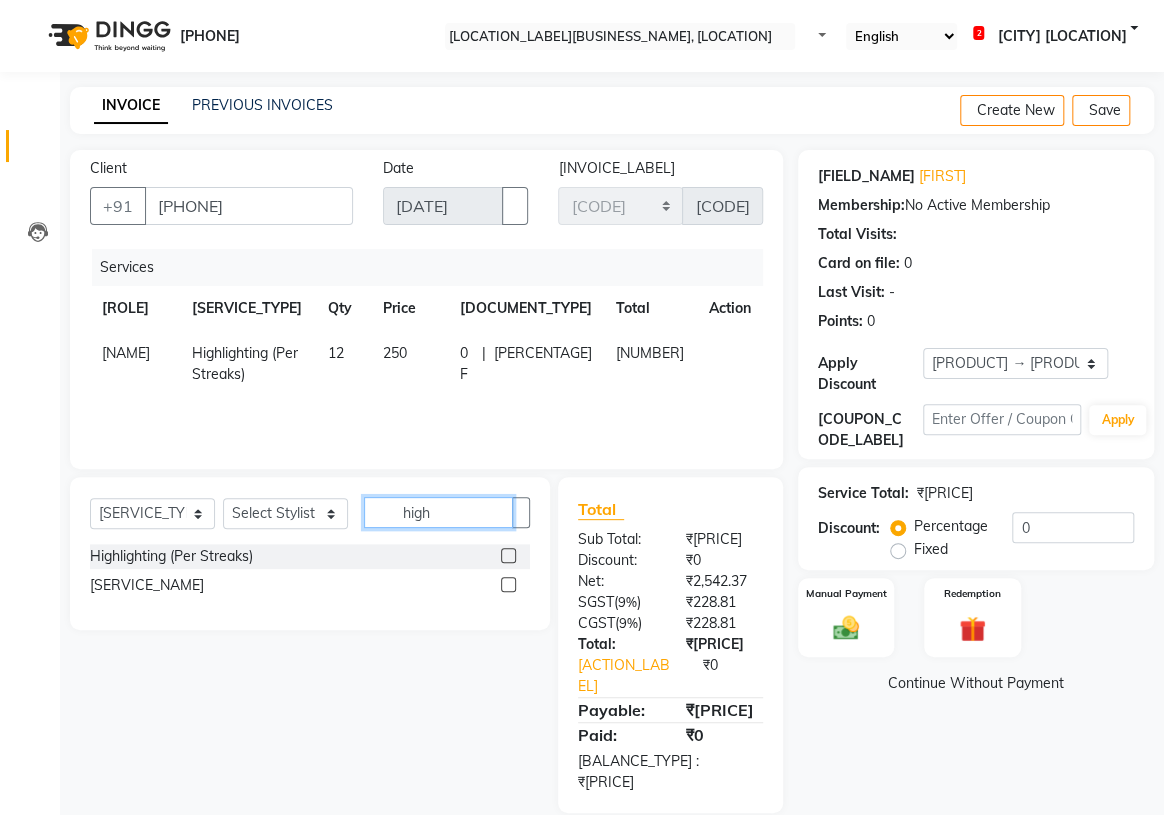 drag, startPoint x: 439, startPoint y: 515, endPoint x: 391, endPoint y: 513, distance: 48.04165 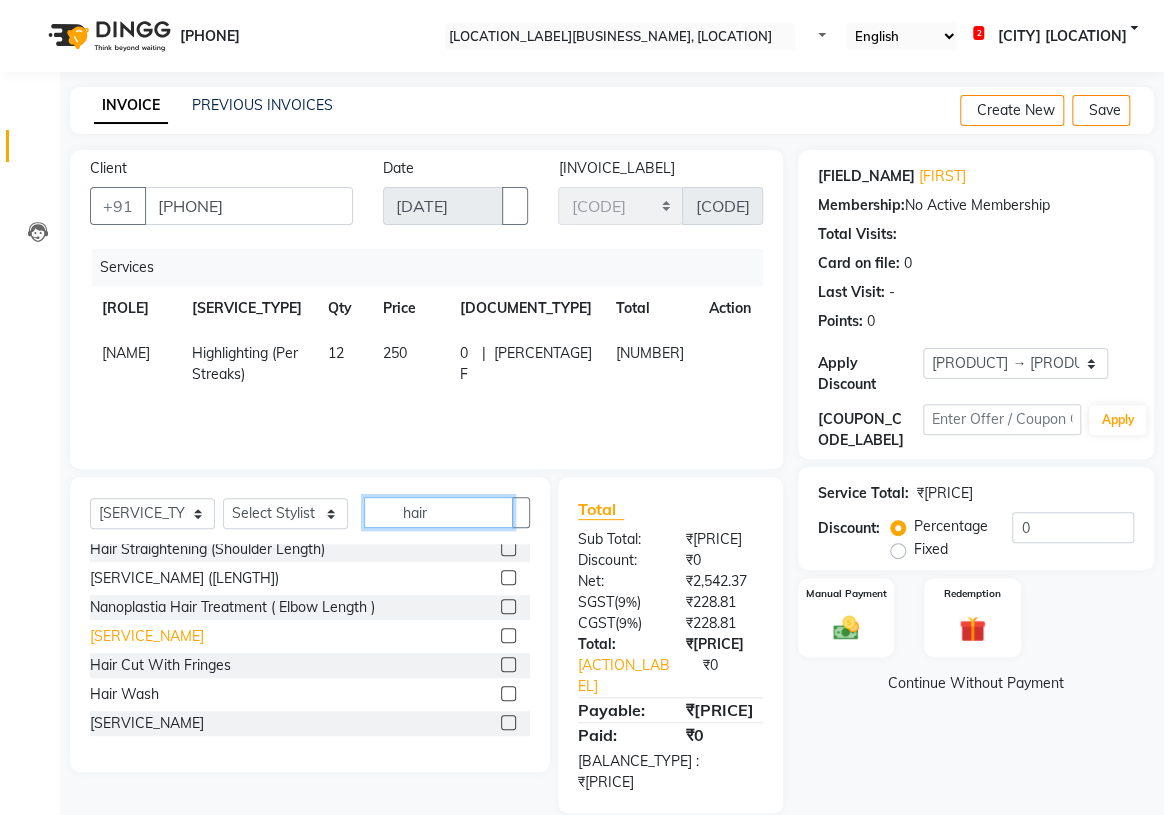 scroll, scrollTop: 437, scrollLeft: 0, axis: vertical 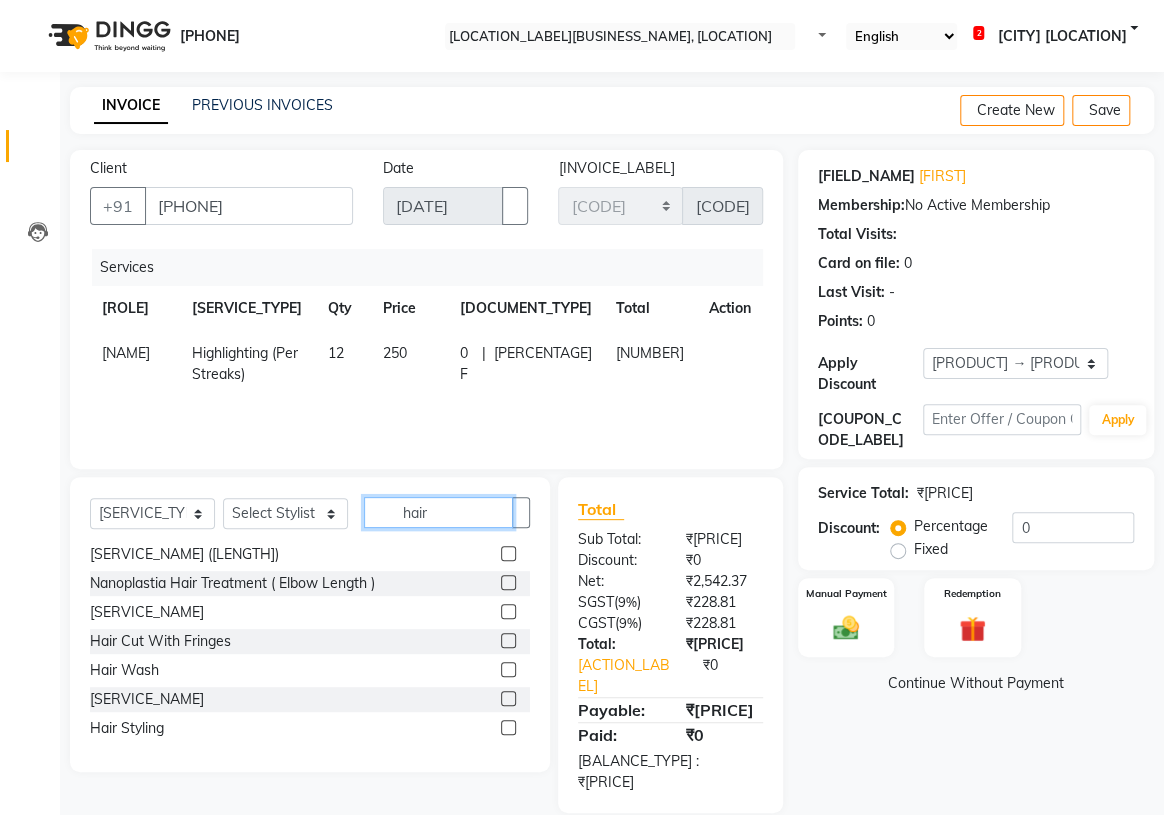 drag, startPoint x: 468, startPoint y: 513, endPoint x: 378, endPoint y: 512, distance: 90.005554 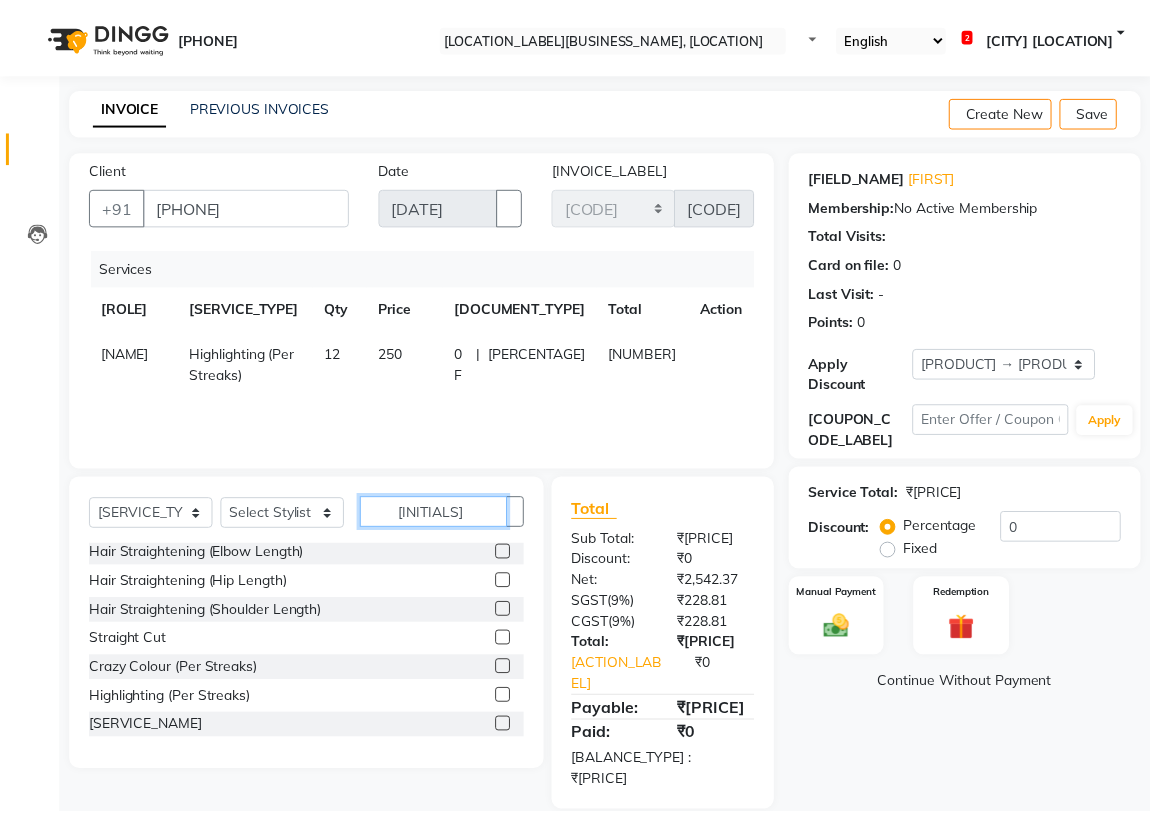 scroll, scrollTop: 0, scrollLeft: 0, axis: both 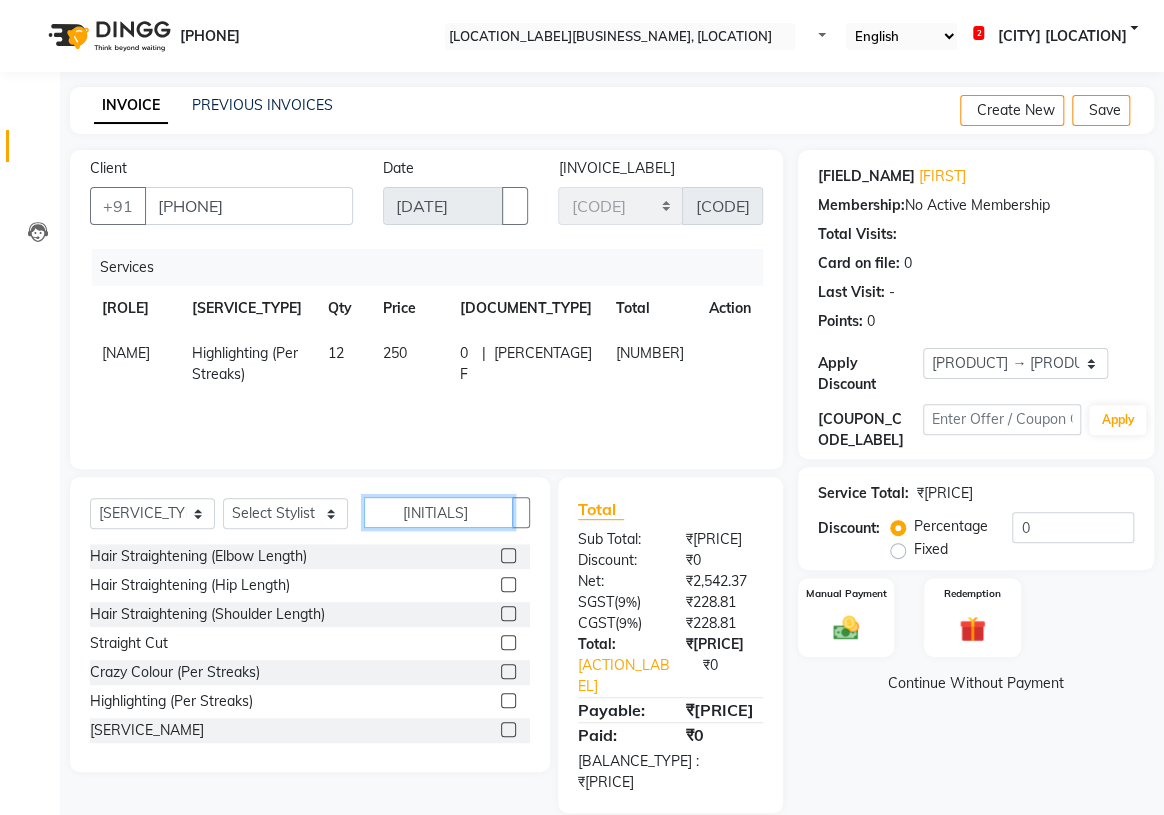 type on "[INITIALS]" 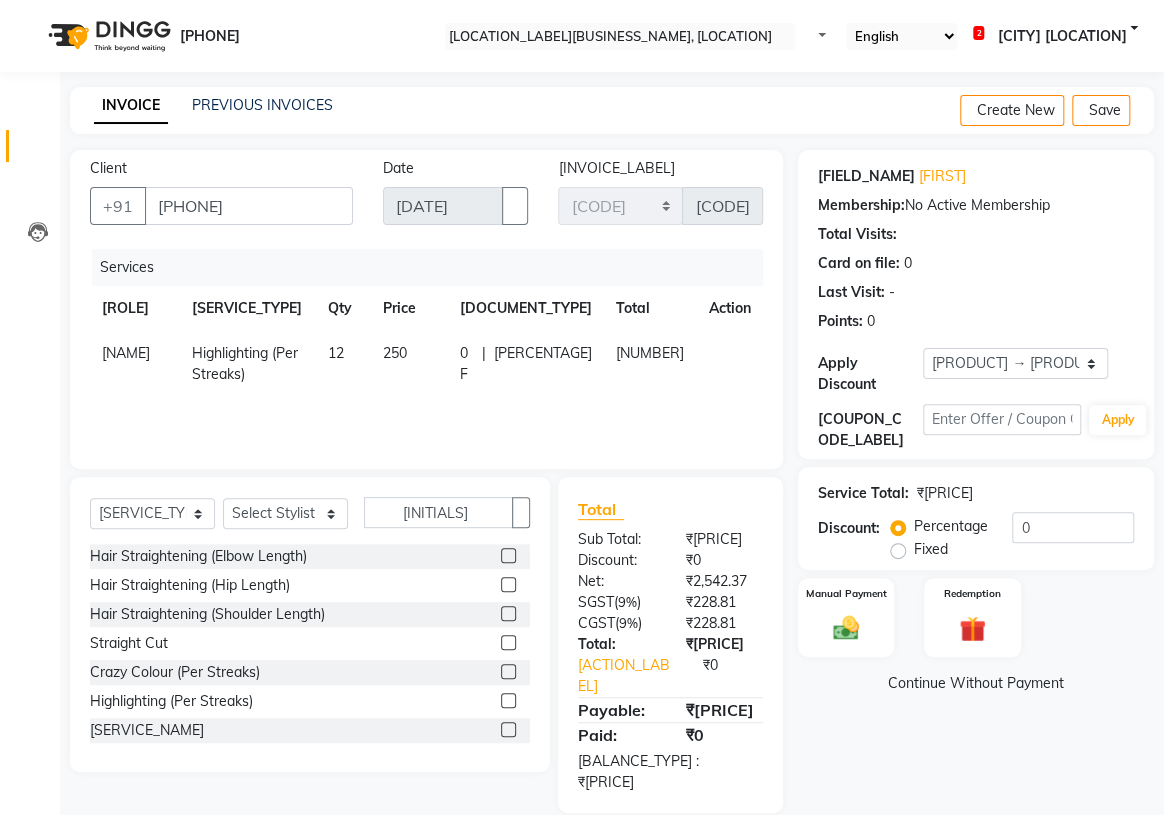 click at bounding box center [508, 729] 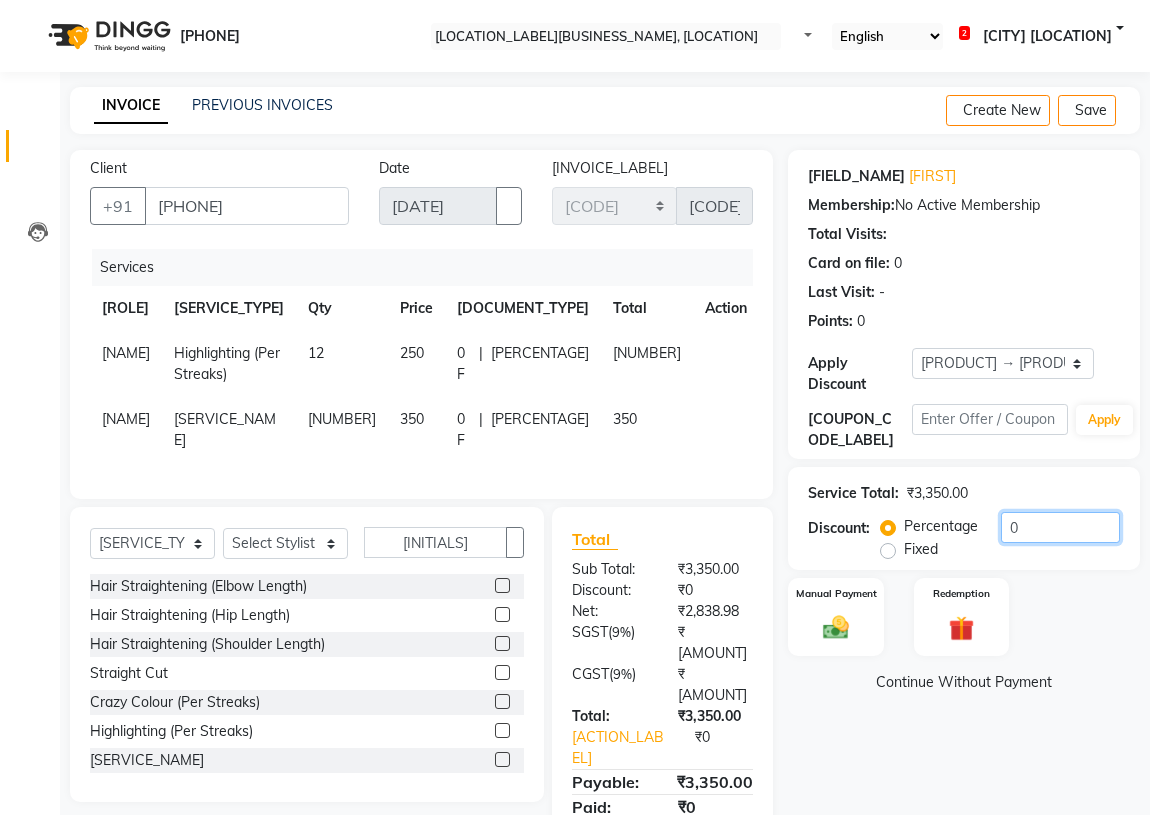 drag, startPoint x: 1068, startPoint y: 517, endPoint x: 1000, endPoint y: 523, distance: 68.26419 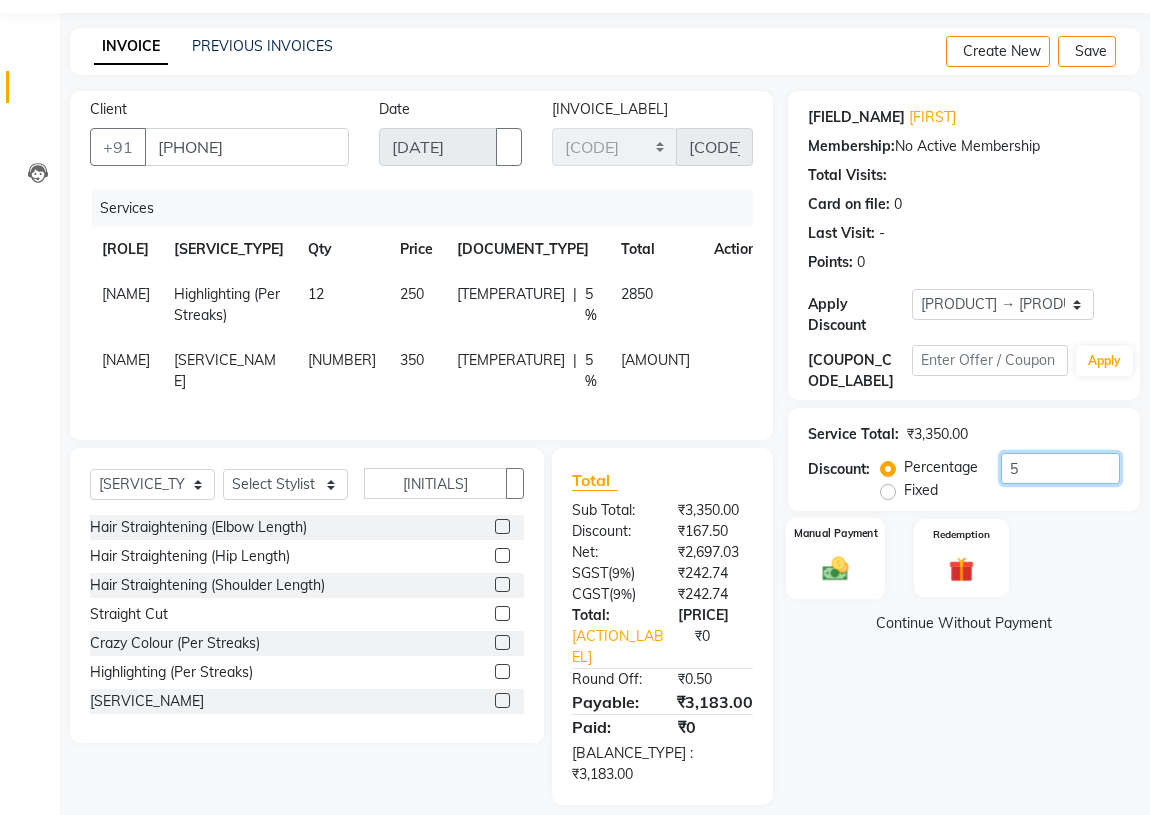 scroll, scrollTop: 91, scrollLeft: 0, axis: vertical 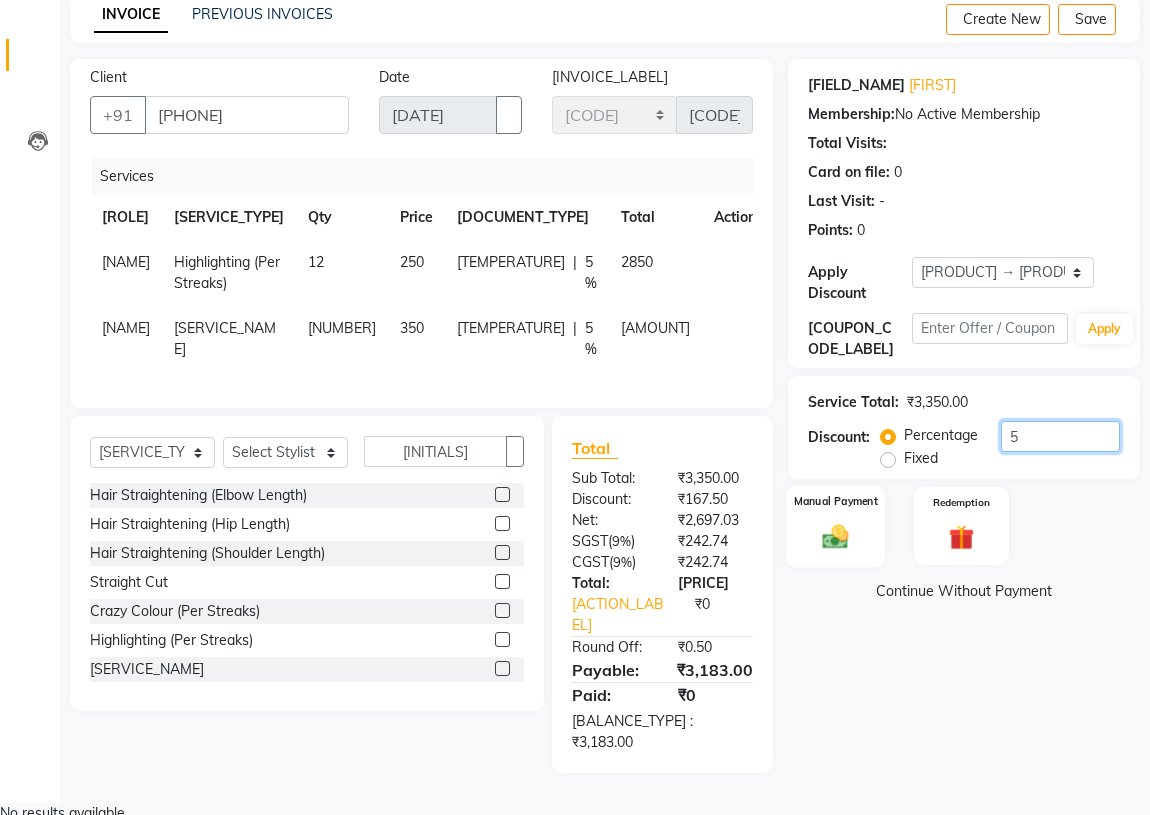 type on "5" 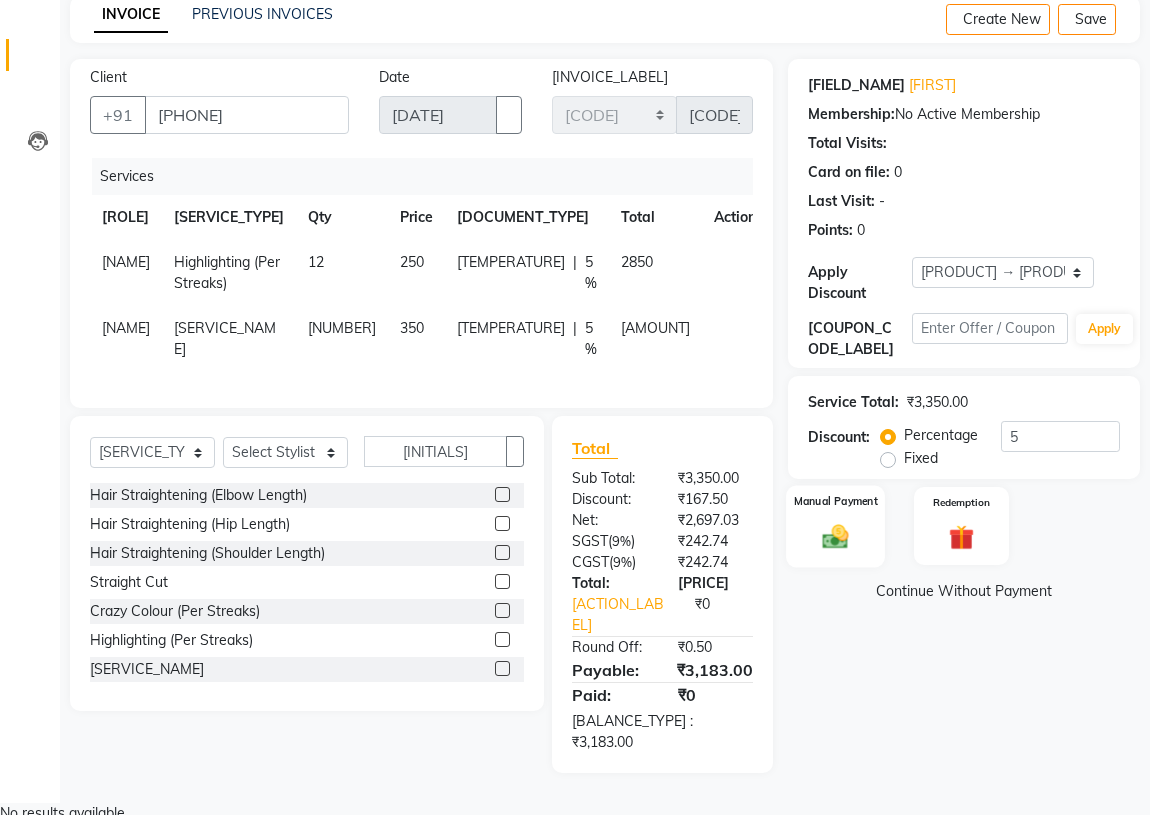 click on "Manual Payment" at bounding box center [835, 526] 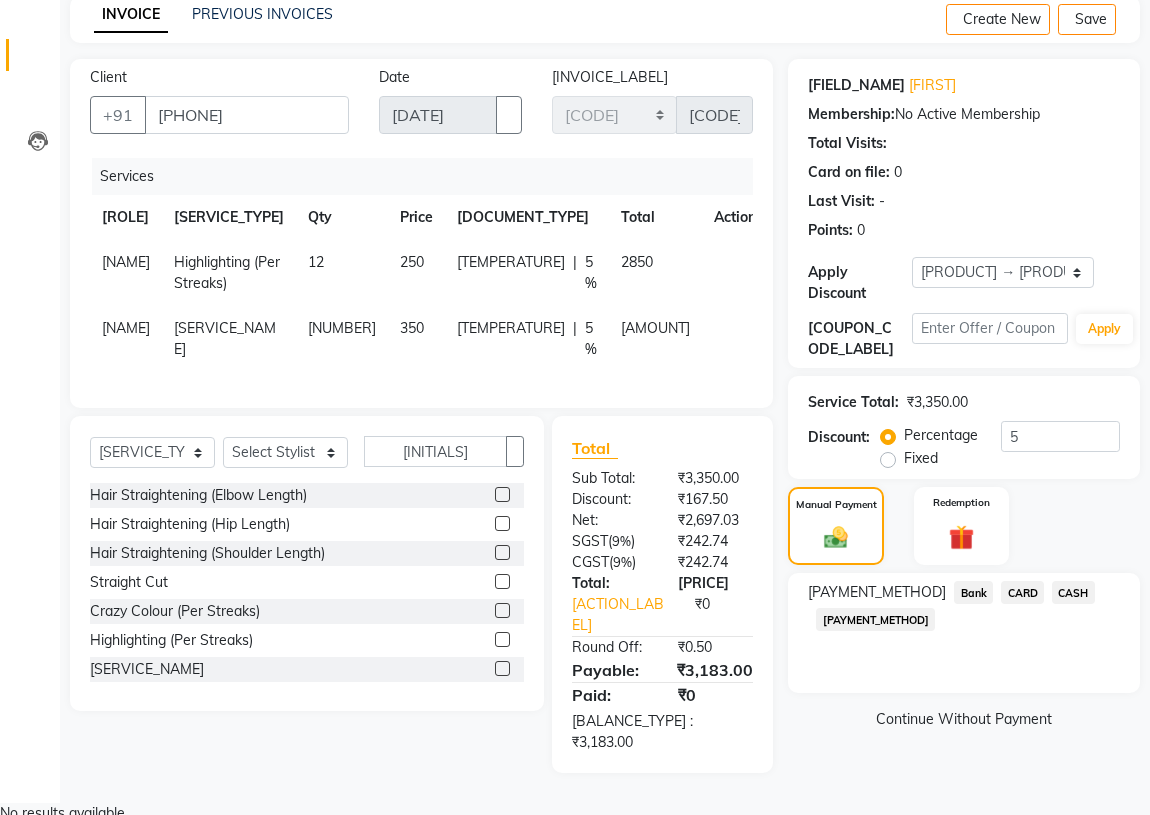 click on "12" at bounding box center [342, 273] 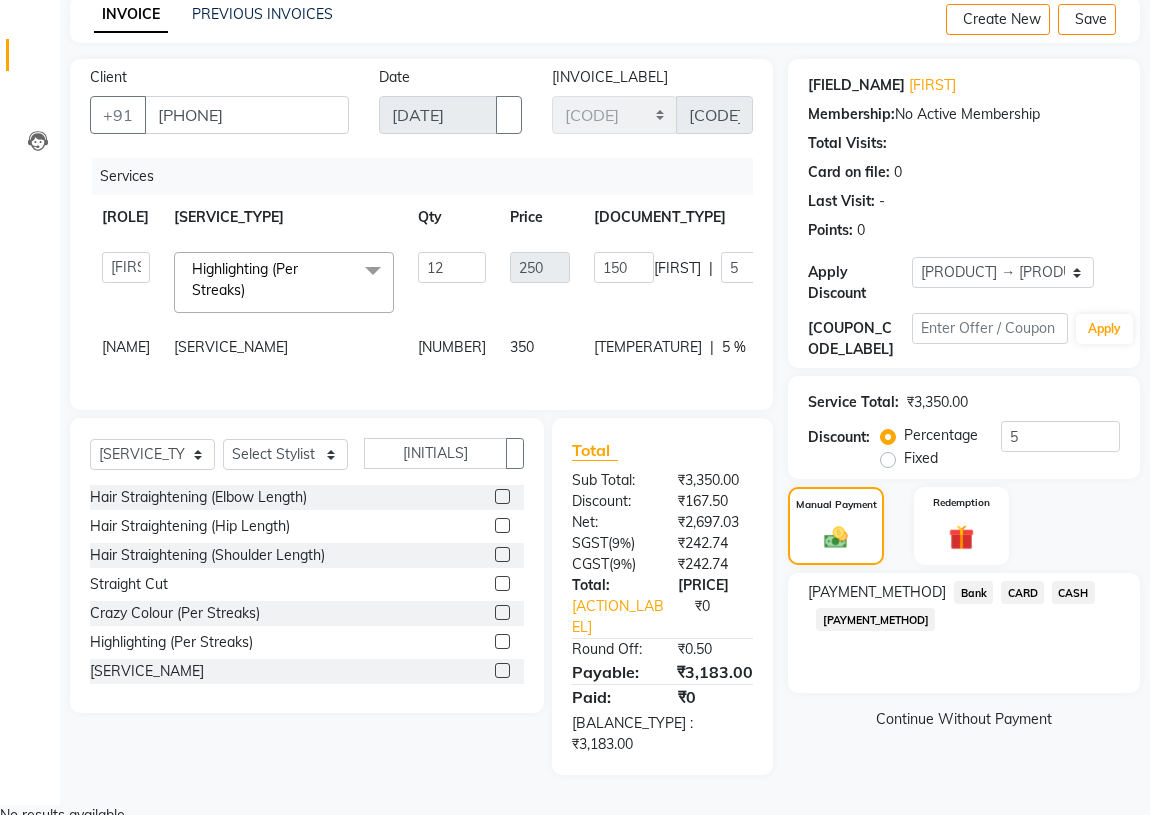 scroll, scrollTop: 90, scrollLeft: 0, axis: vertical 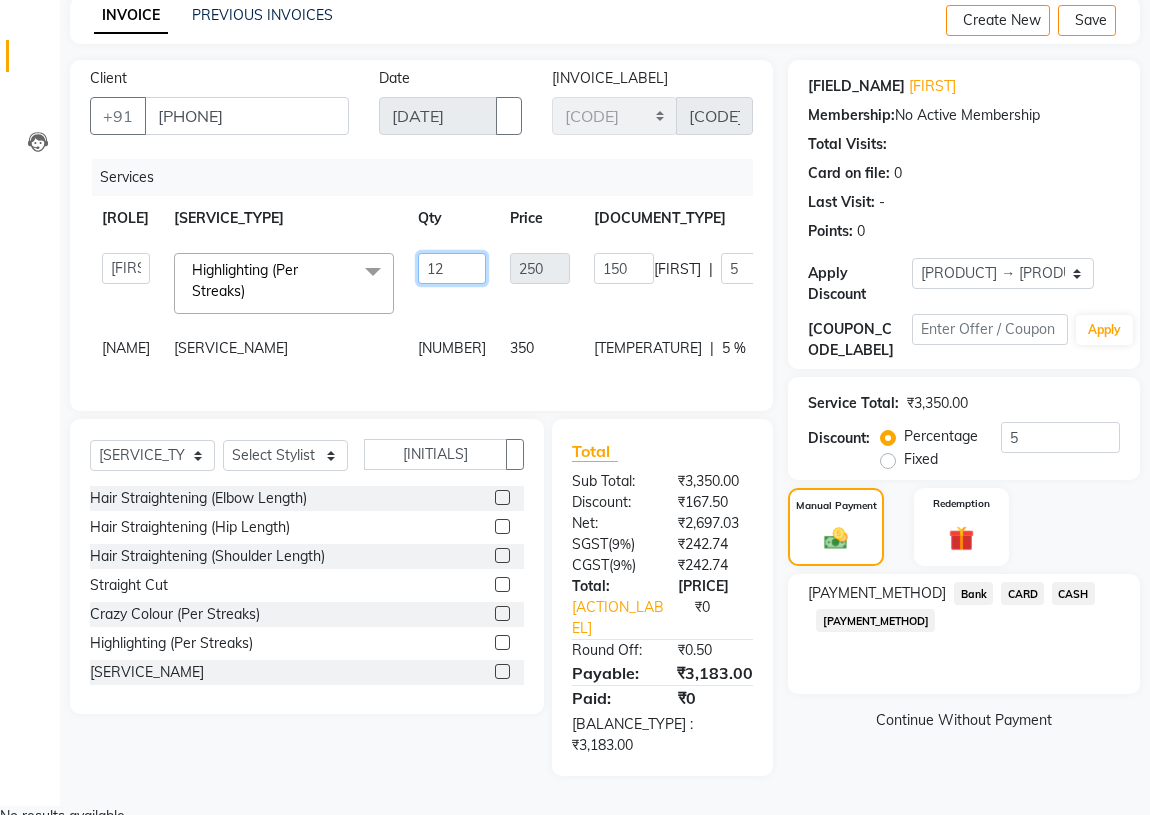 click on "12" at bounding box center (452, 268) 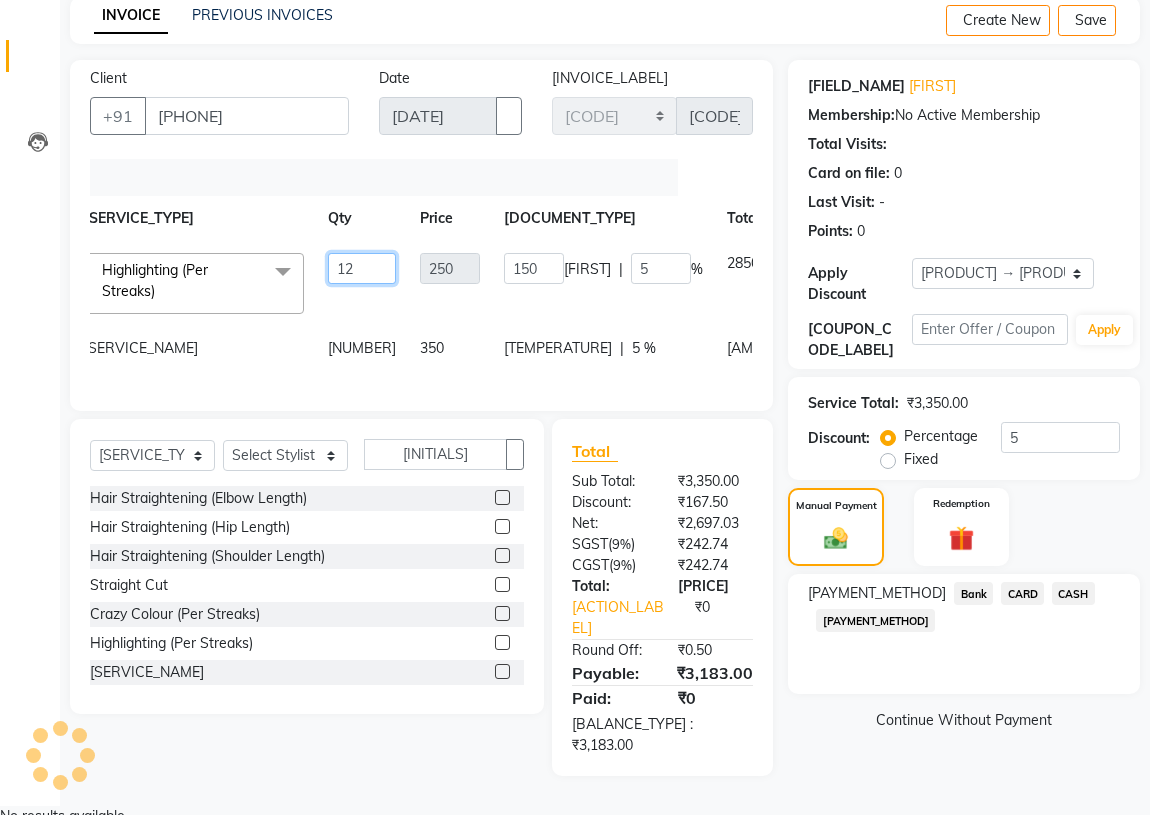 scroll, scrollTop: 0, scrollLeft: 91, axis: horizontal 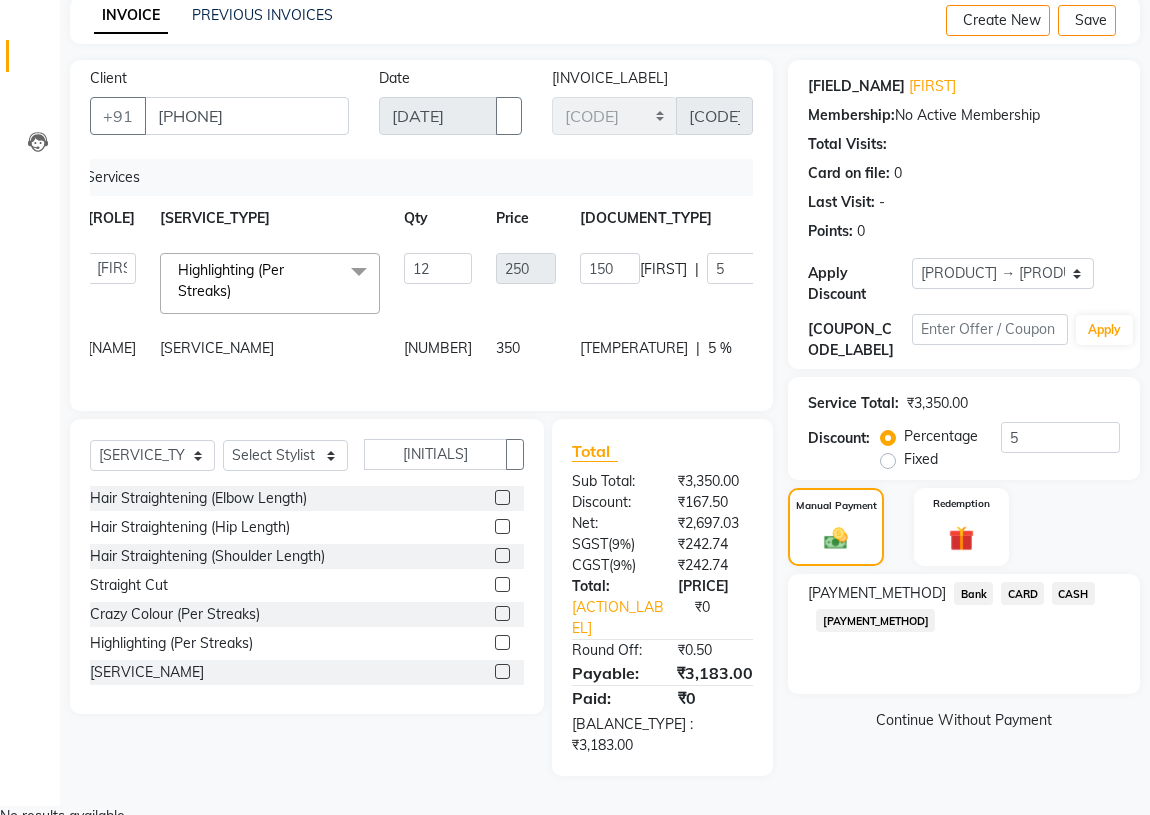 click on "CASH" at bounding box center [973, 593] 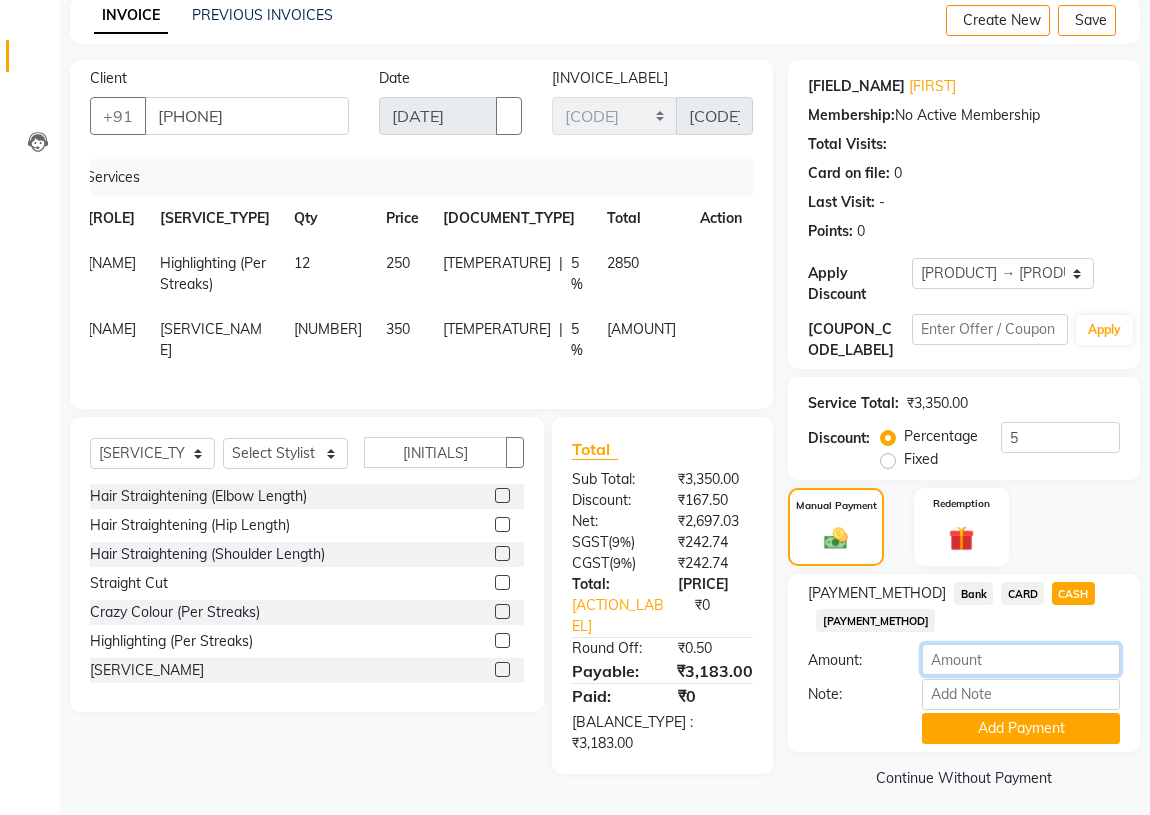 drag, startPoint x: 970, startPoint y: 664, endPoint x: 942, endPoint y: 664, distance: 28 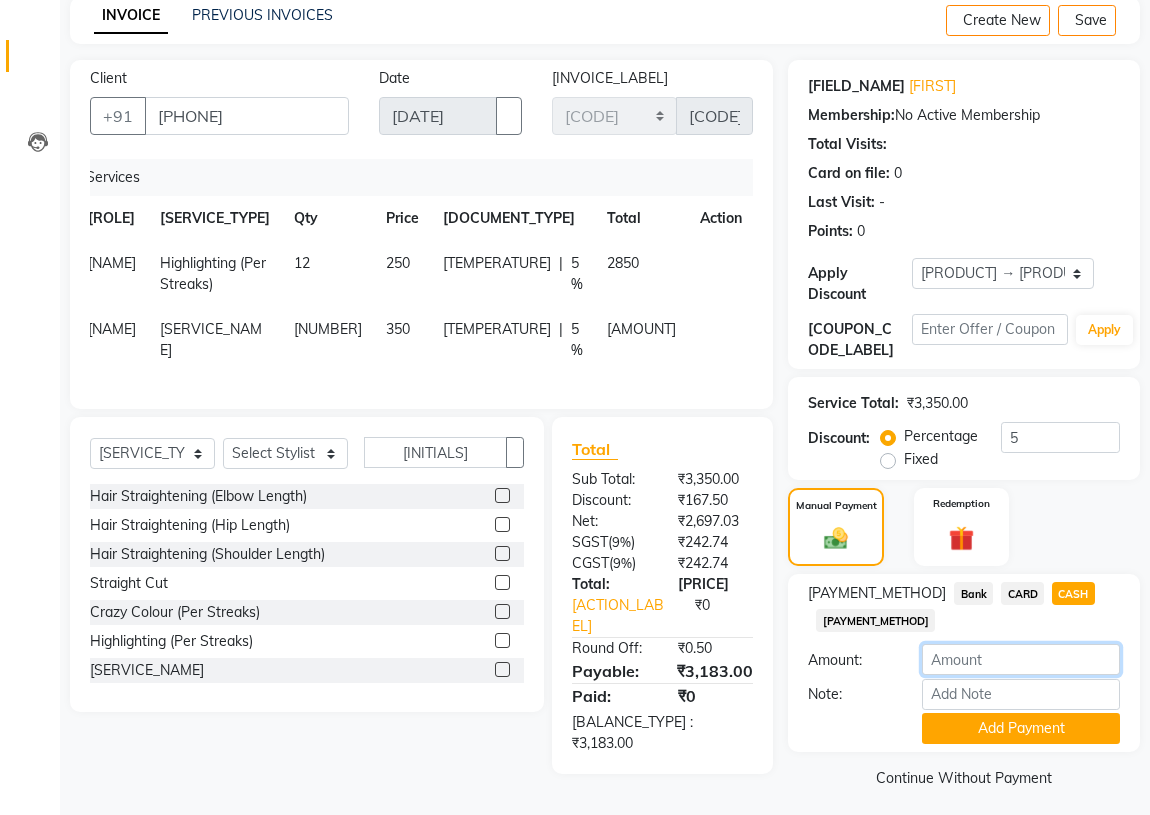 click on "[NUMBER]" at bounding box center (1021, 659) 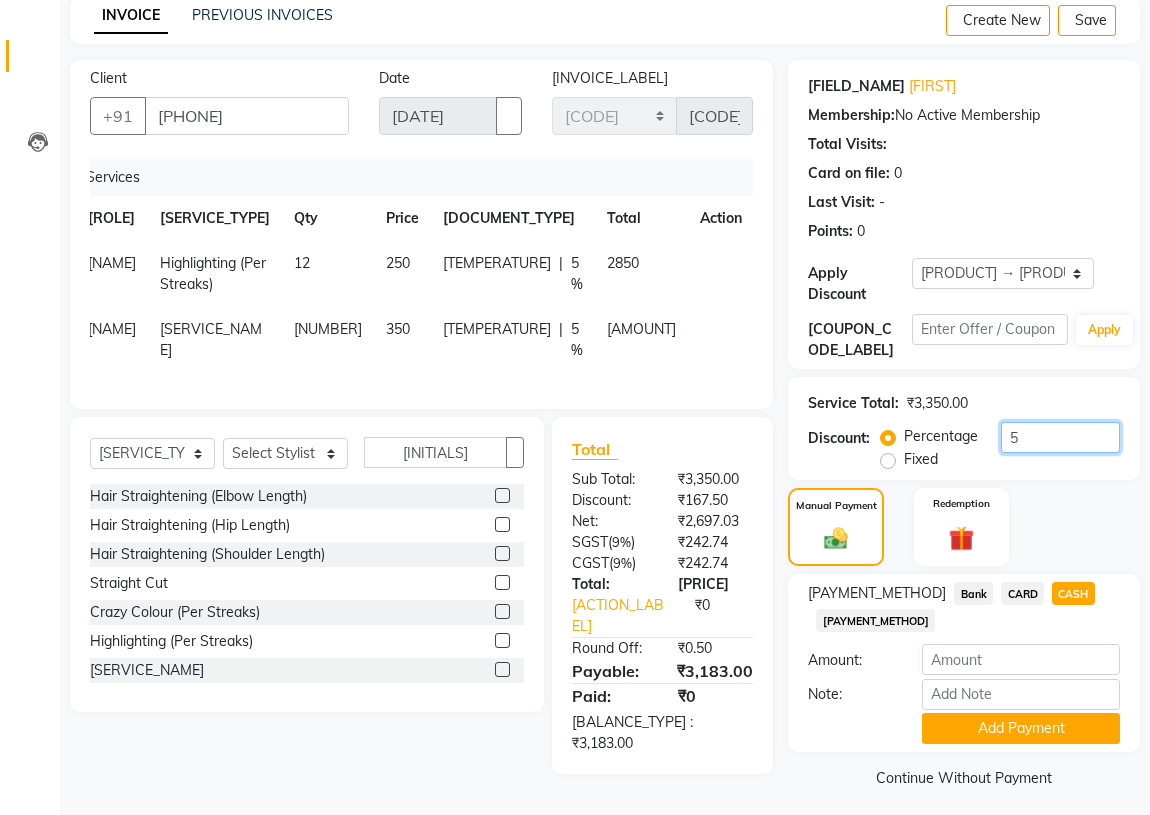 click on "5" at bounding box center [1060, 437] 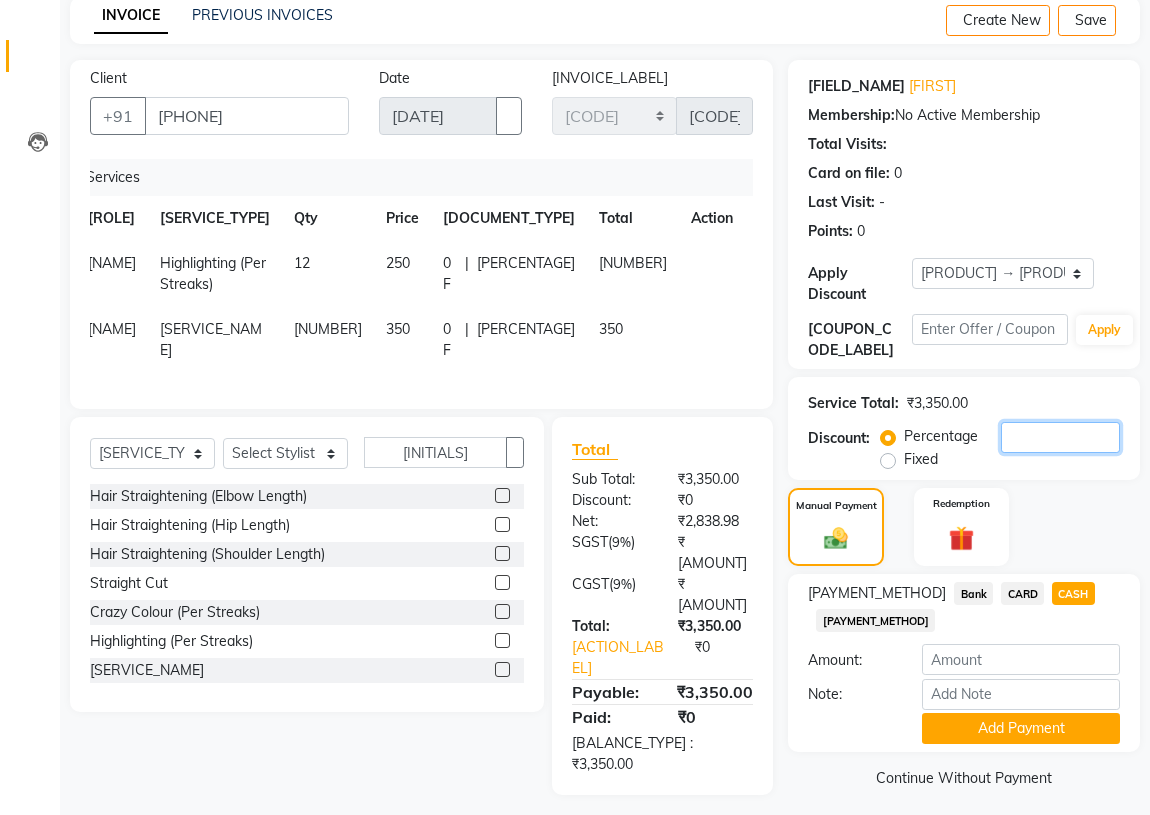 type 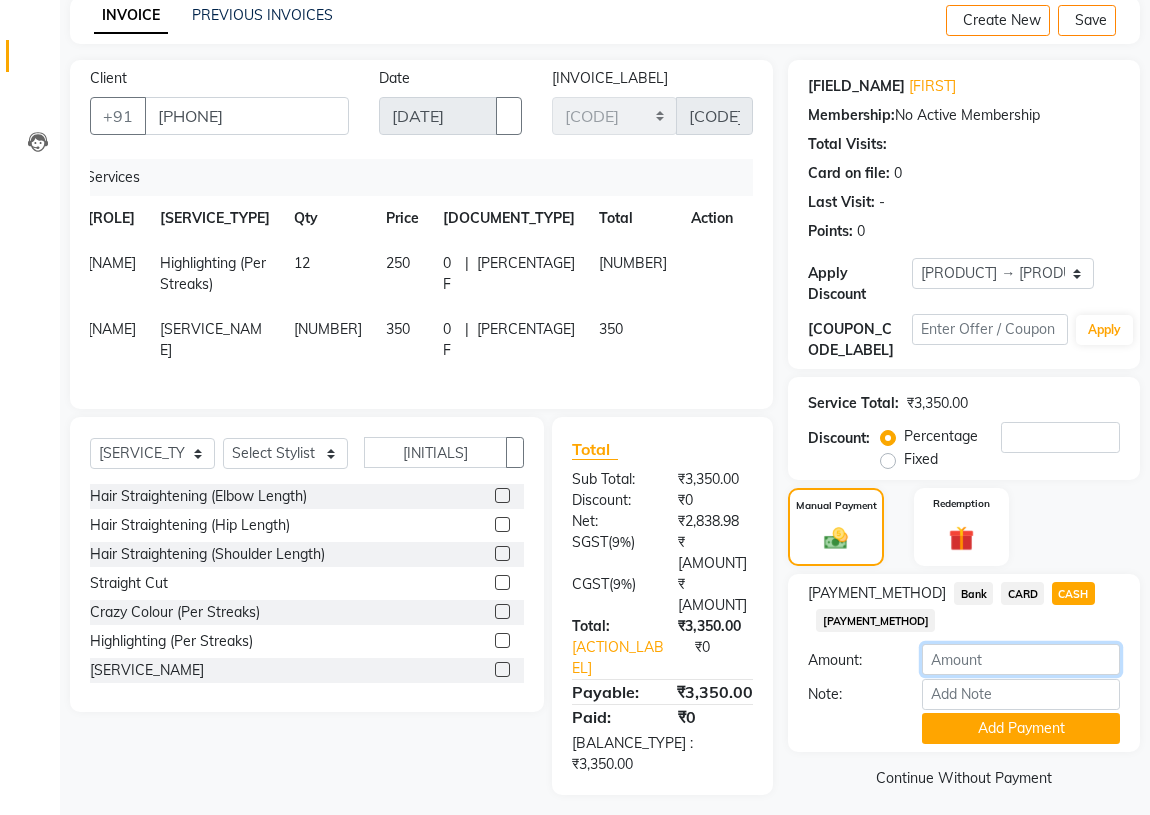 drag, startPoint x: 979, startPoint y: 668, endPoint x: 937, endPoint y: 668, distance: 42 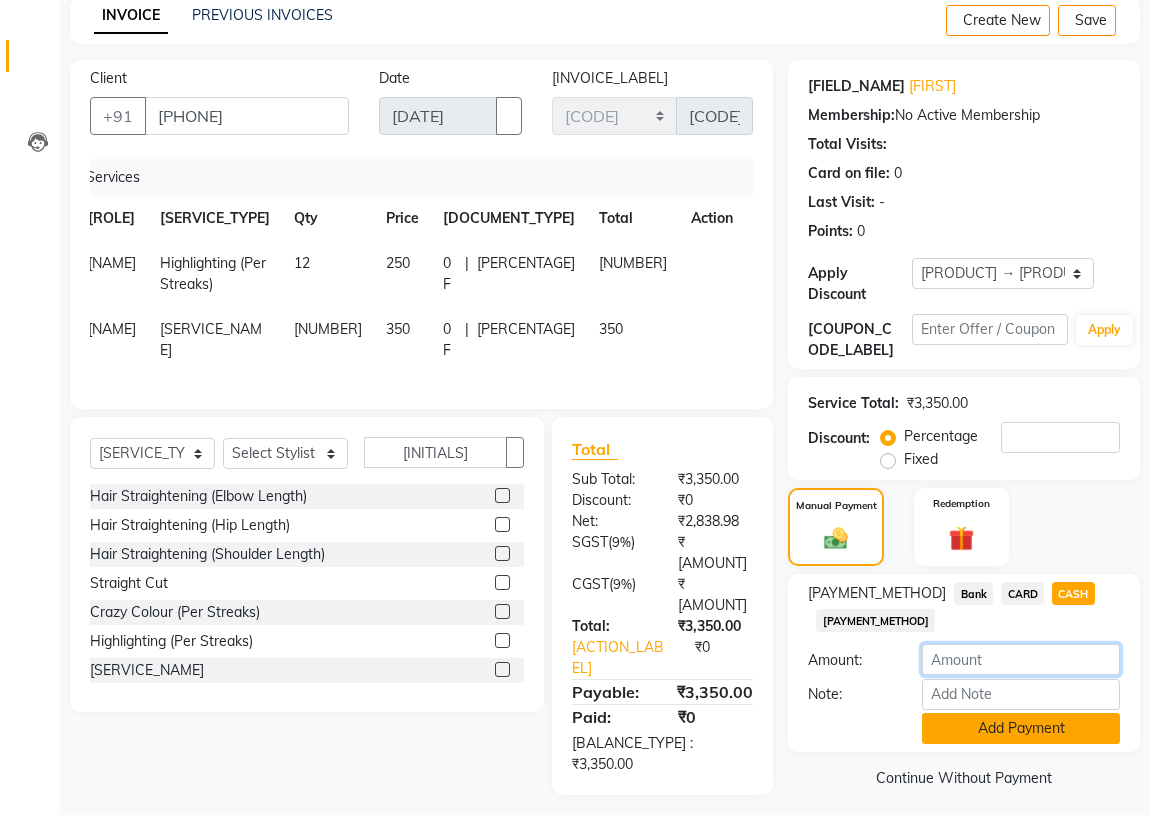 type on "[NUMBER]" 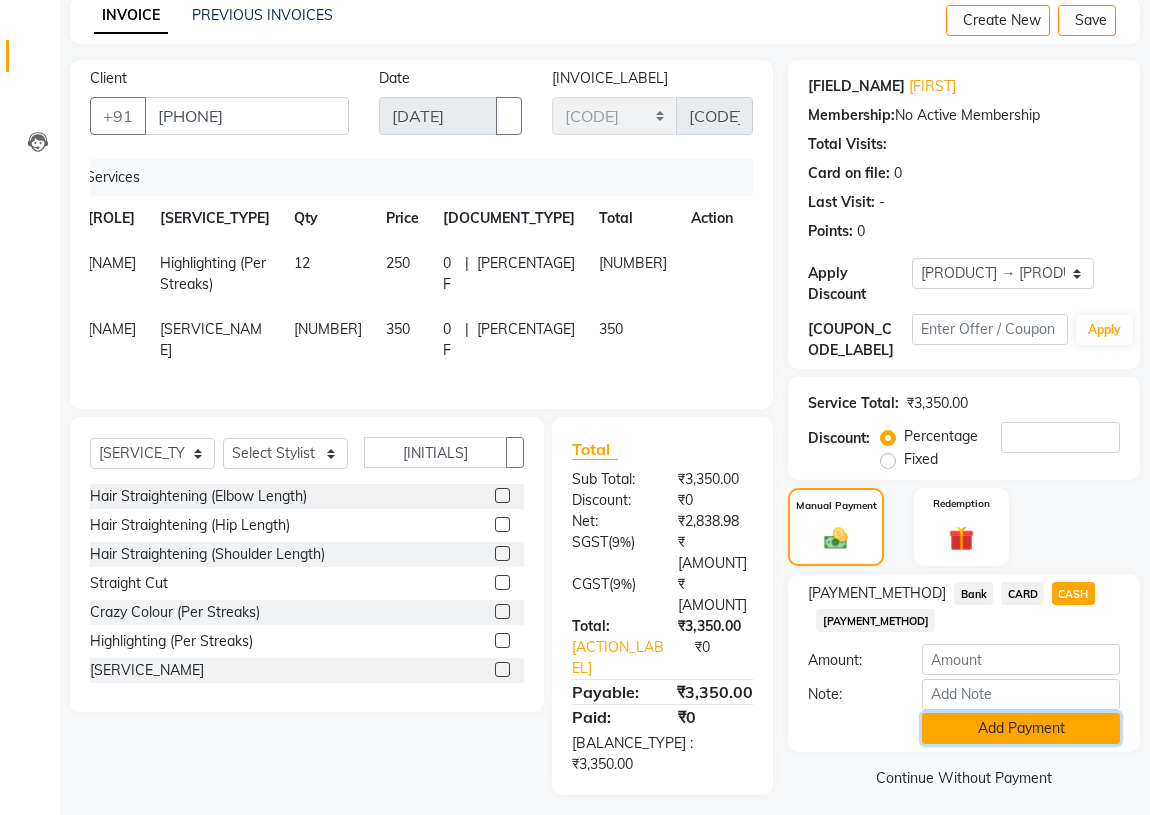click on "Add Payment" at bounding box center [1021, 728] 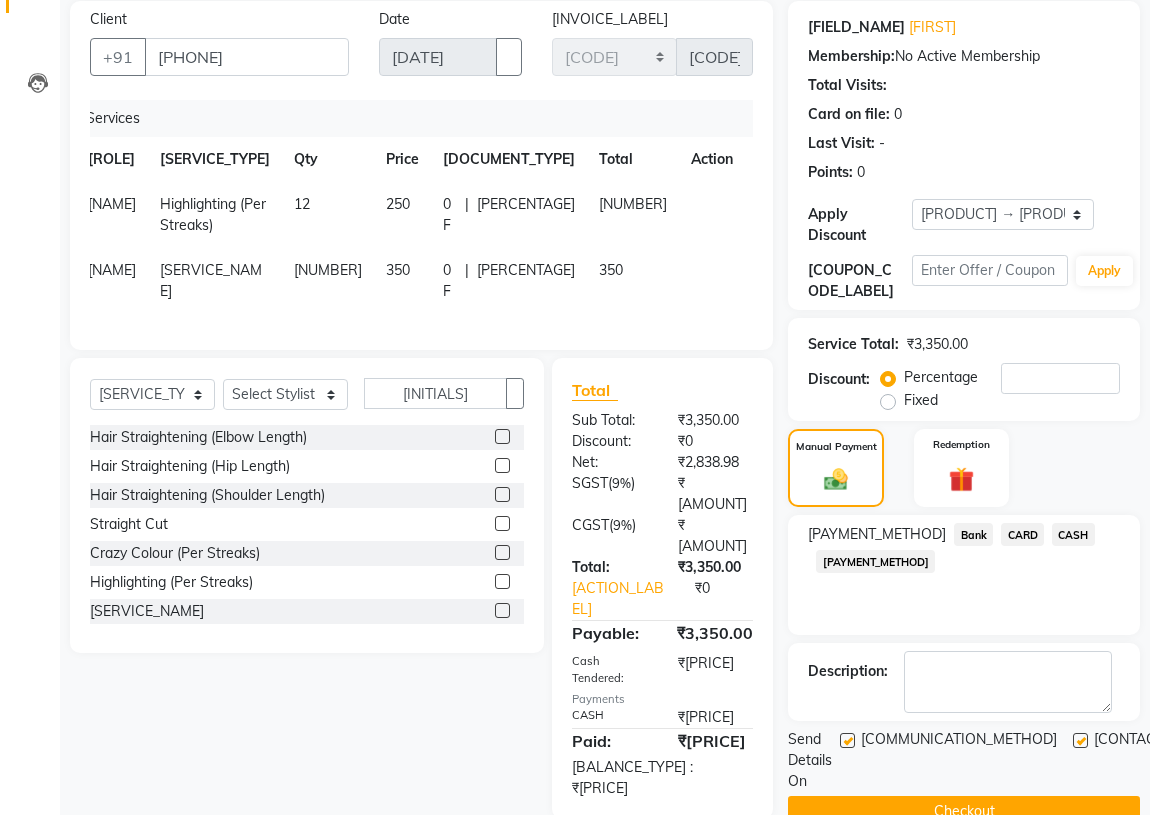 scroll, scrollTop: 180, scrollLeft: 0, axis: vertical 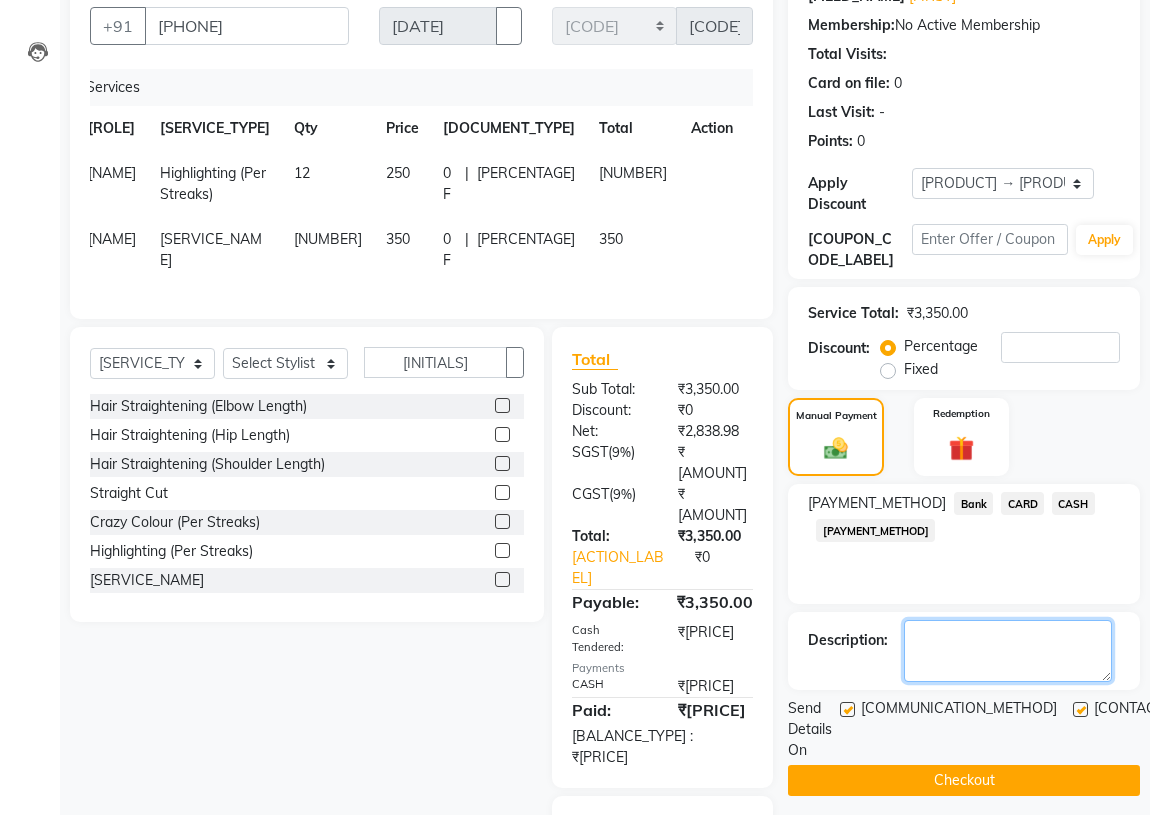 click at bounding box center (1008, 651) 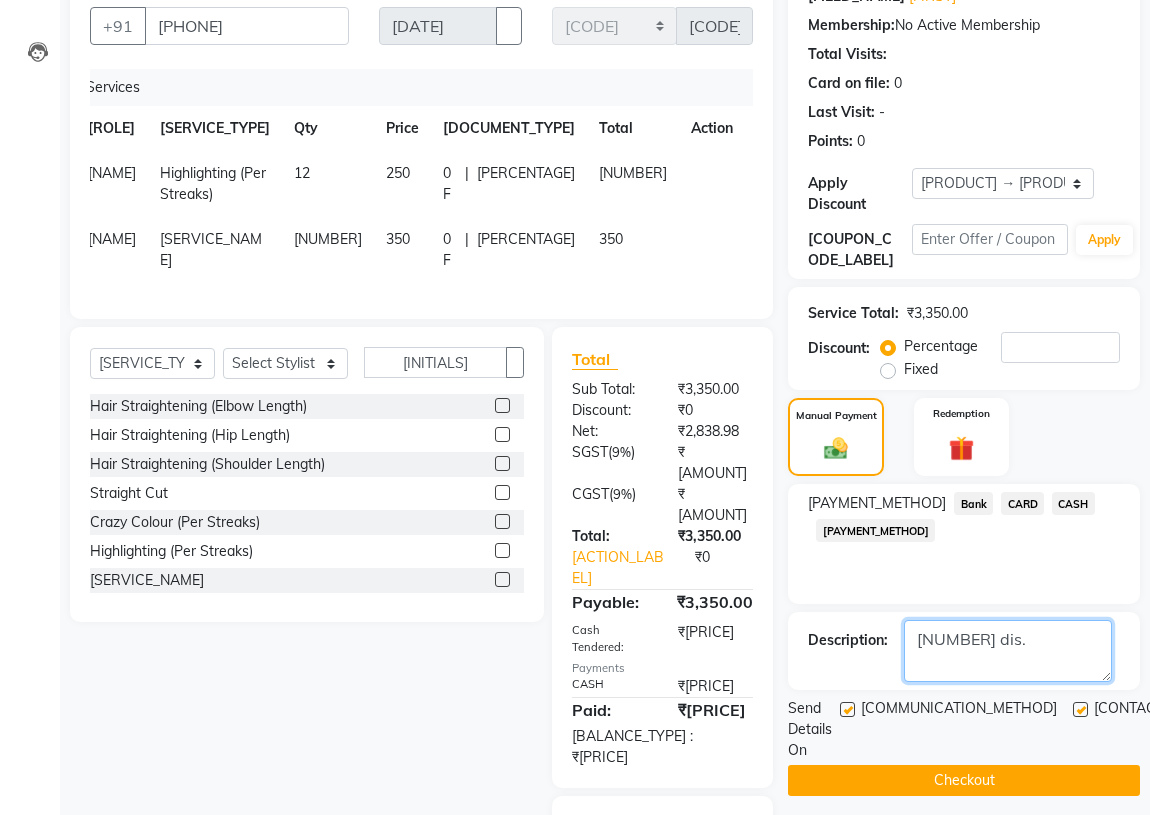 type on "[NUMBER] dis." 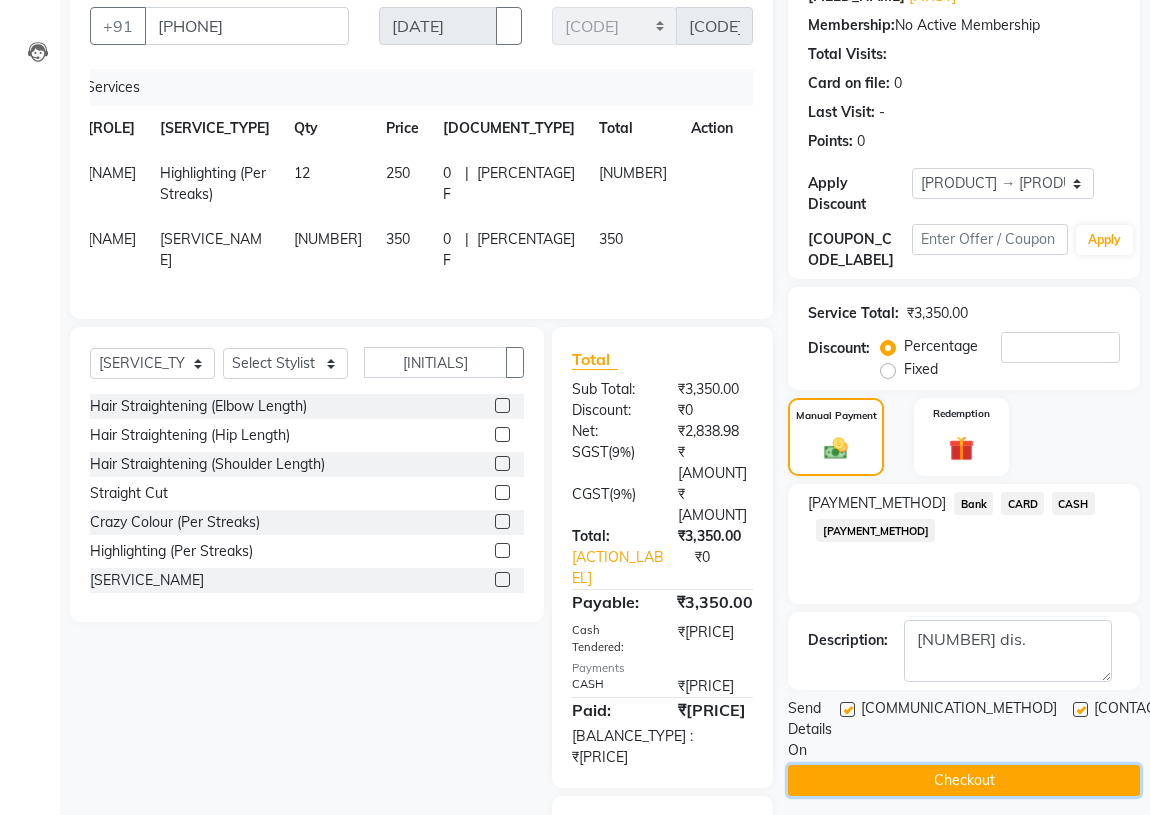 click on "Checkout" at bounding box center [964, 780] 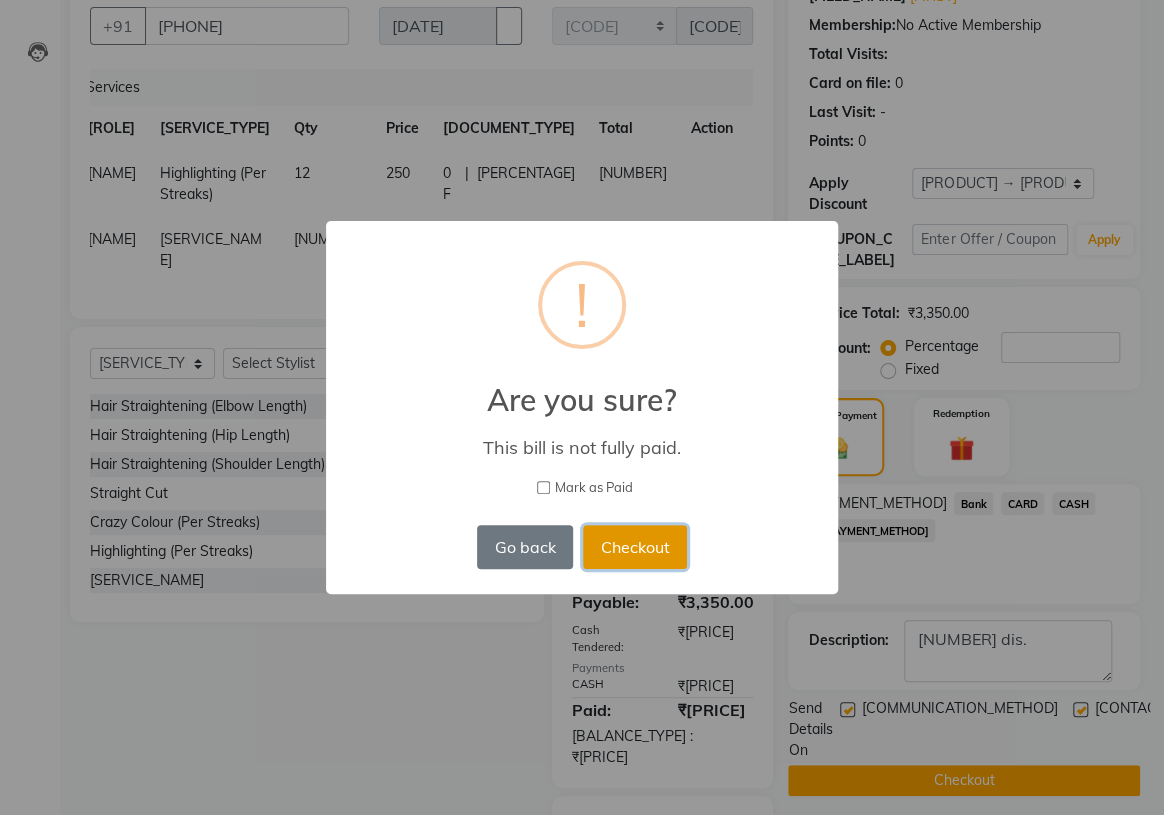 click on "Checkout" at bounding box center [635, 547] 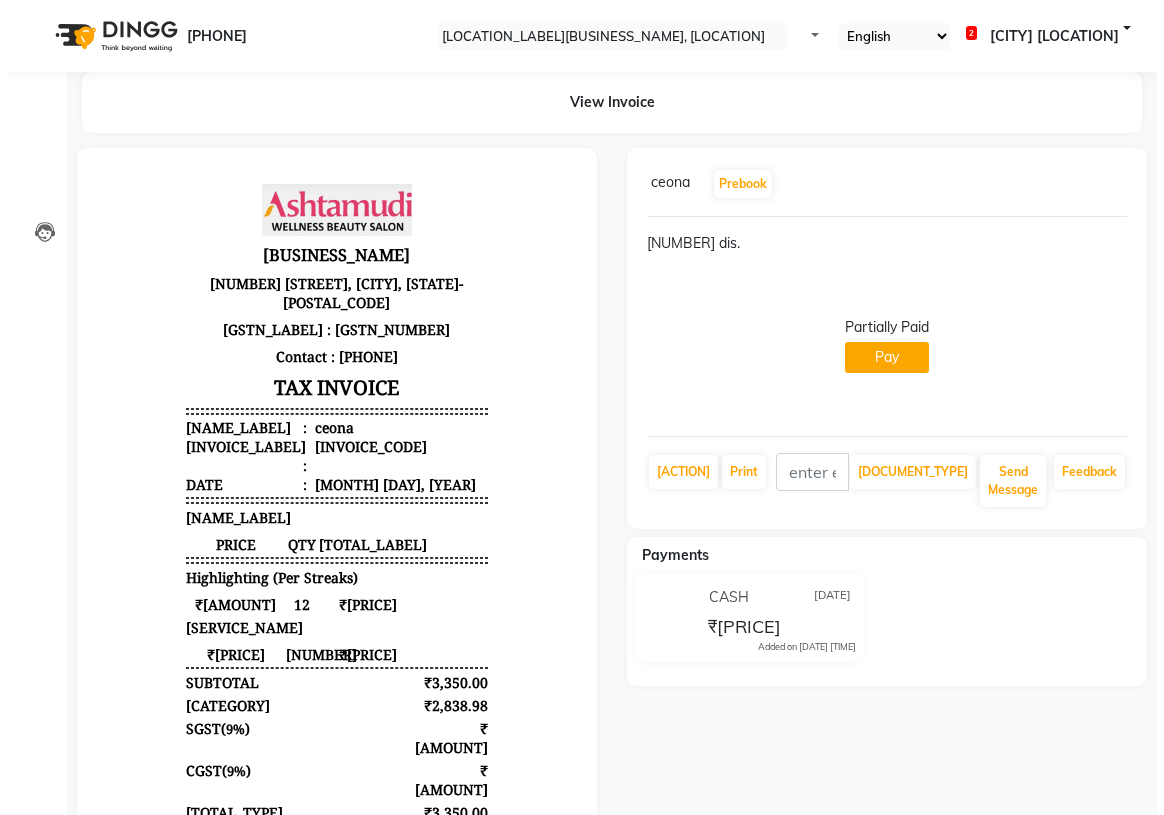 scroll, scrollTop: 0, scrollLeft: 0, axis: both 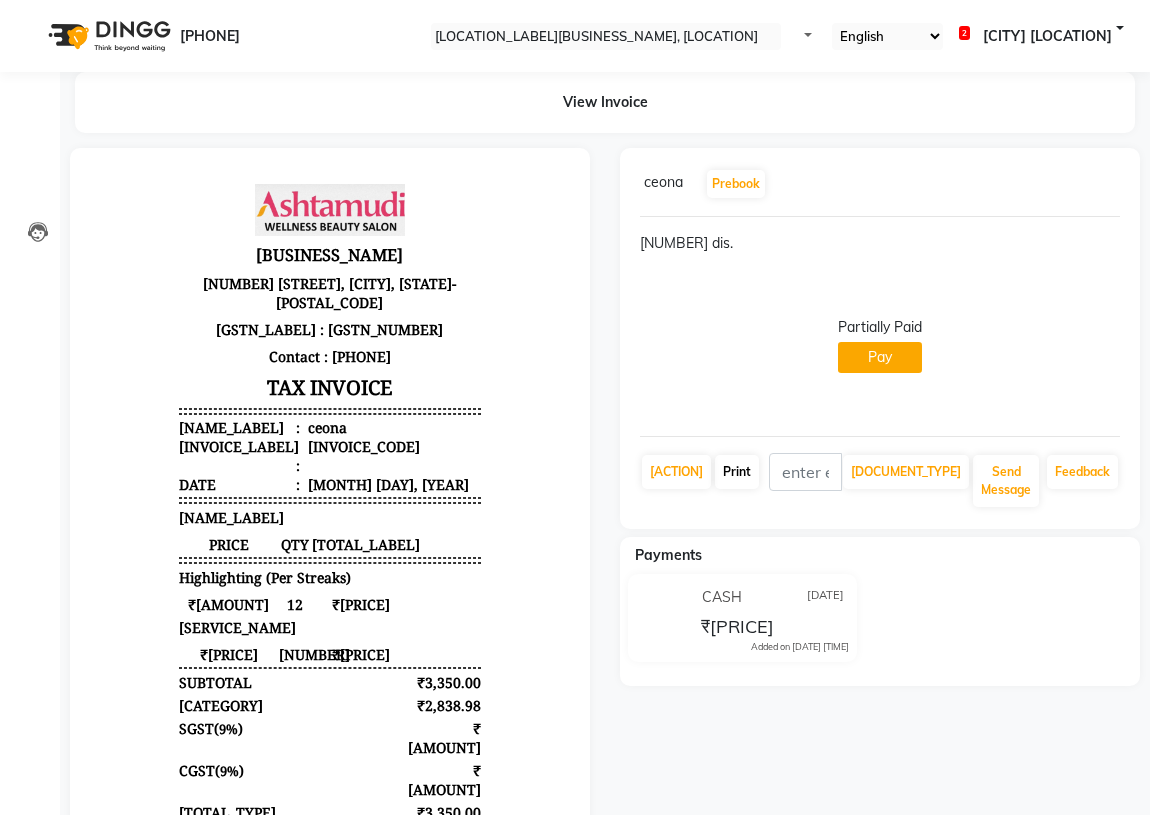 click on "Print" at bounding box center [676, 472] 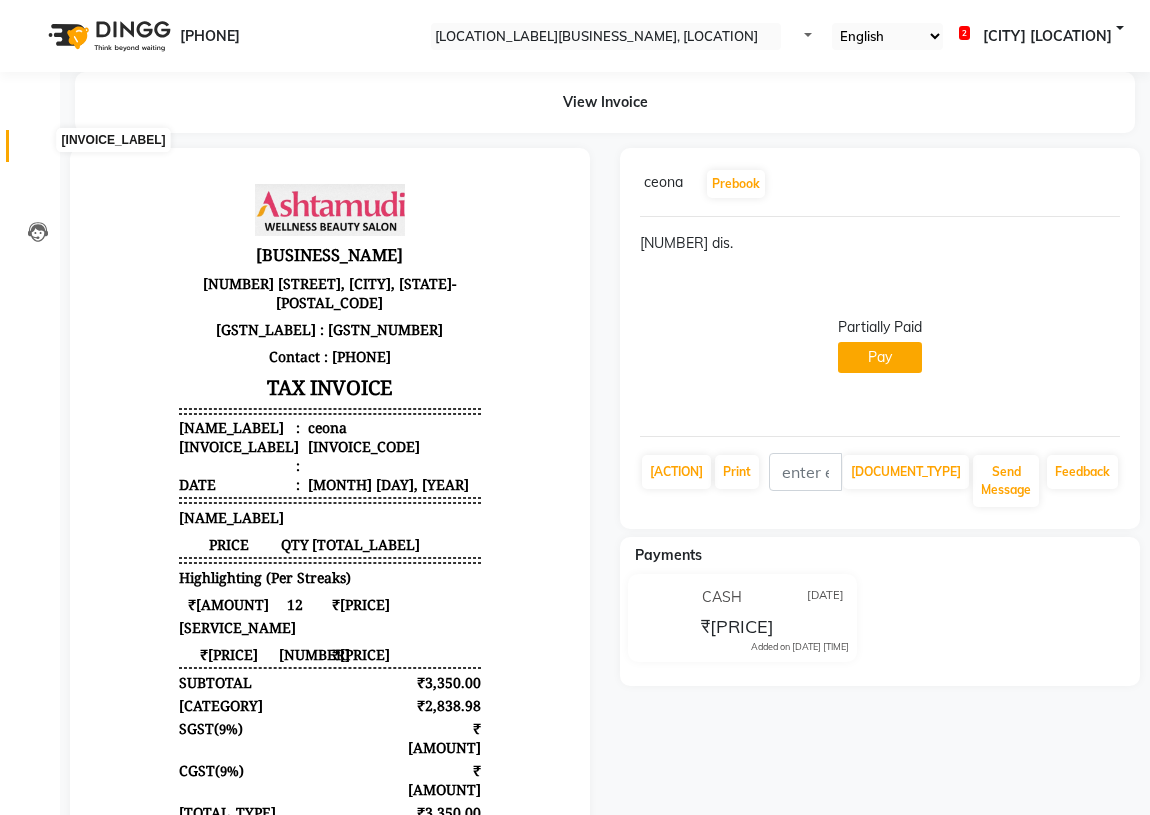 click at bounding box center [38, 151] 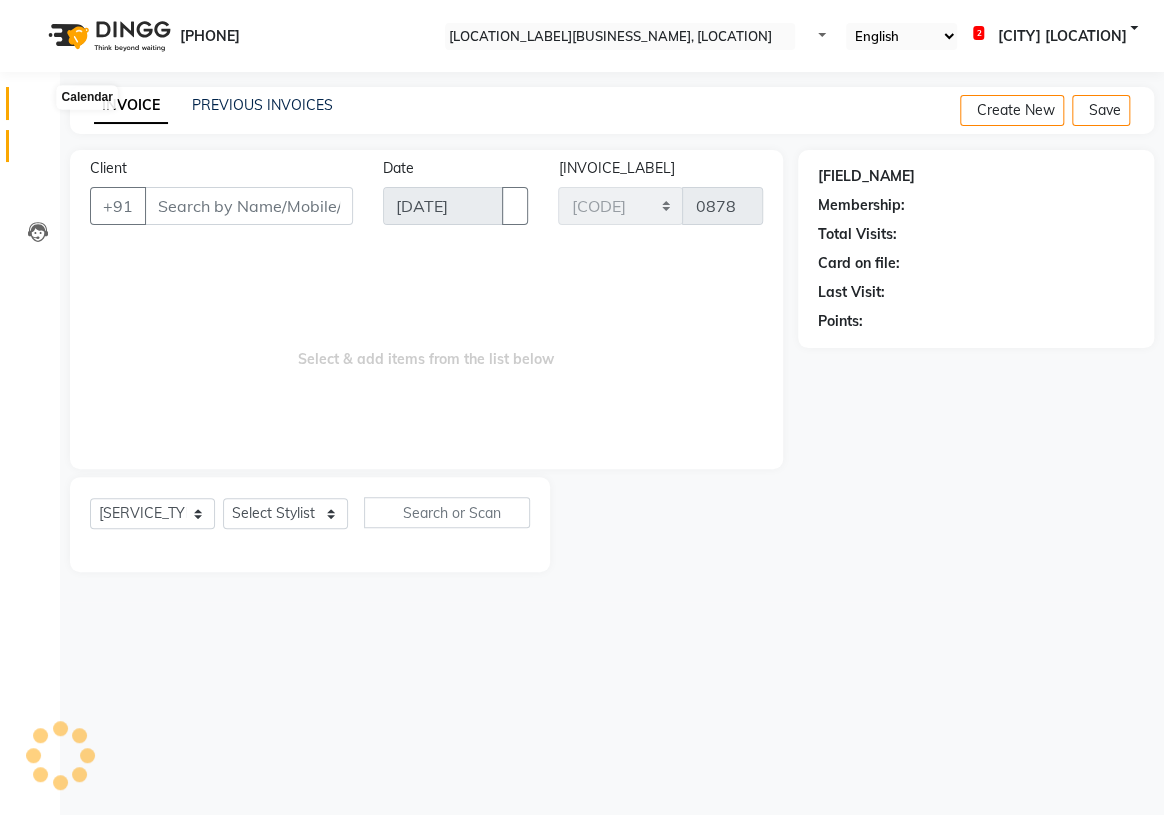 click at bounding box center [38, 108] 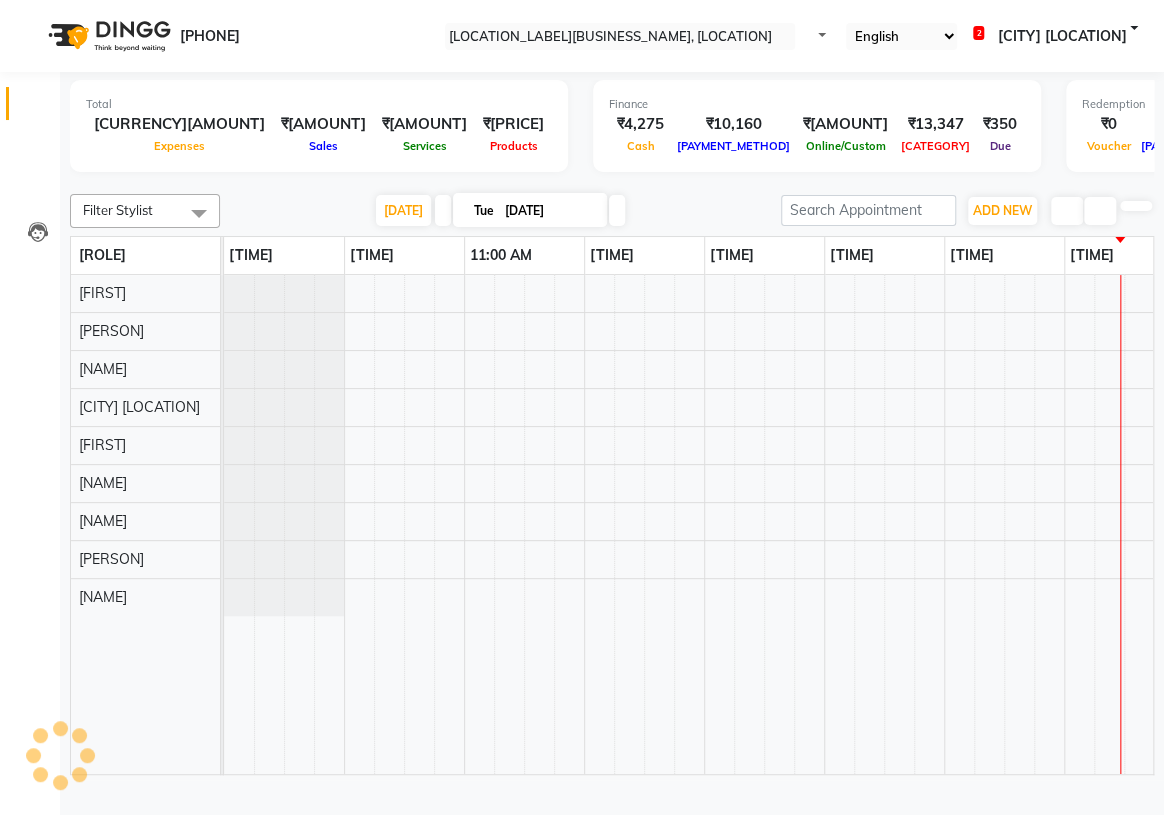 scroll, scrollTop: 0, scrollLeft: 0, axis: both 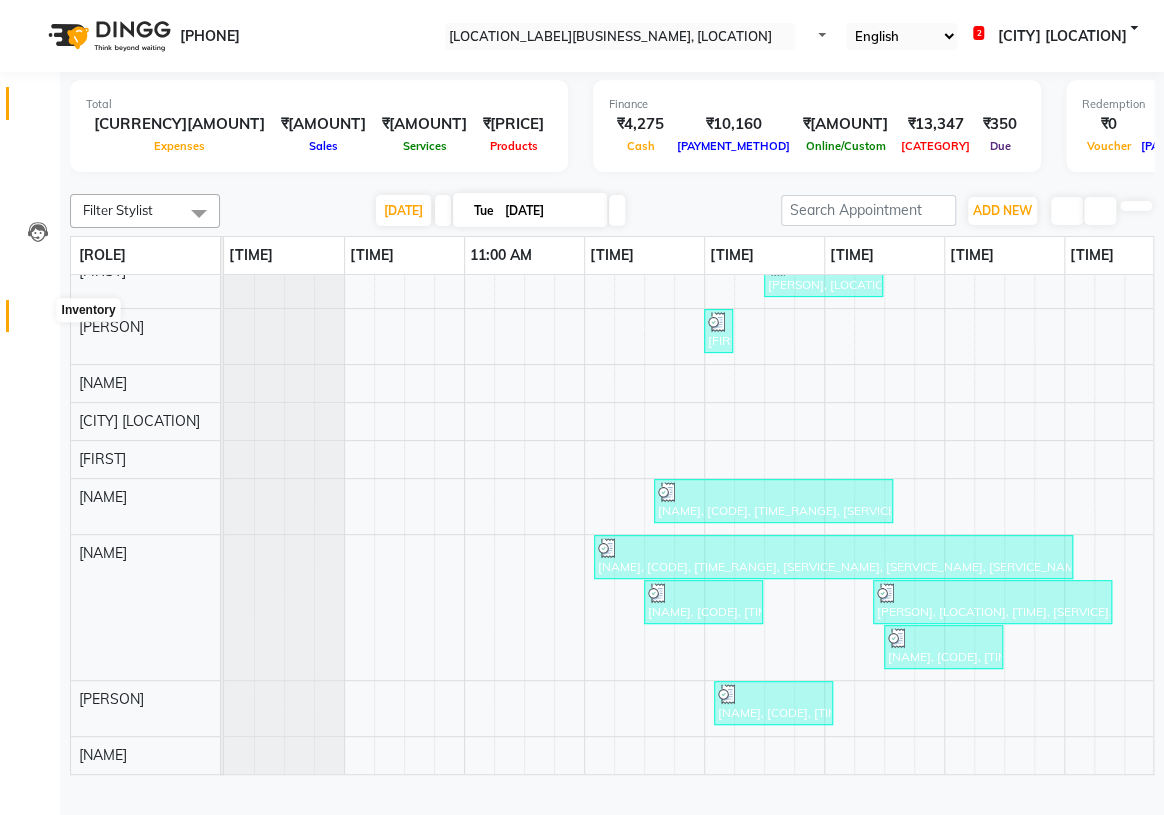 click at bounding box center [38, 321] 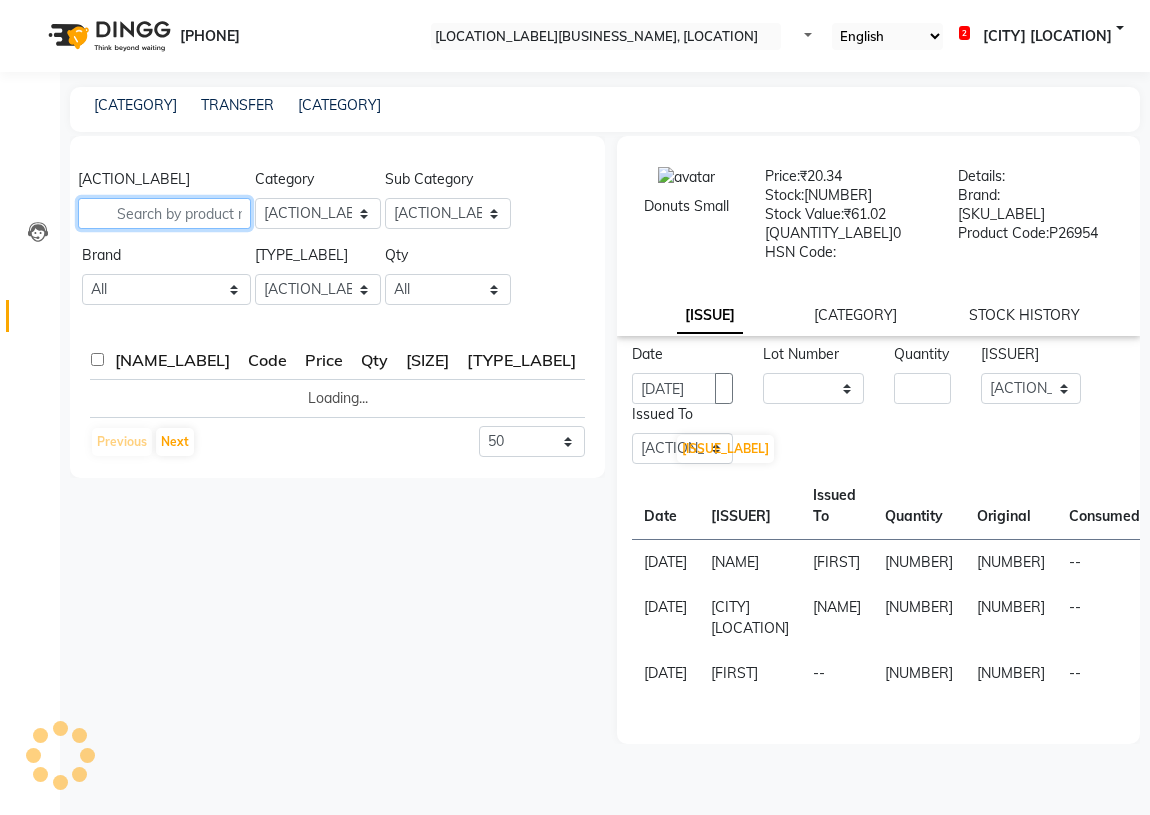 click at bounding box center [164, 213] 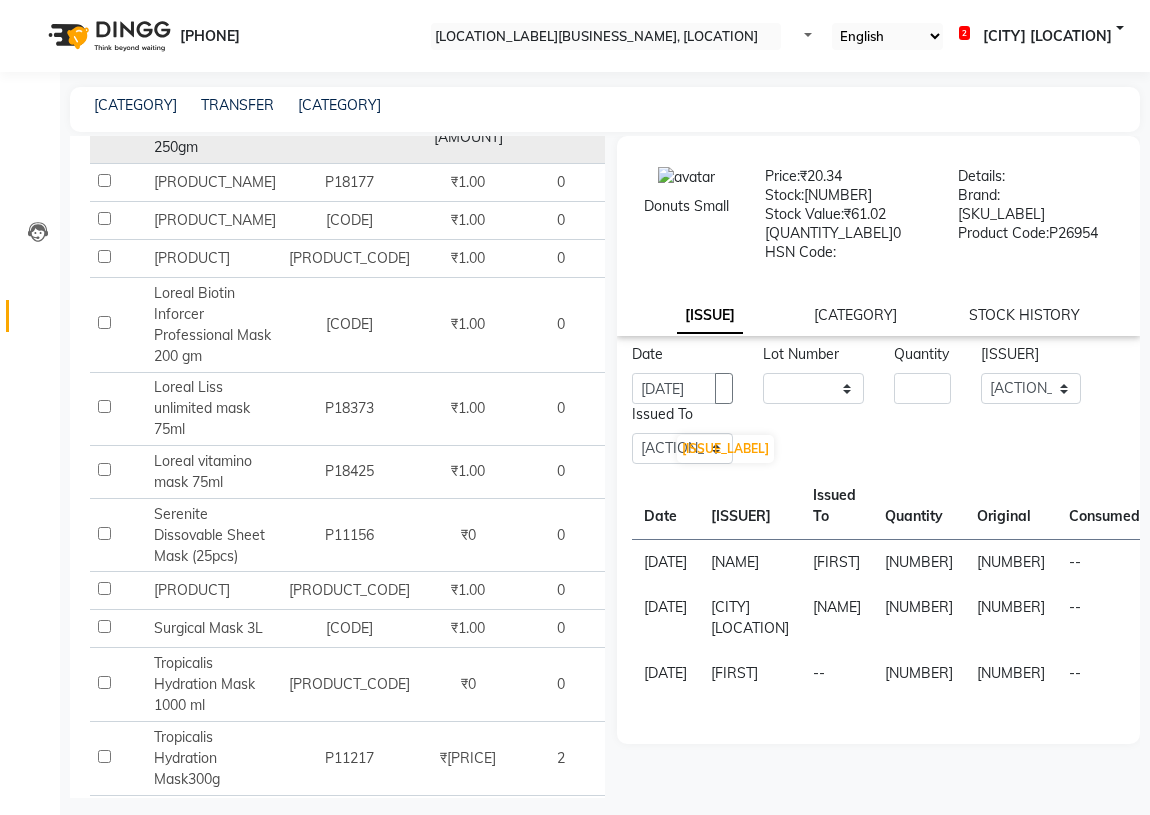 scroll, scrollTop: 909, scrollLeft: 0, axis: vertical 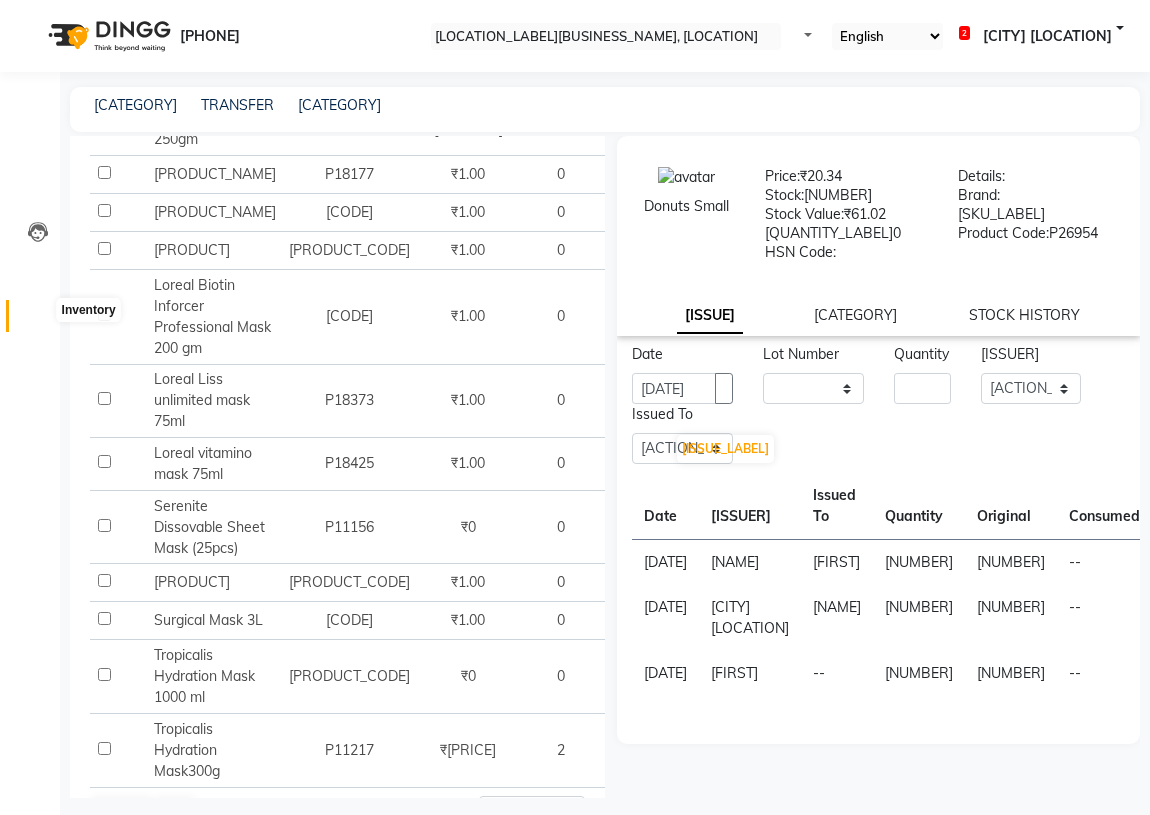 click at bounding box center (38, 321) 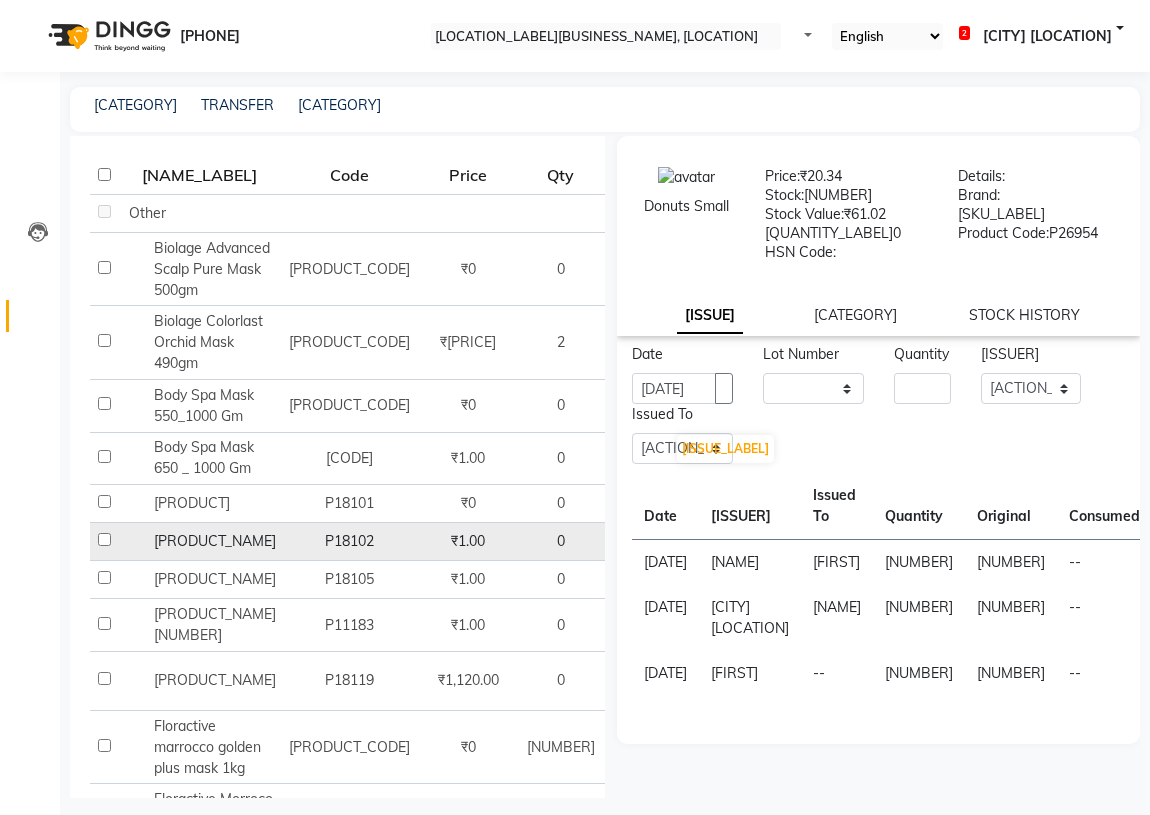 scroll, scrollTop: 0, scrollLeft: 0, axis: both 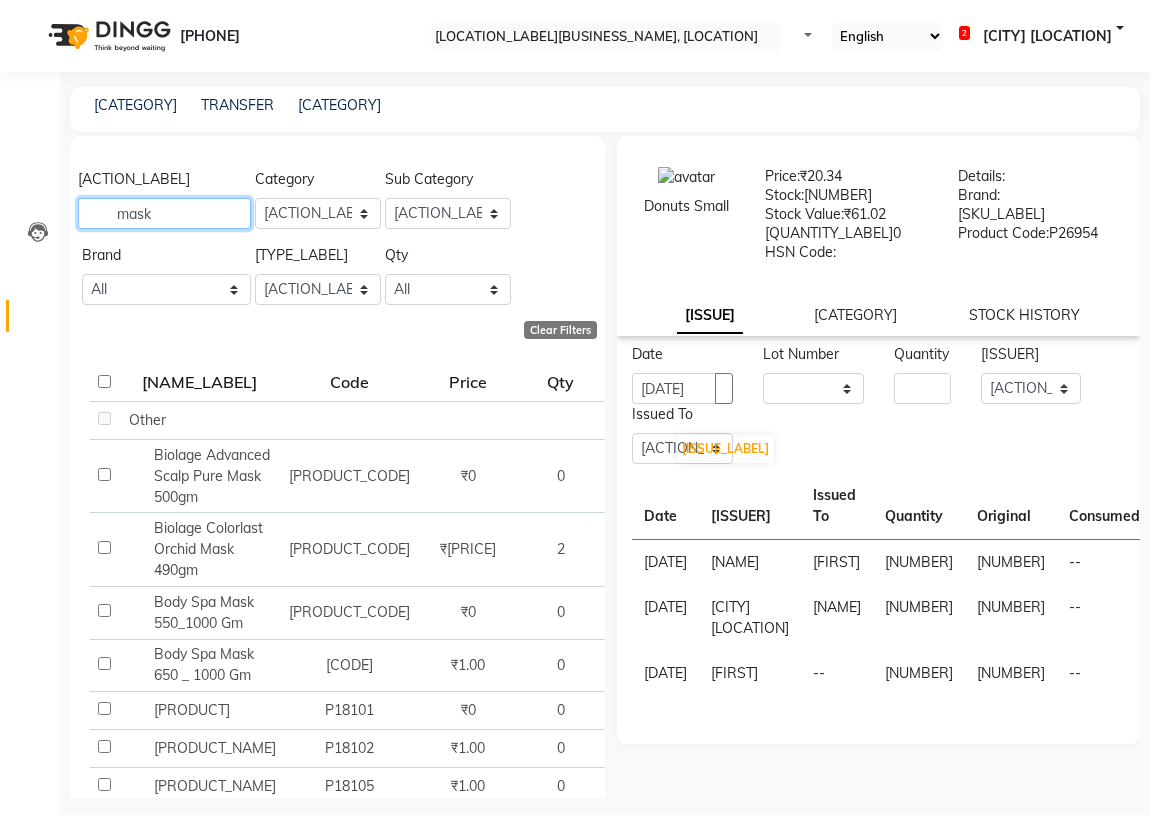 click on "mask" at bounding box center (164, 213) 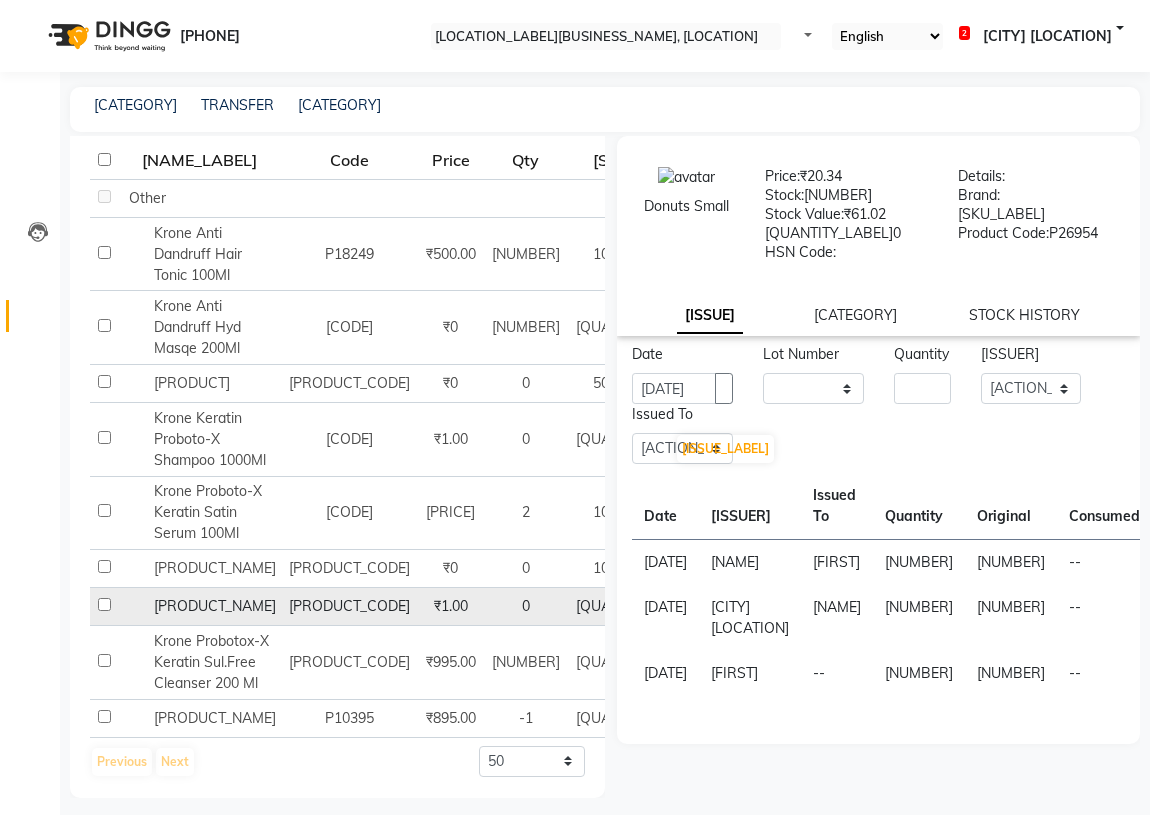 scroll, scrollTop: 425, scrollLeft: 0, axis: vertical 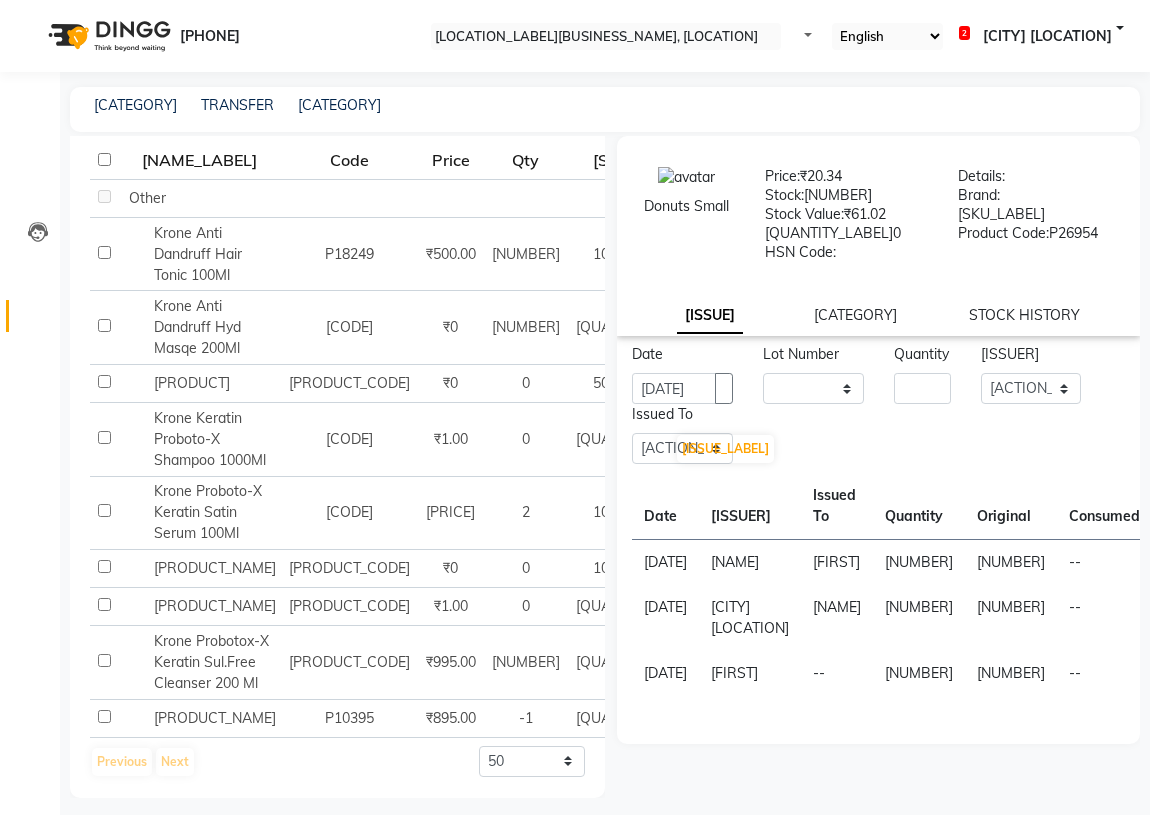 type on "[FIRST]" 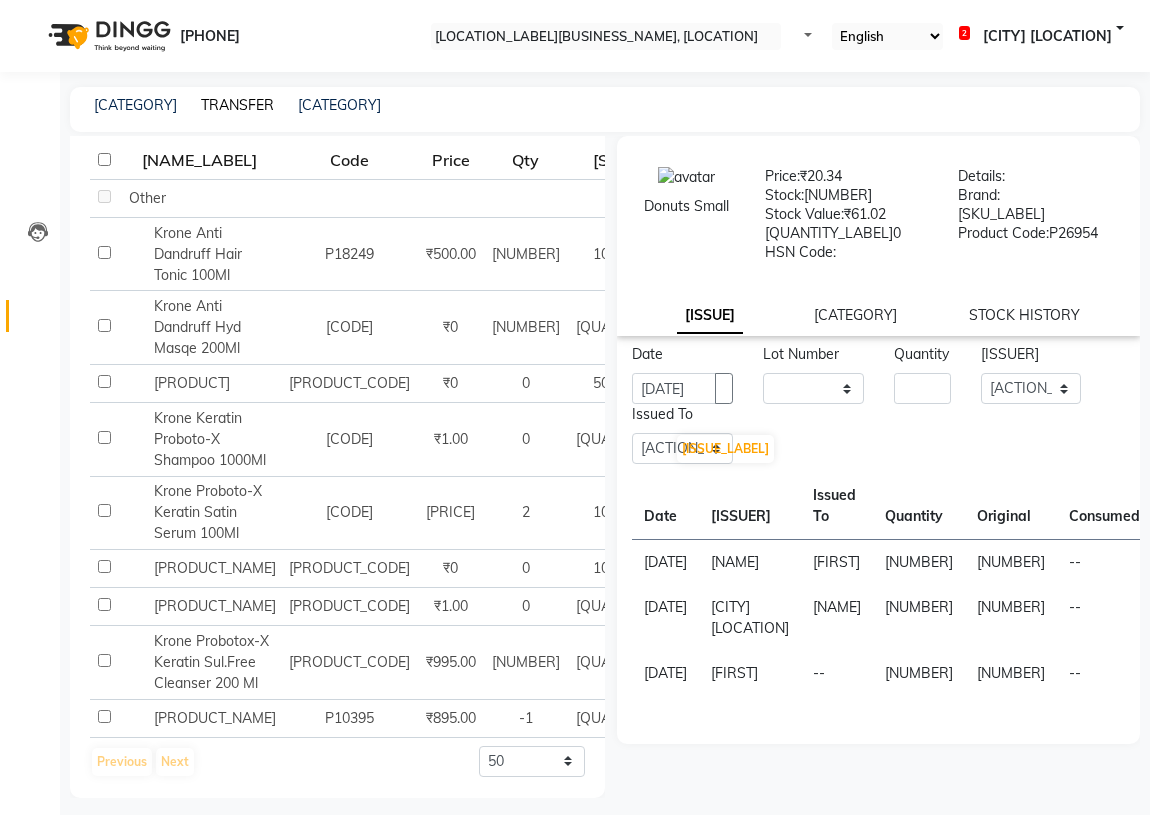 click on "TRANSFER" at bounding box center [237, 105] 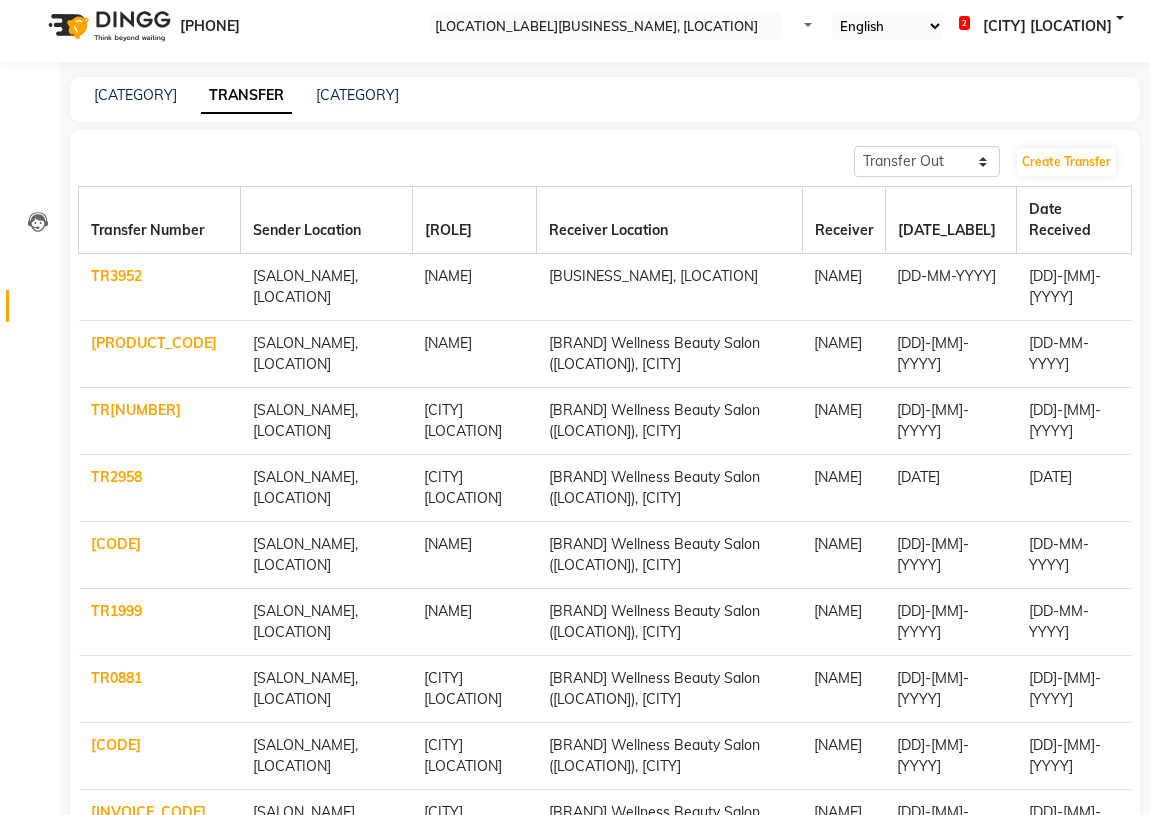 scroll, scrollTop: 0, scrollLeft: 0, axis: both 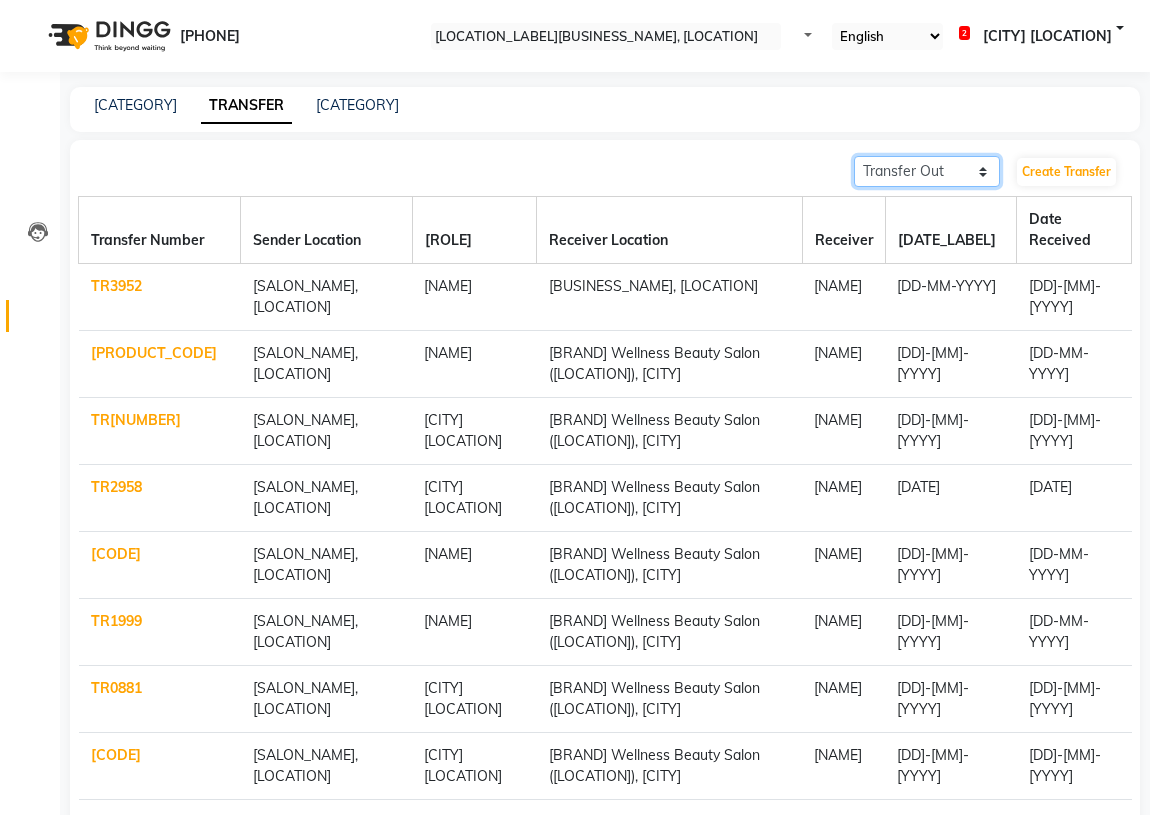 click on "Transfer In Transfer Out" at bounding box center (927, 171) 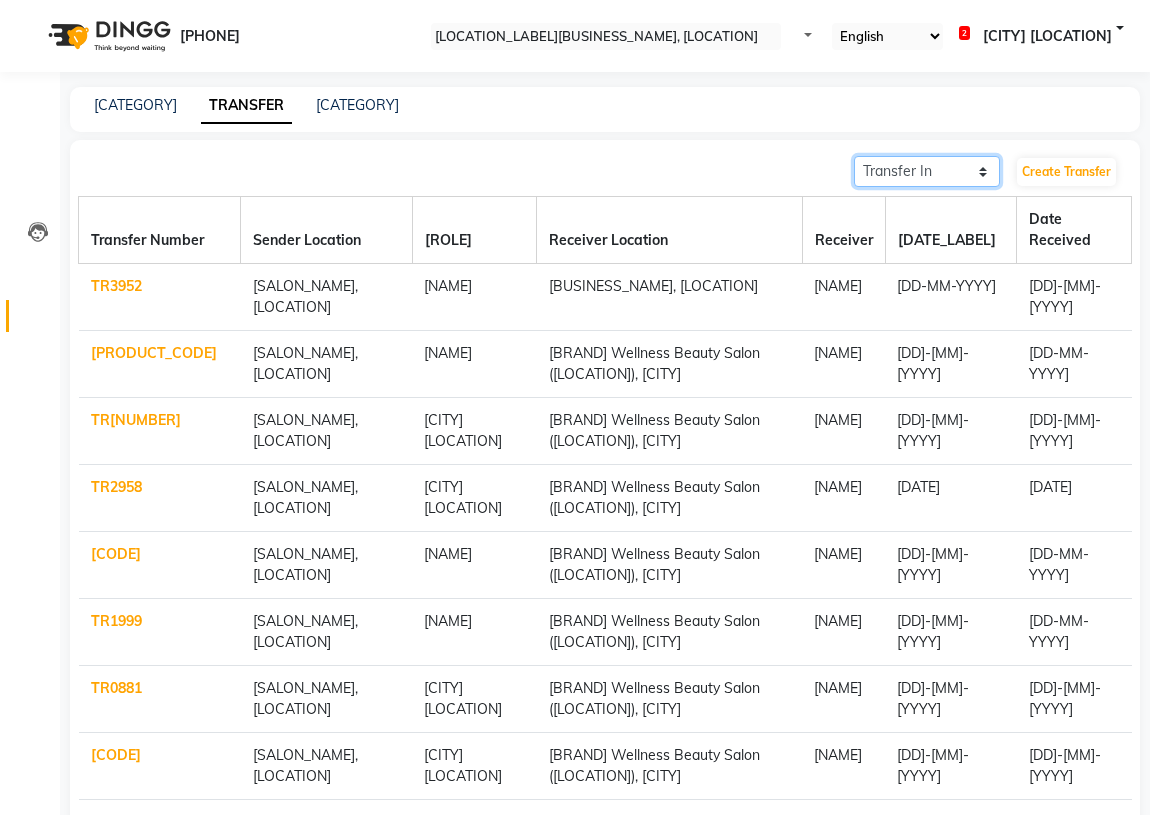 click on "Transfer In Transfer Out" at bounding box center (927, 171) 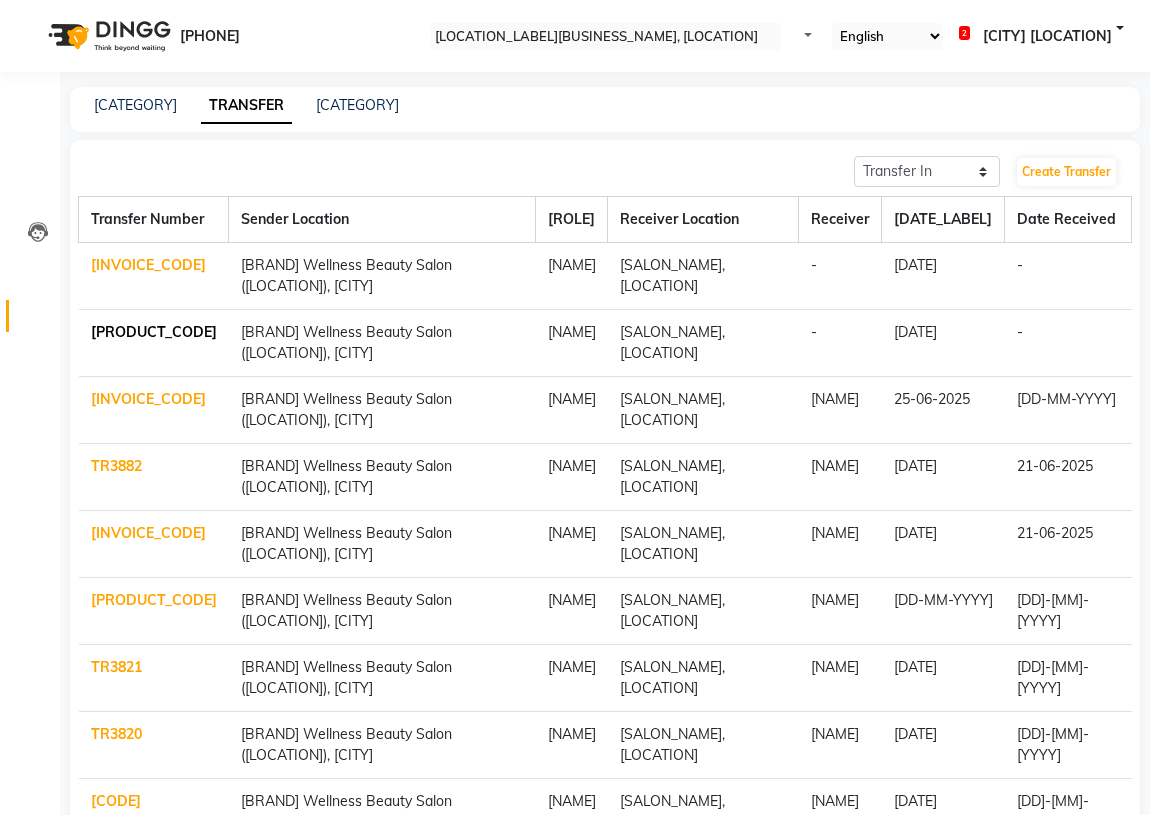 click on "[PRODUCT_CODE]" at bounding box center (154, 332) 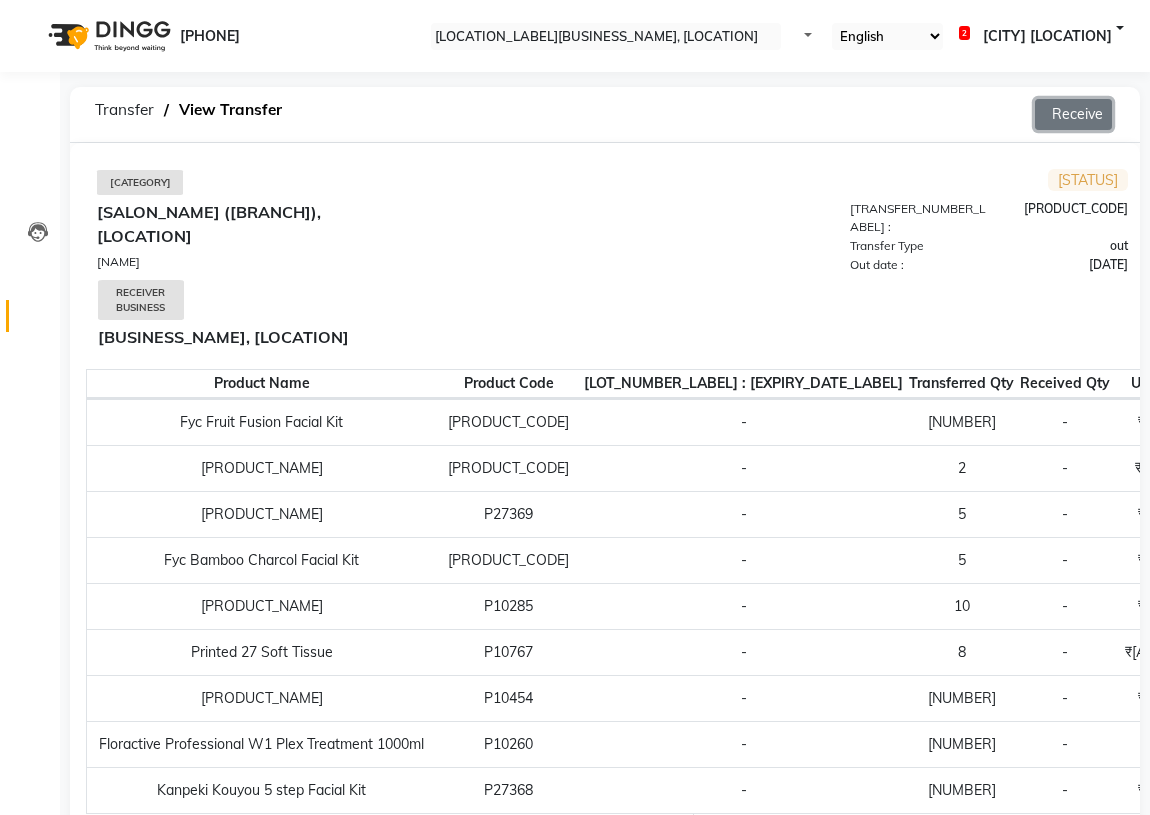 click on "Receive" at bounding box center (1073, 114) 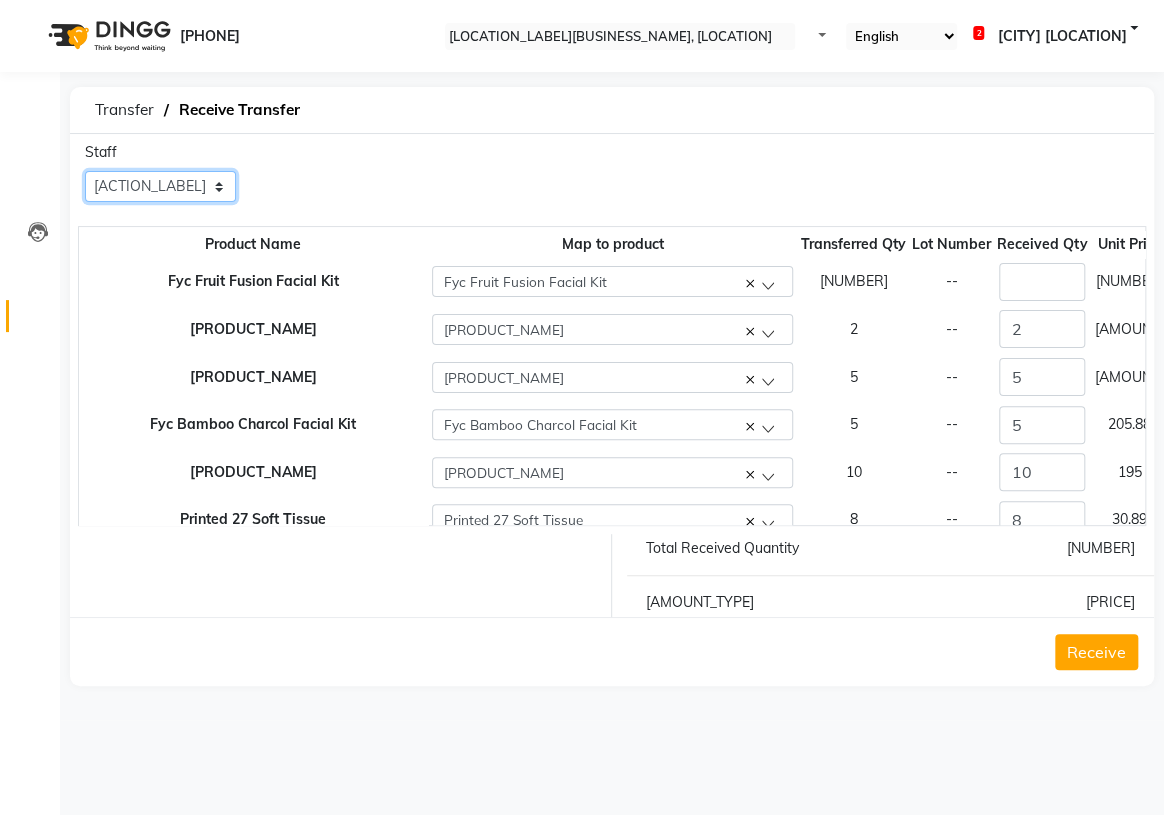 click on "Select [NAME] [NAME] [NAME] [NAME] [NAME] [NAME] [NAME] [LOCATION] [LOCATION]" at bounding box center [160, 186] 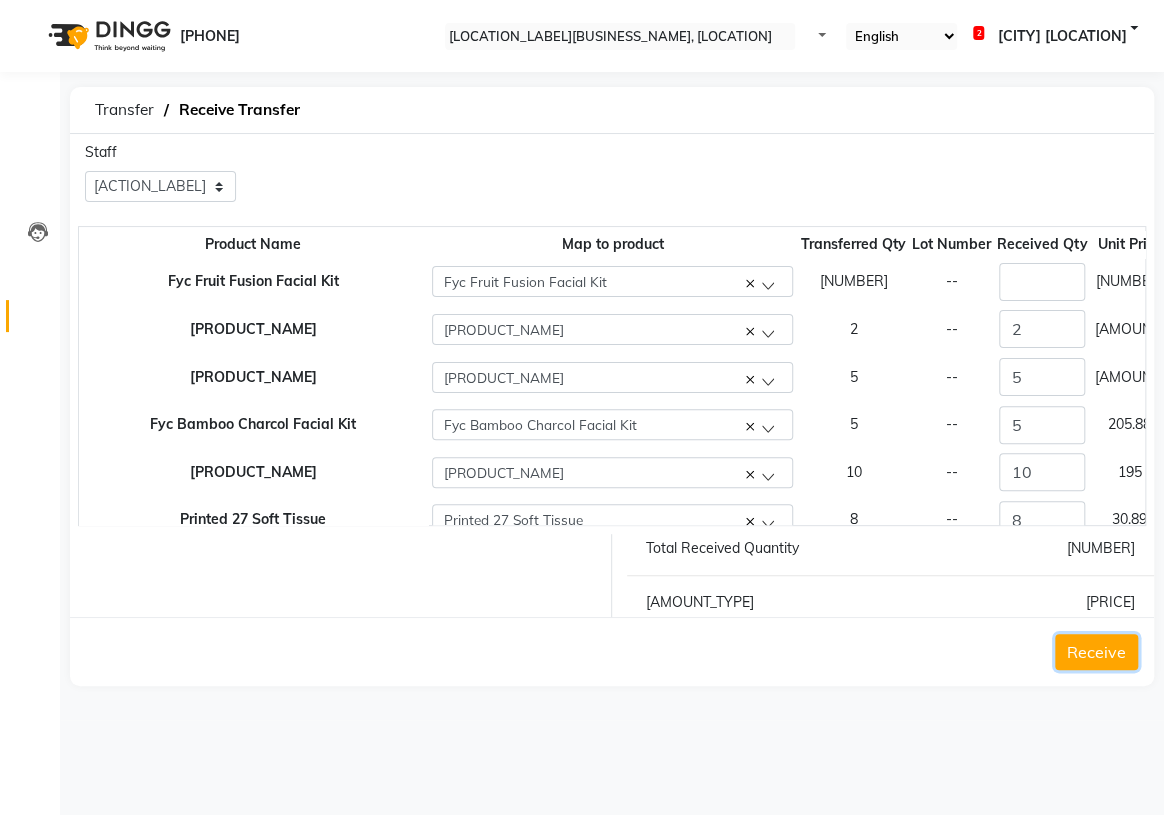 click on "Receive" at bounding box center (1096, 652) 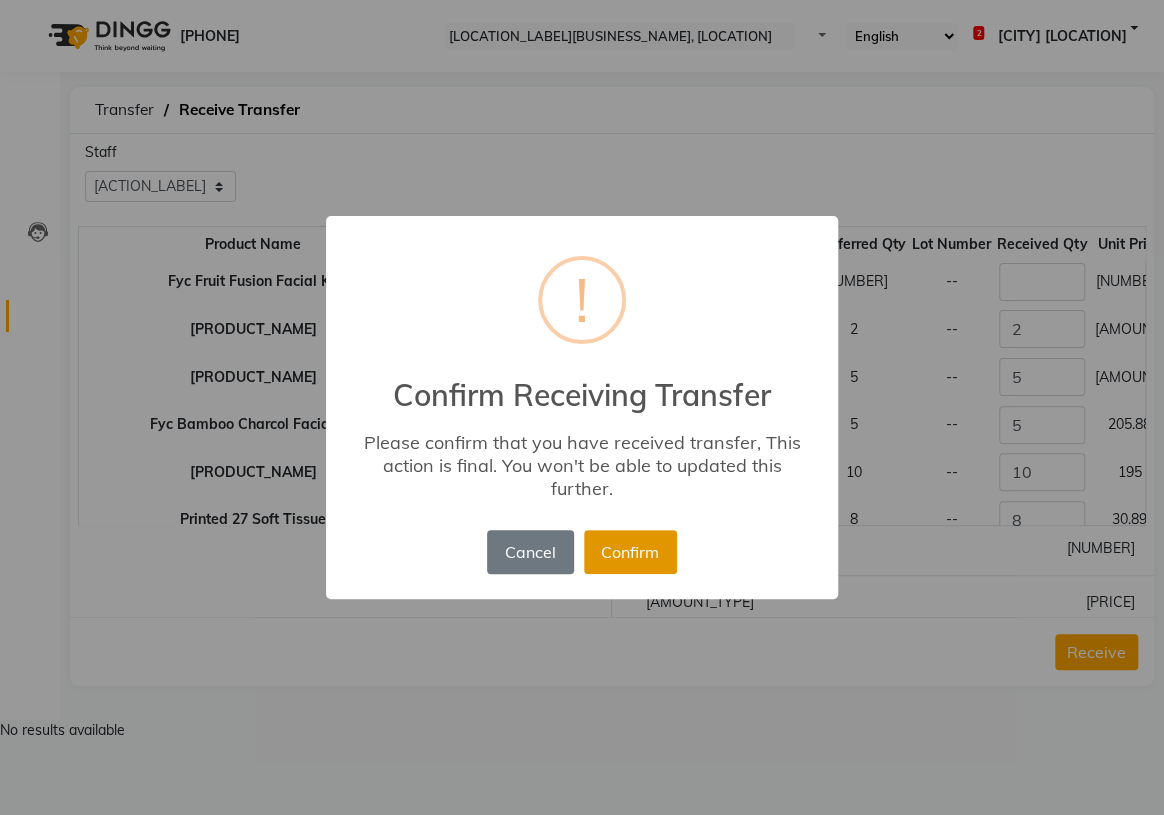 click on "Confirm" at bounding box center [630, 552] 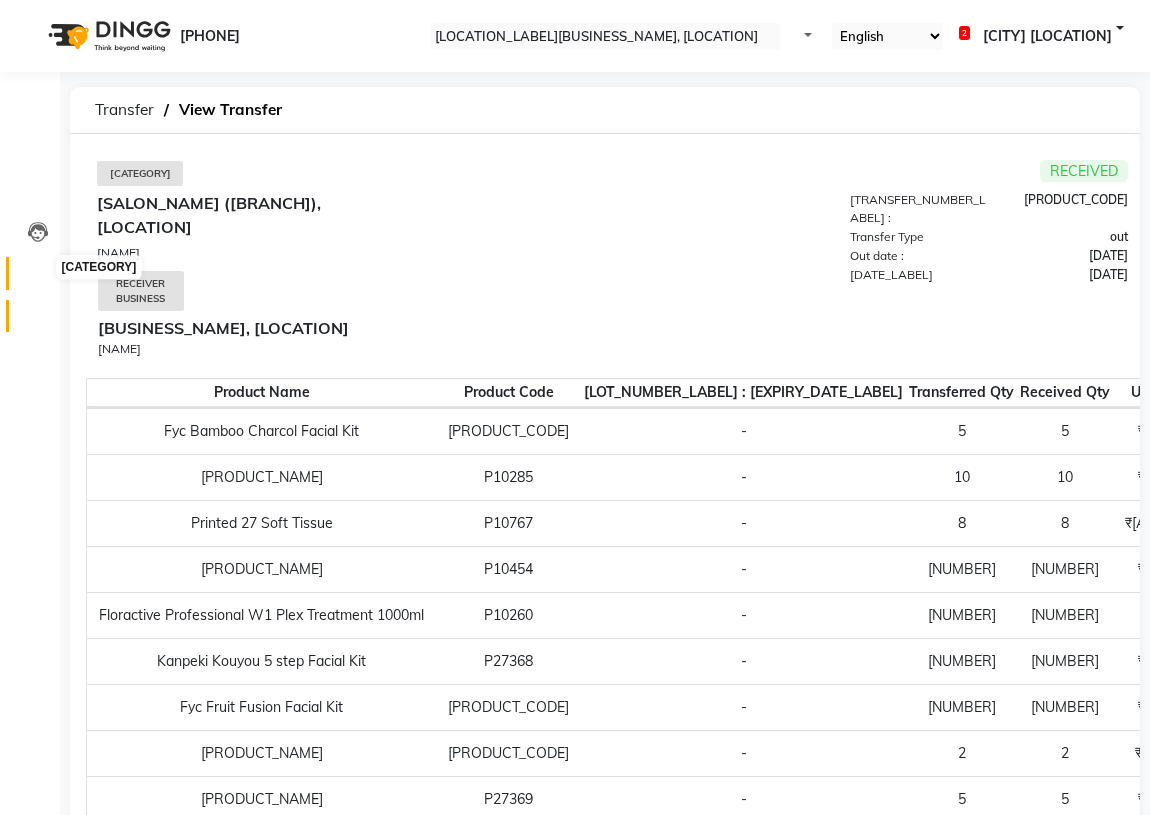 click at bounding box center (38, 278) 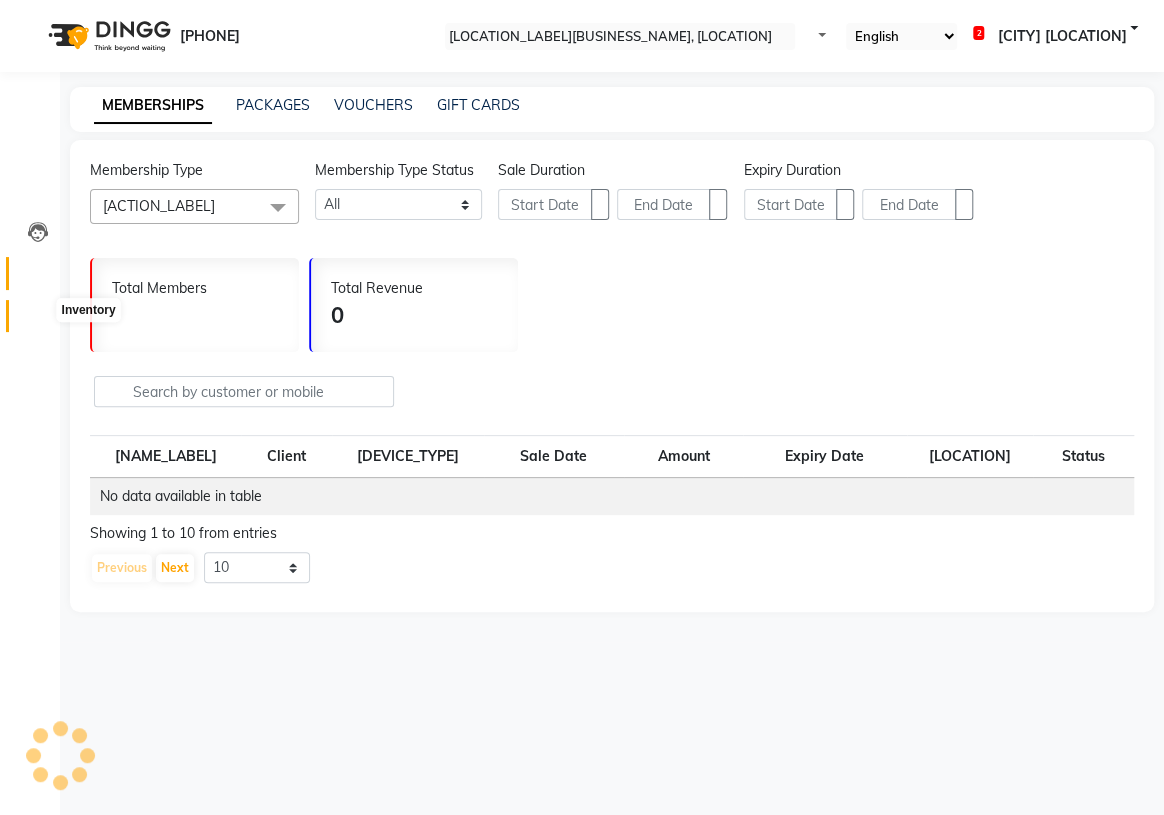 click at bounding box center [38, 321] 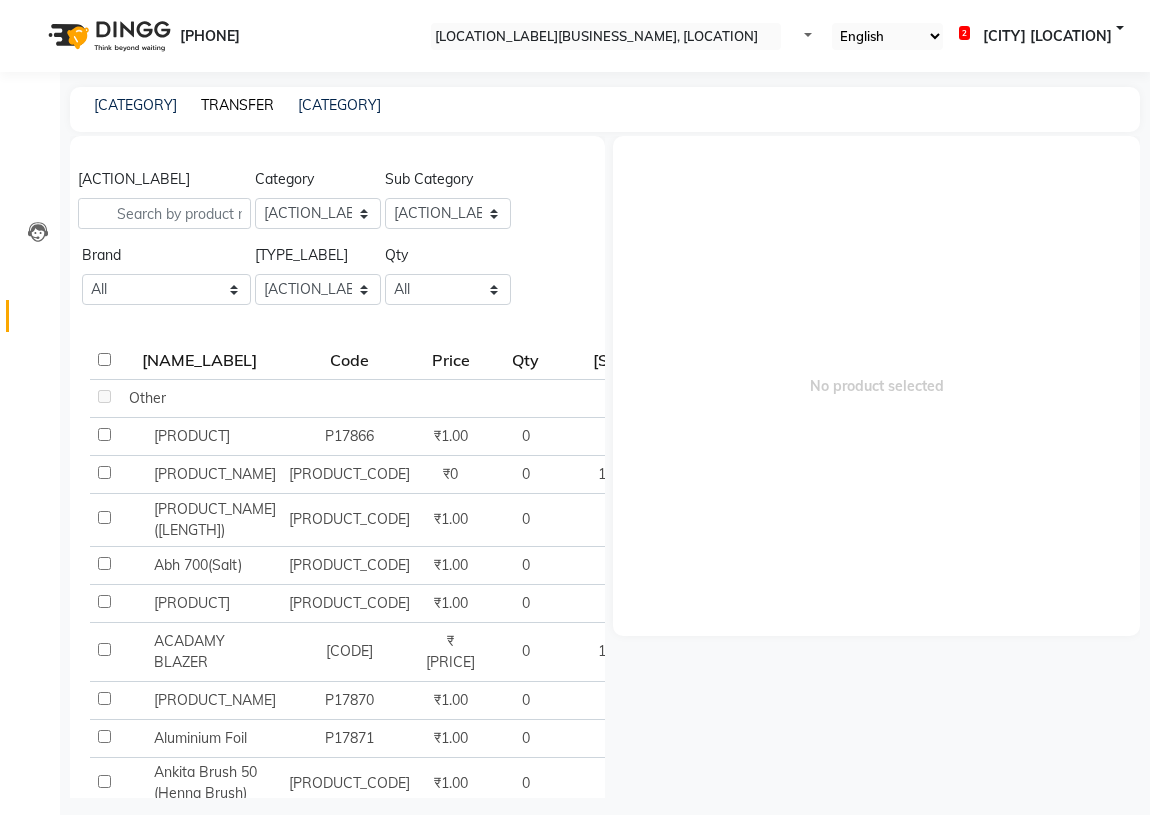 click on "TRANSFER" at bounding box center (237, 105) 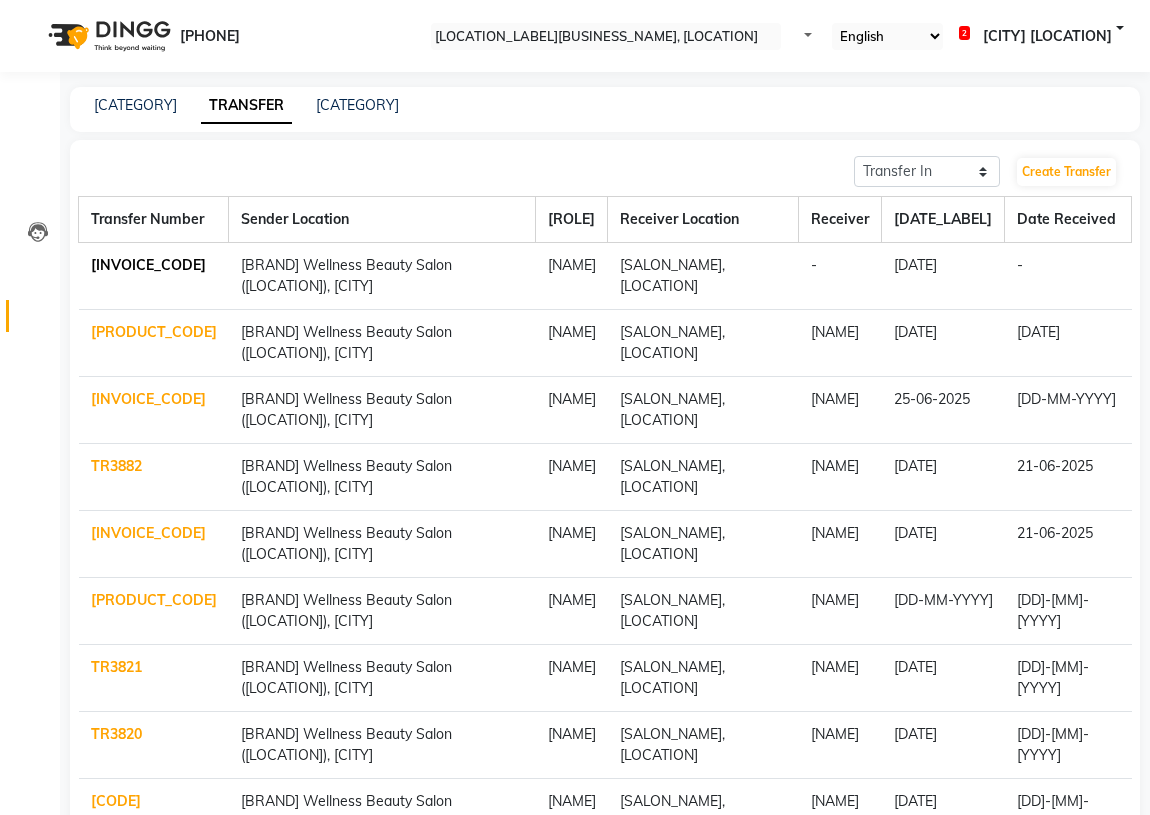 click on "[INVOICE_CODE]" at bounding box center (148, 265) 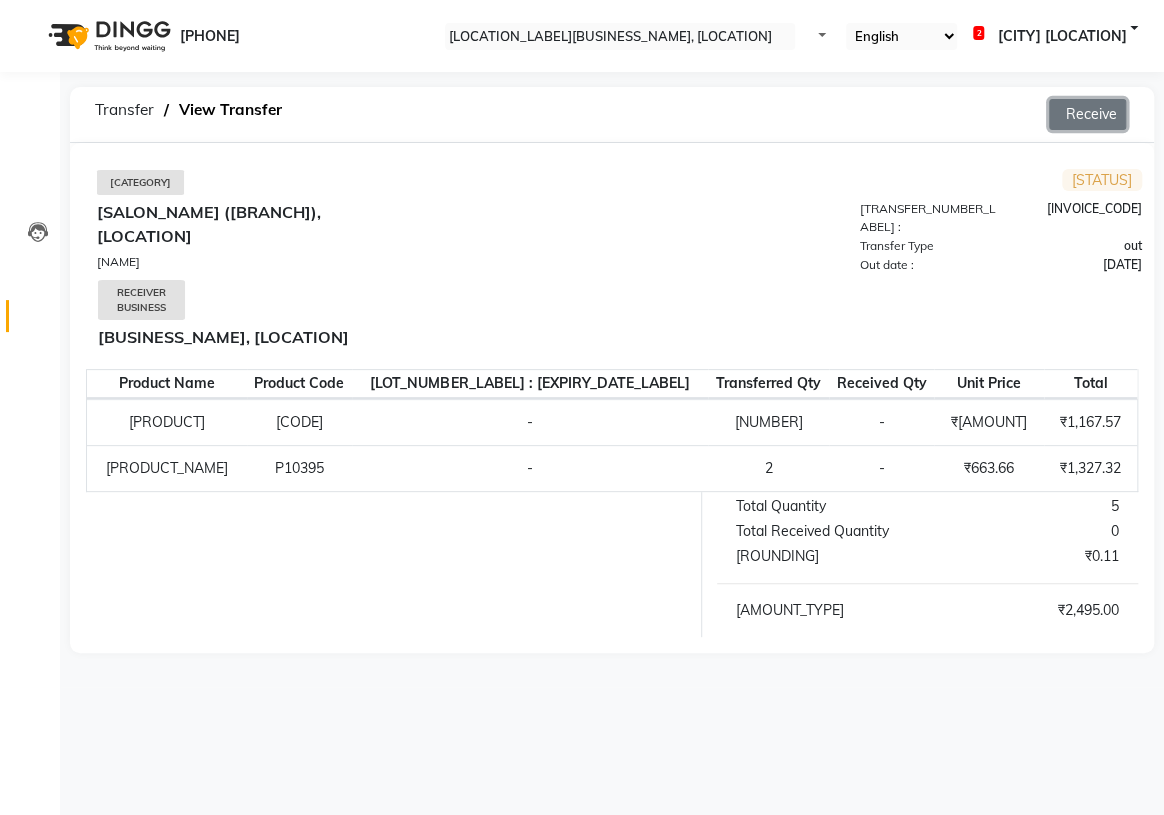 click on "Receive" at bounding box center (1087, 114) 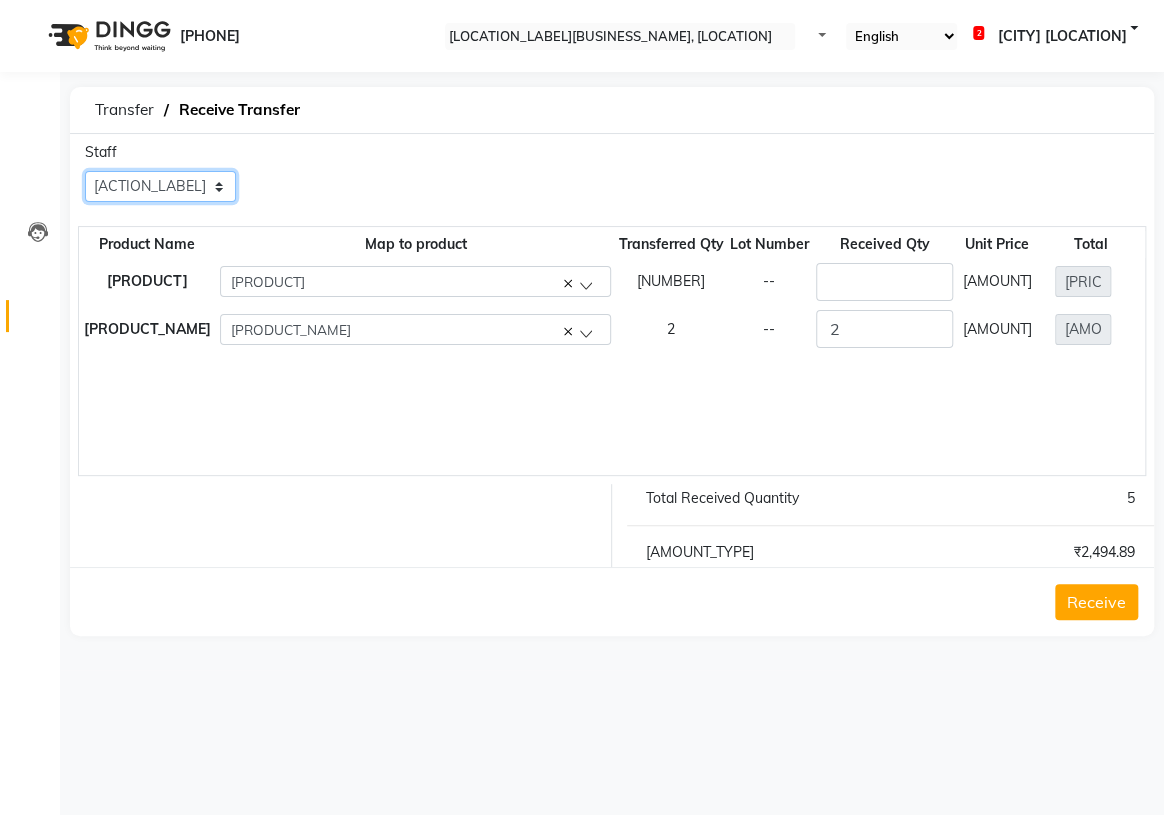 click on "Select [NAME] [NAME] [NAME] [NAME] [NAME] [NAME] [NAME] [LOCATION] [LOCATION]" at bounding box center [160, 186] 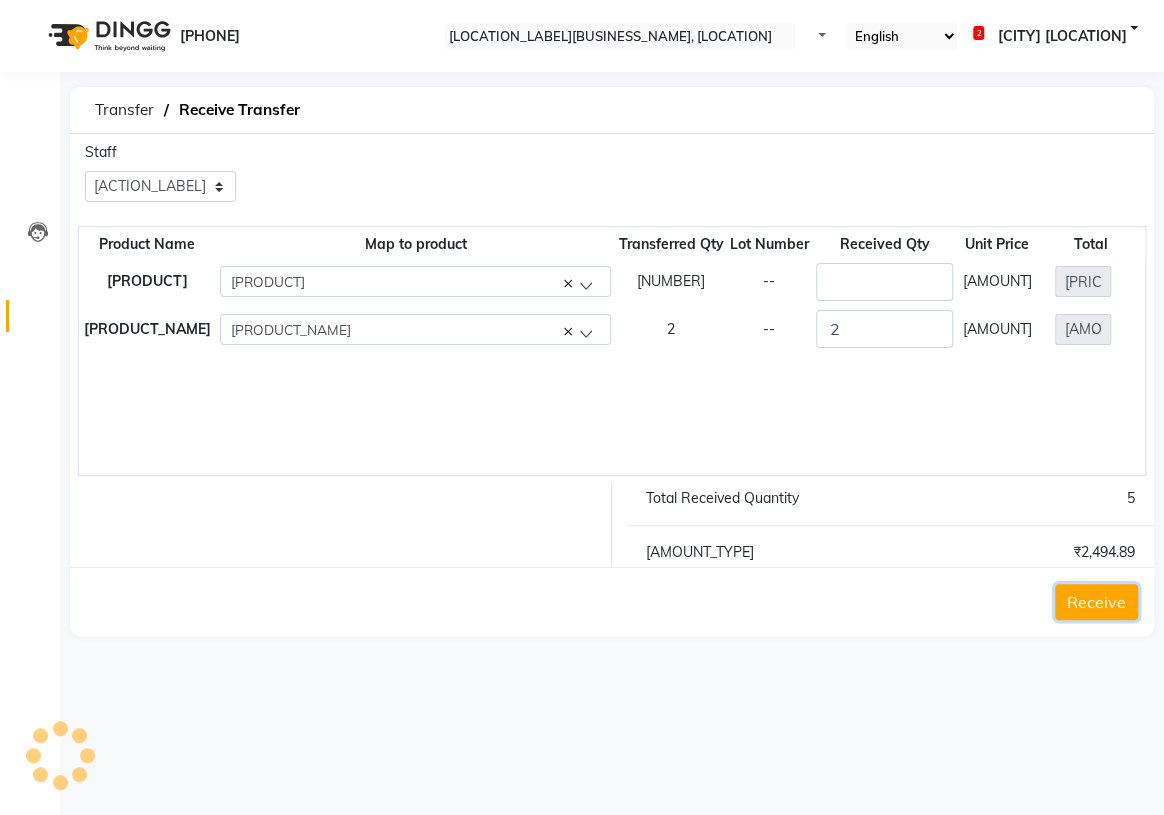 click on "Receive" at bounding box center (1096, 602) 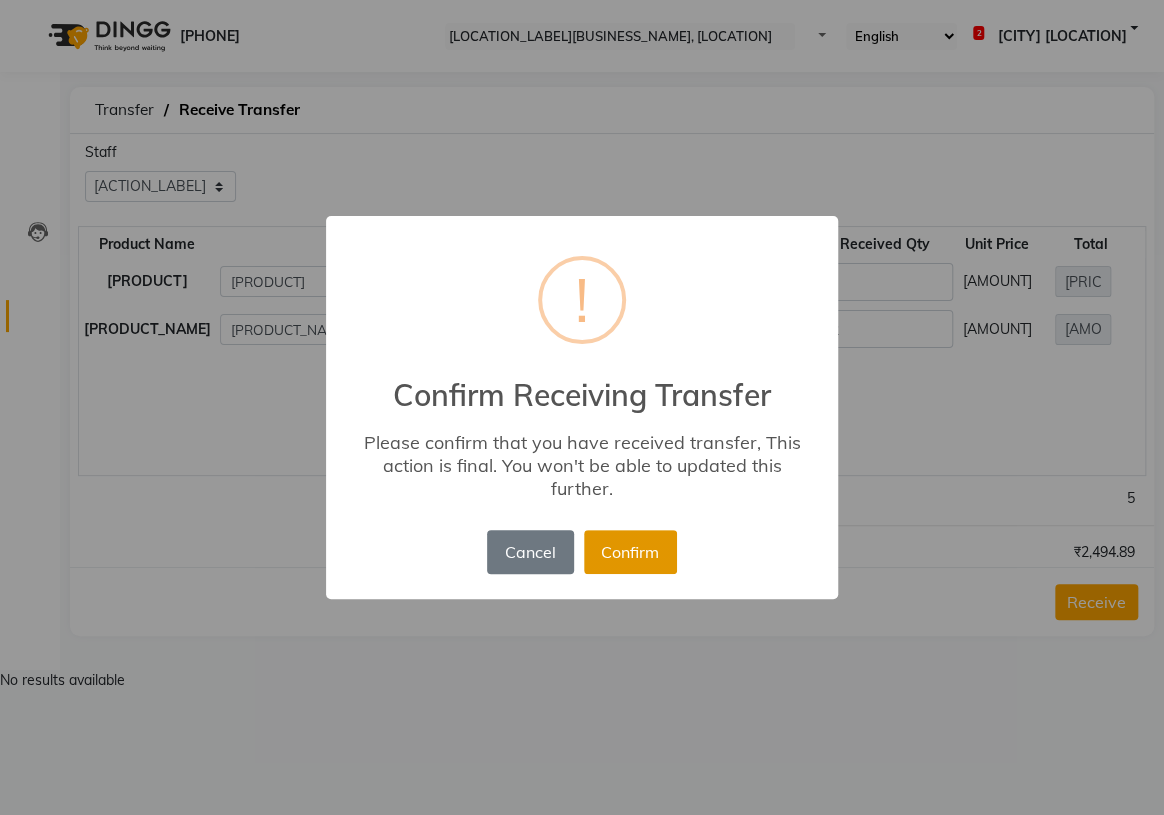click on "Confirm" at bounding box center [630, 552] 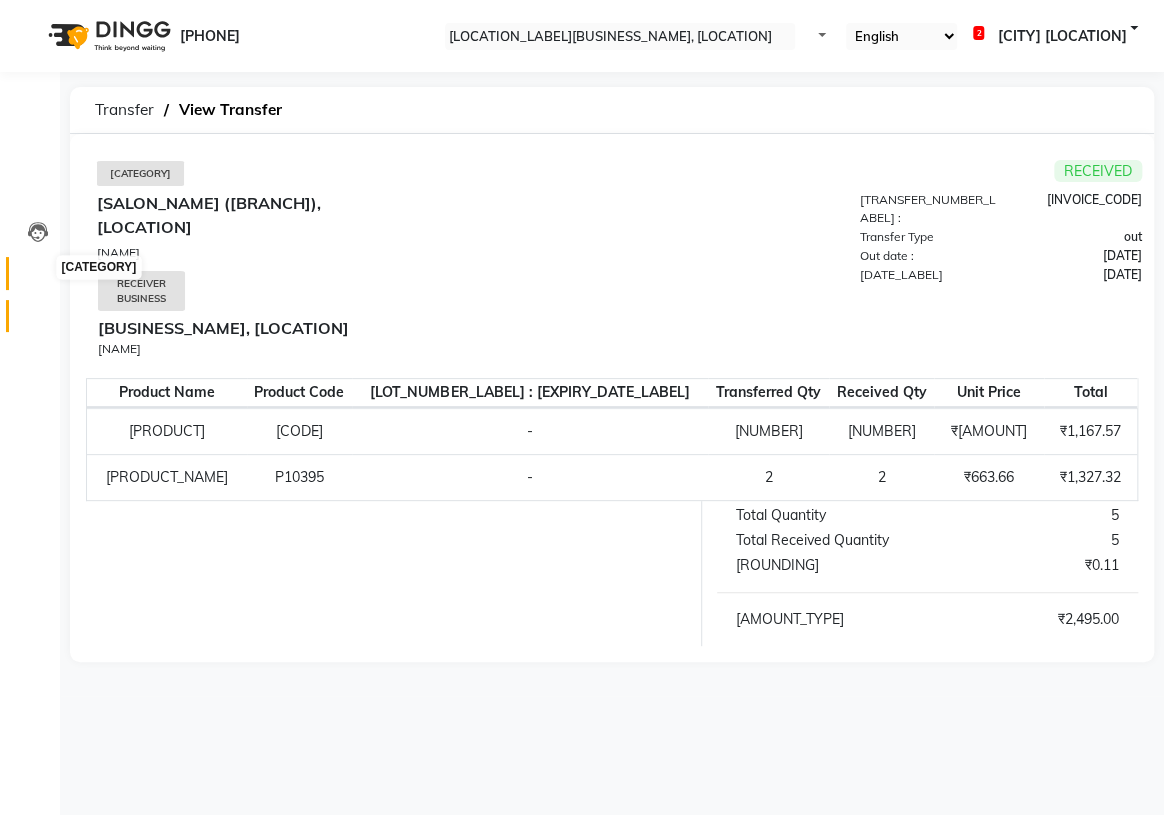 click at bounding box center [38, 278] 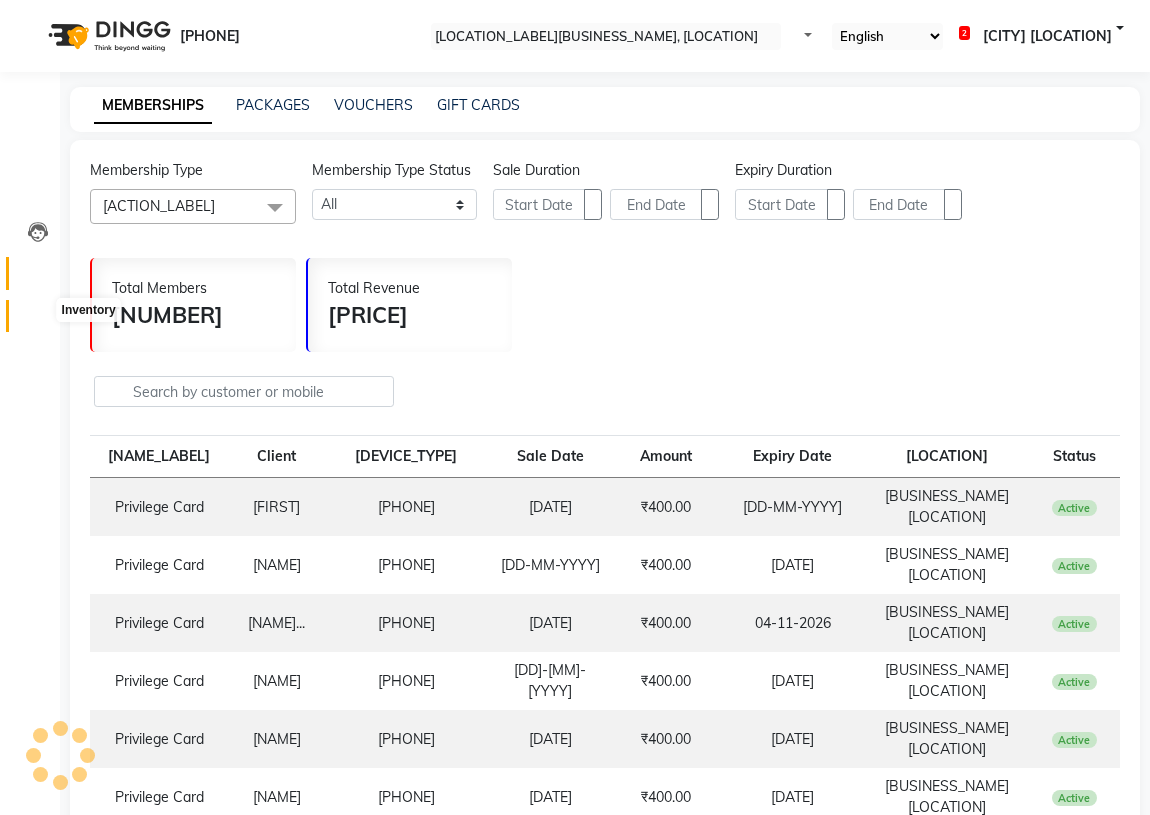 click at bounding box center [38, 321] 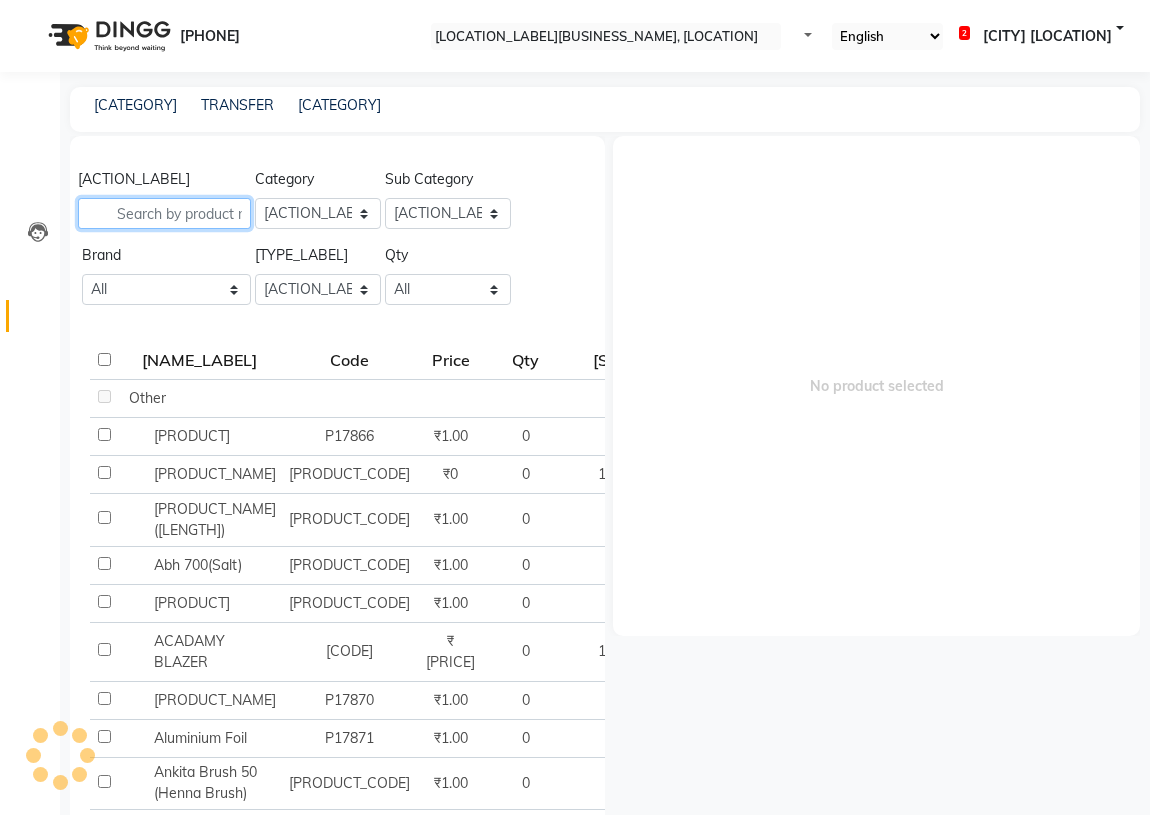 click at bounding box center [164, 213] 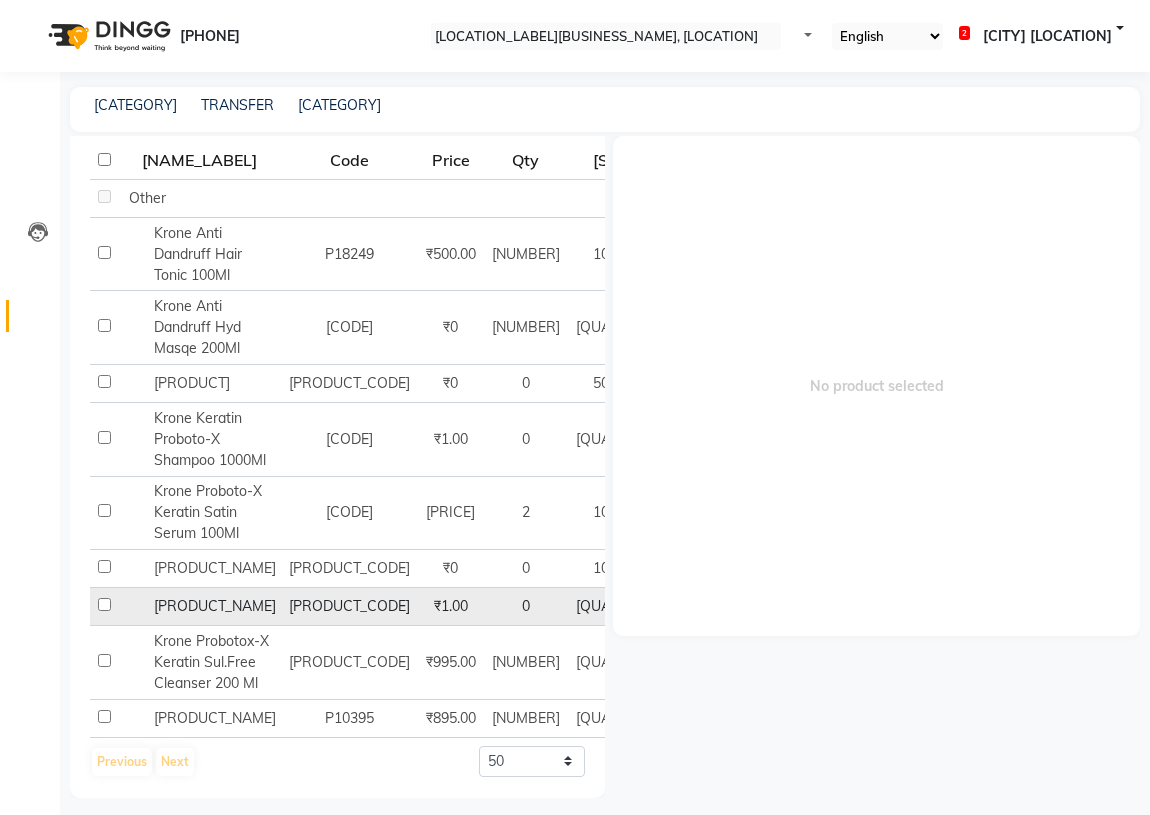 scroll, scrollTop: 425, scrollLeft: 0, axis: vertical 